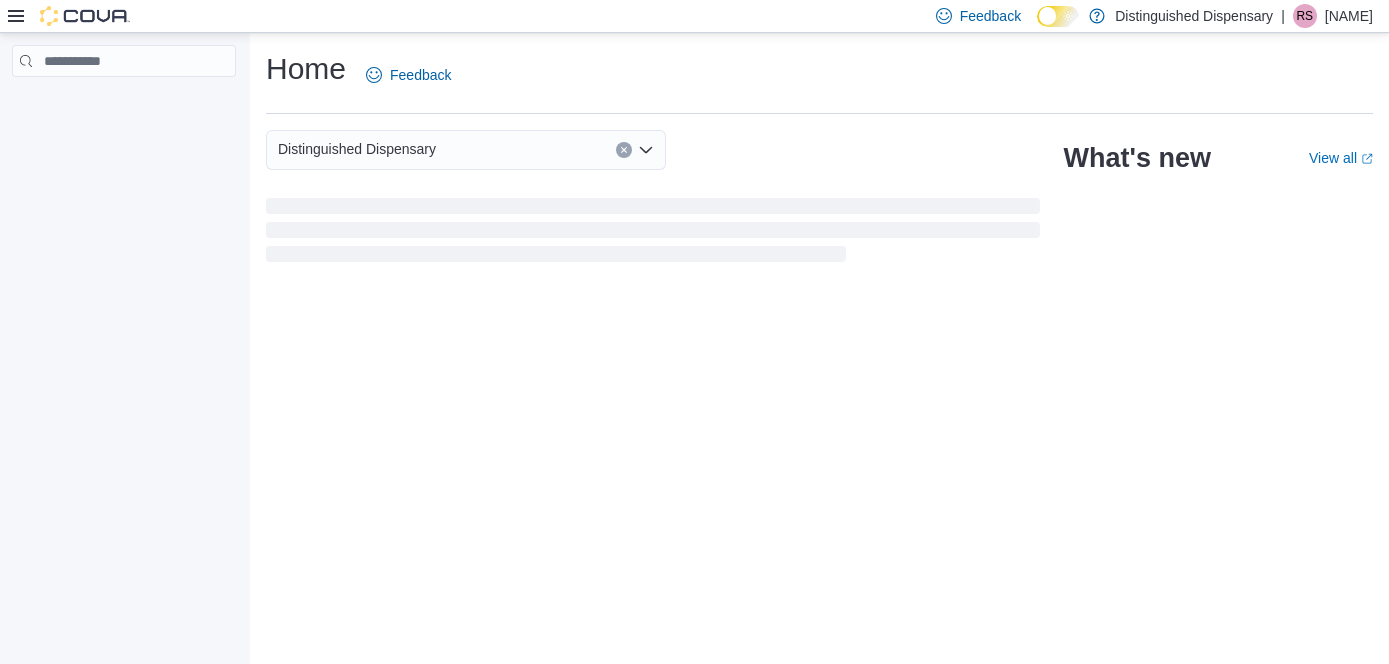 scroll, scrollTop: 0, scrollLeft: 0, axis: both 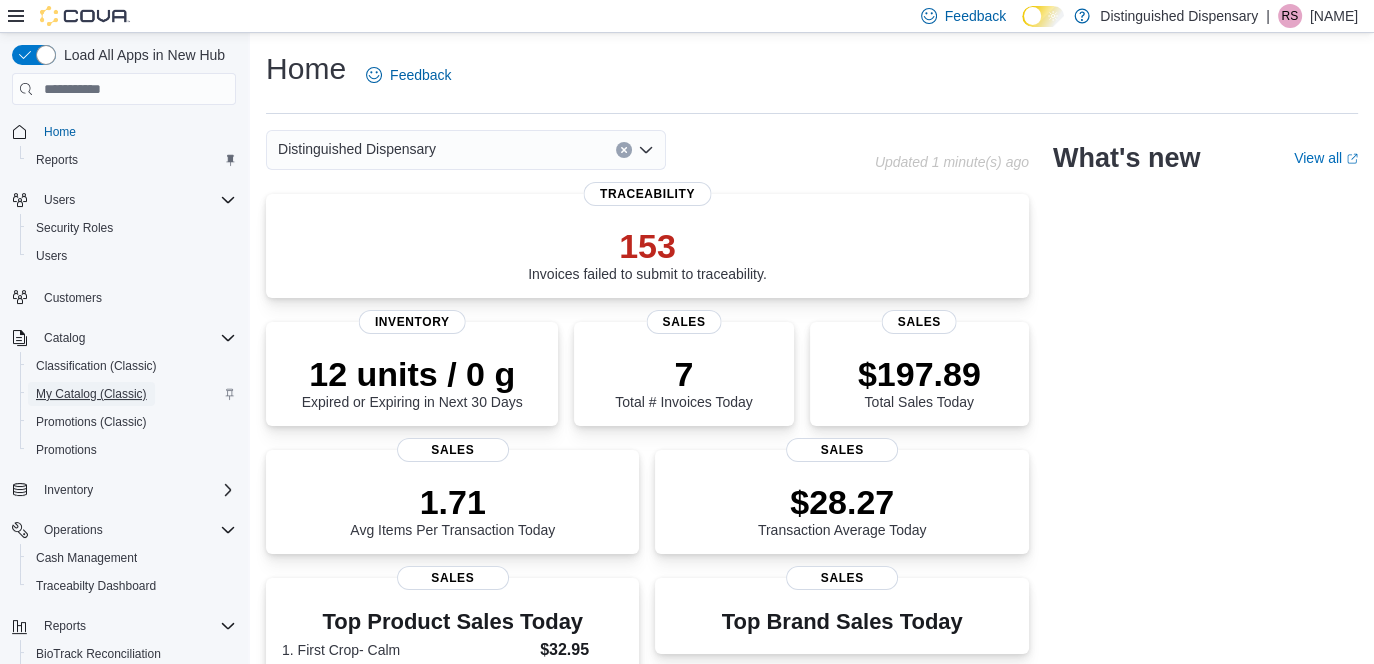 click on "My Catalog (Classic)" at bounding box center (91, 394) 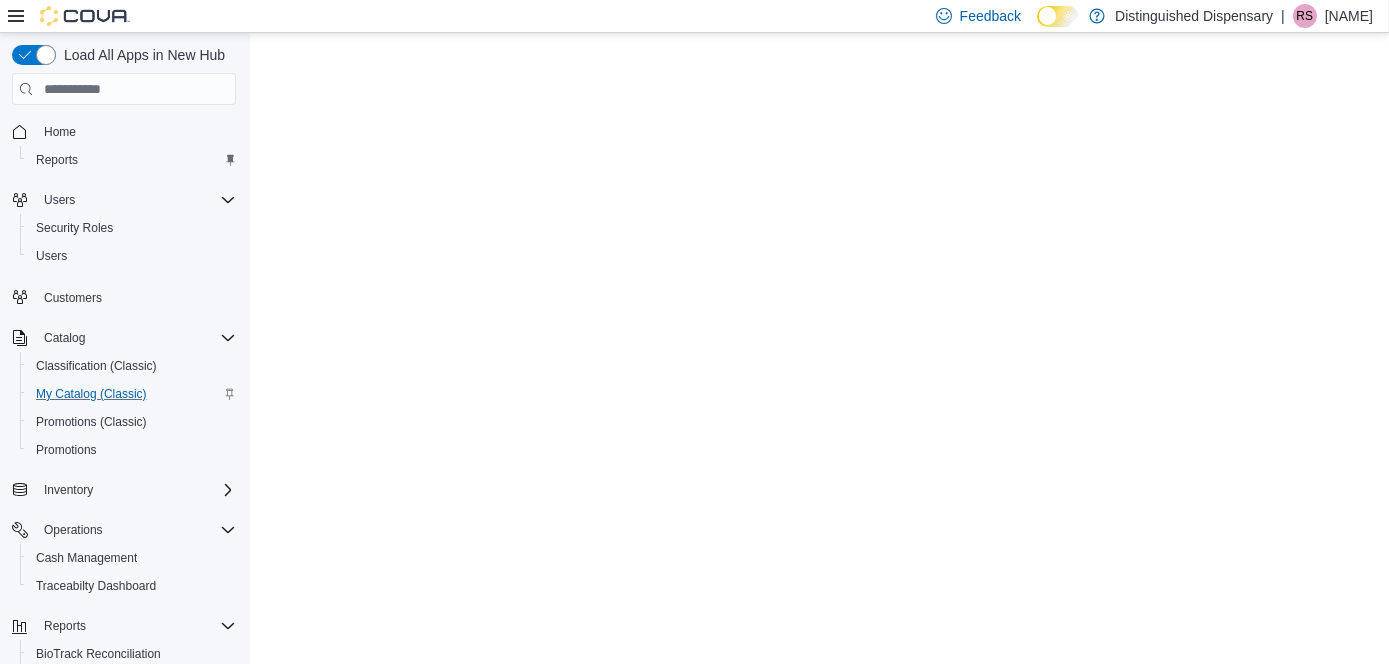 scroll, scrollTop: 0, scrollLeft: 0, axis: both 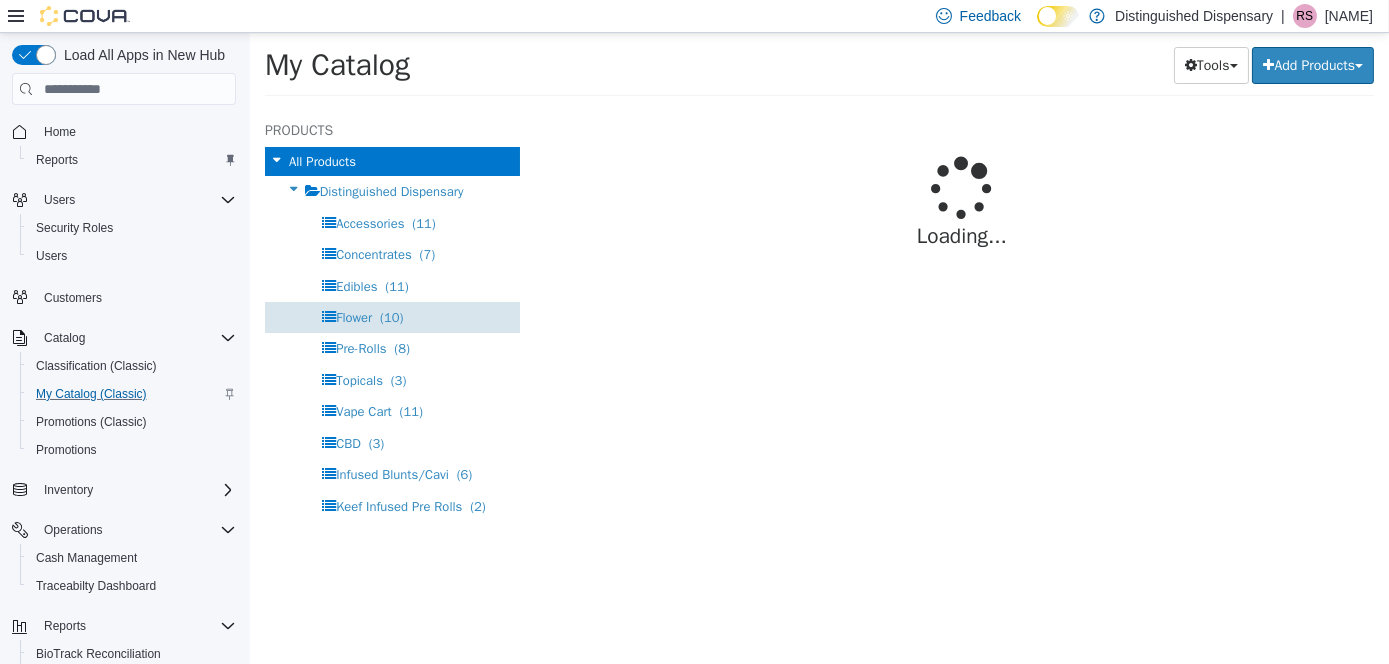 select on "**********" 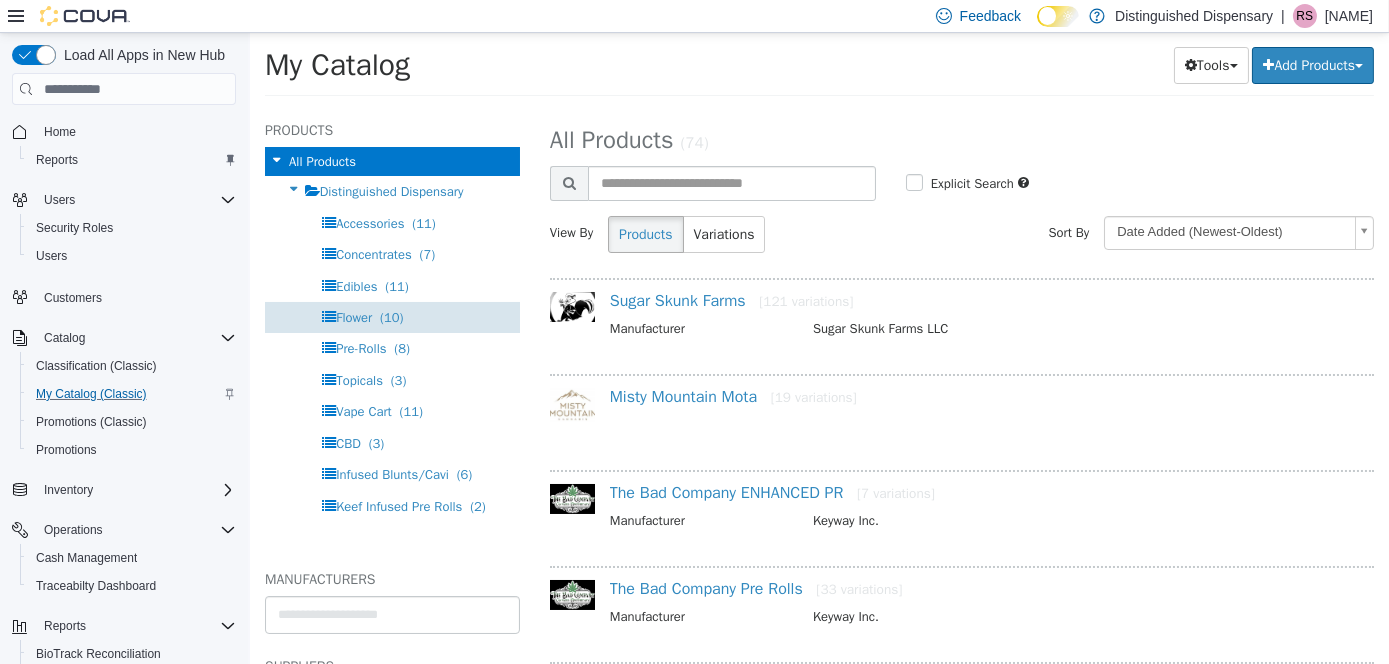 click on "Flower
(10)" at bounding box center (391, 317) 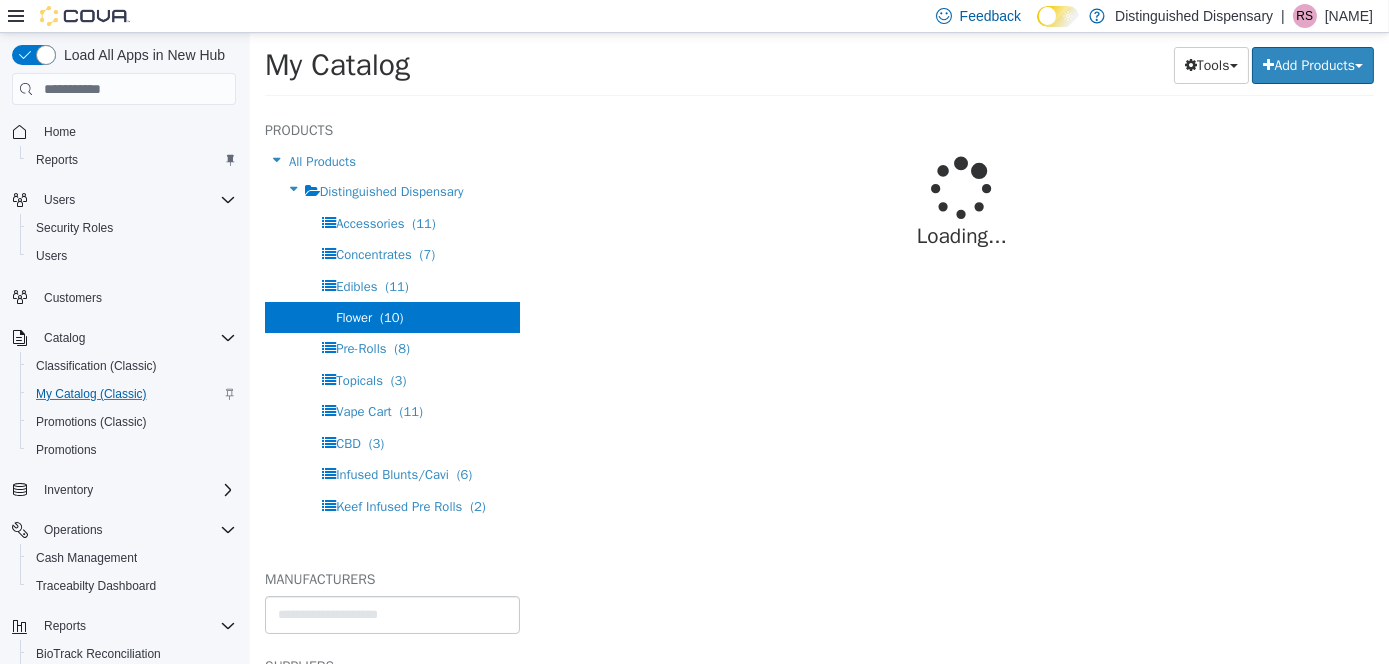 select on "**********" 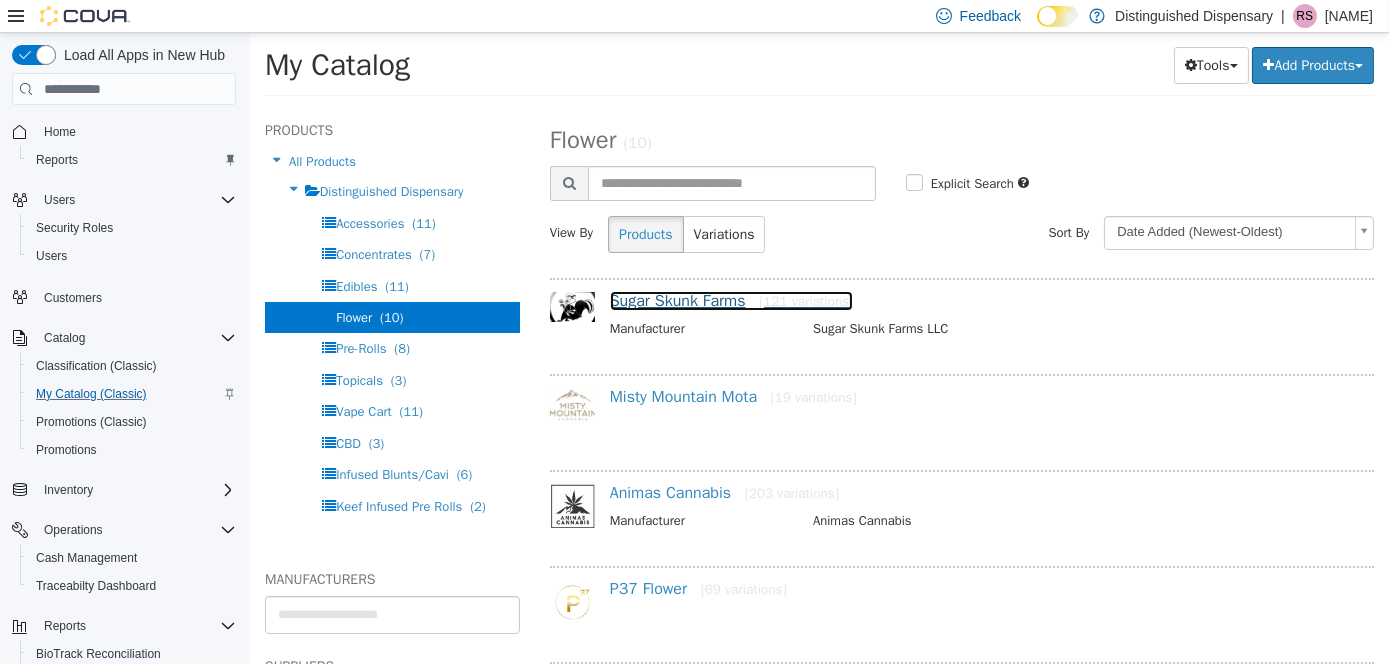 click on "Sugar Skunk Farms
[121 variations]" at bounding box center [731, 301] 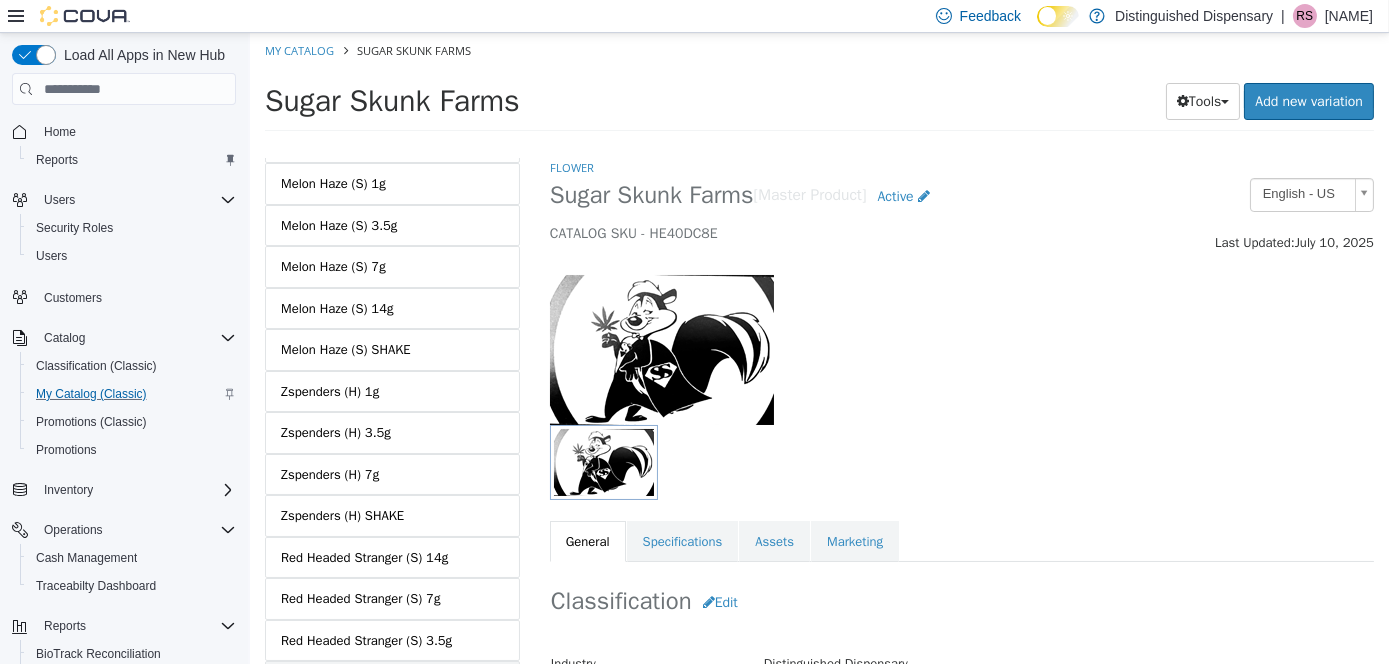scroll, scrollTop: 4802, scrollLeft: 0, axis: vertical 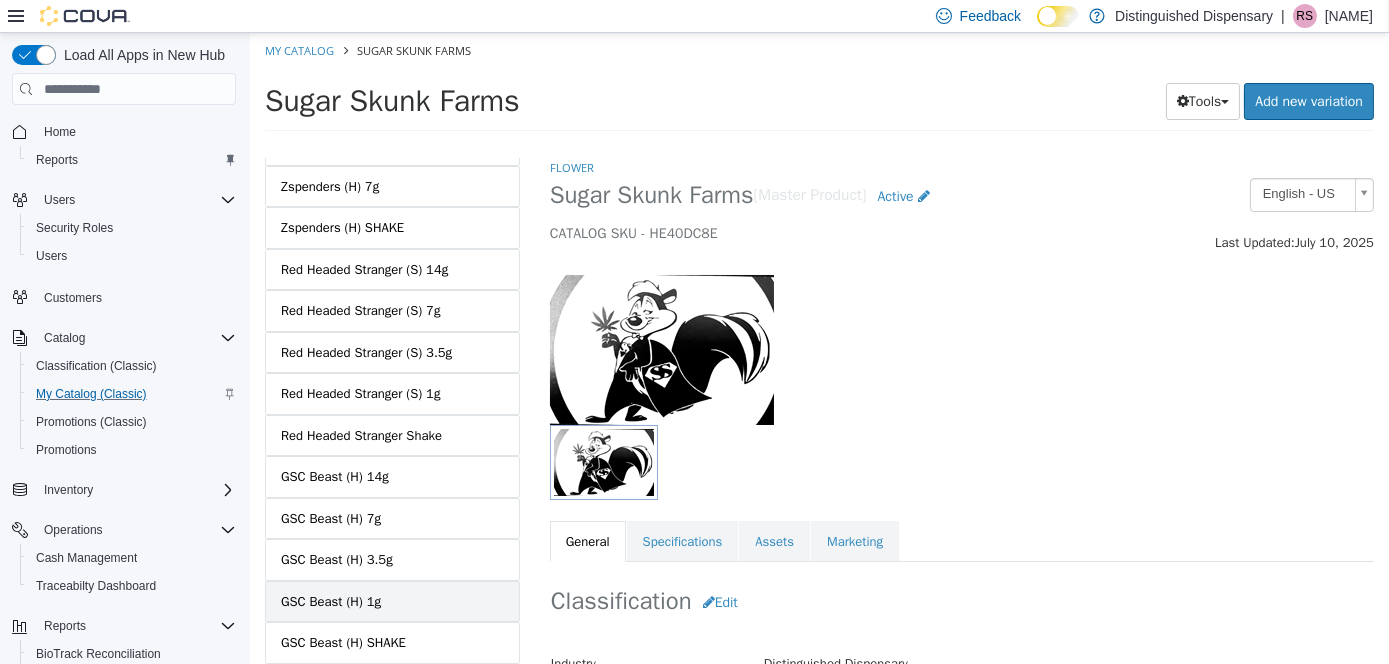 drag, startPoint x: 449, startPoint y: 522, endPoint x: 464, endPoint y: 520, distance: 15.132746 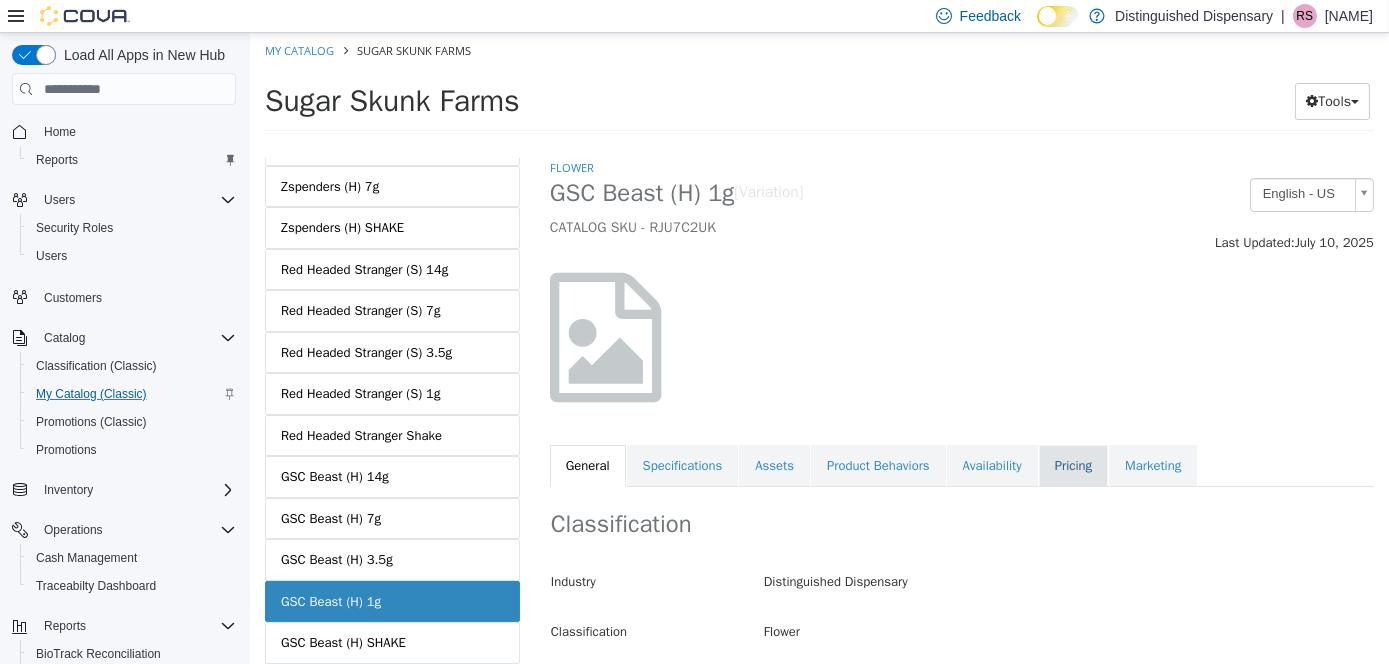 click on "Pricing" at bounding box center (1072, 466) 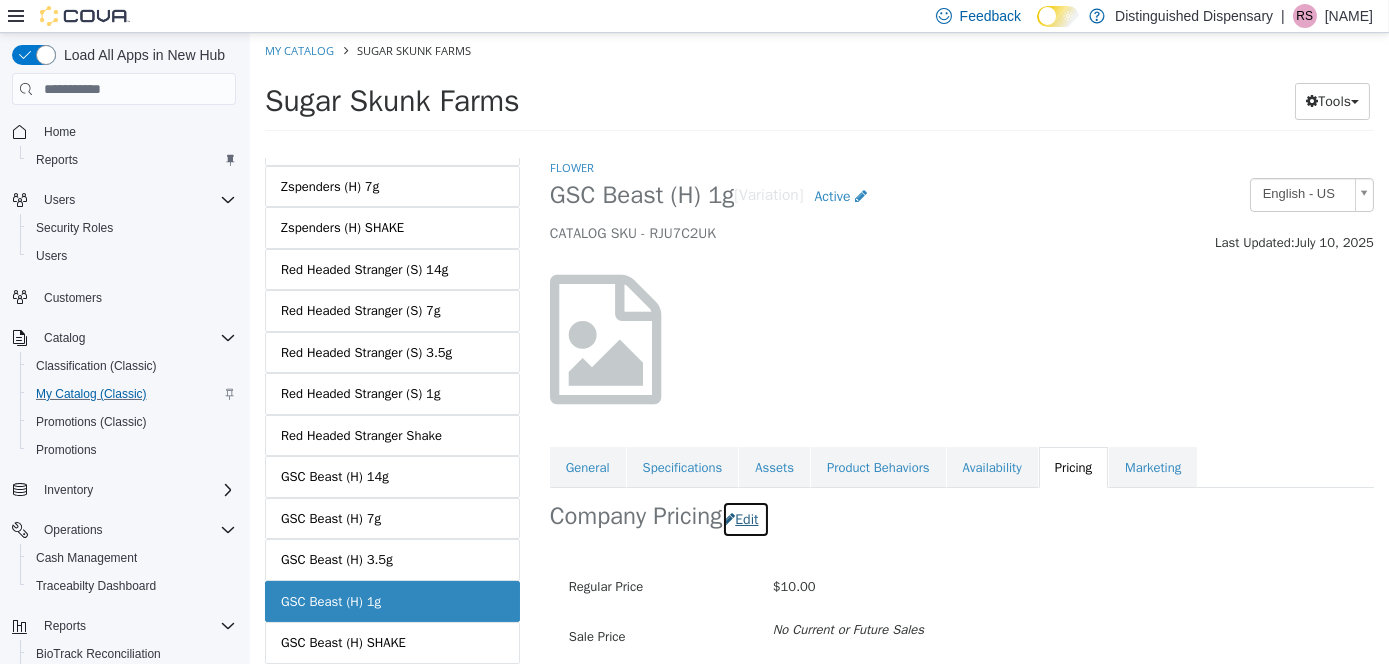 click on "Edit" at bounding box center [744, 519] 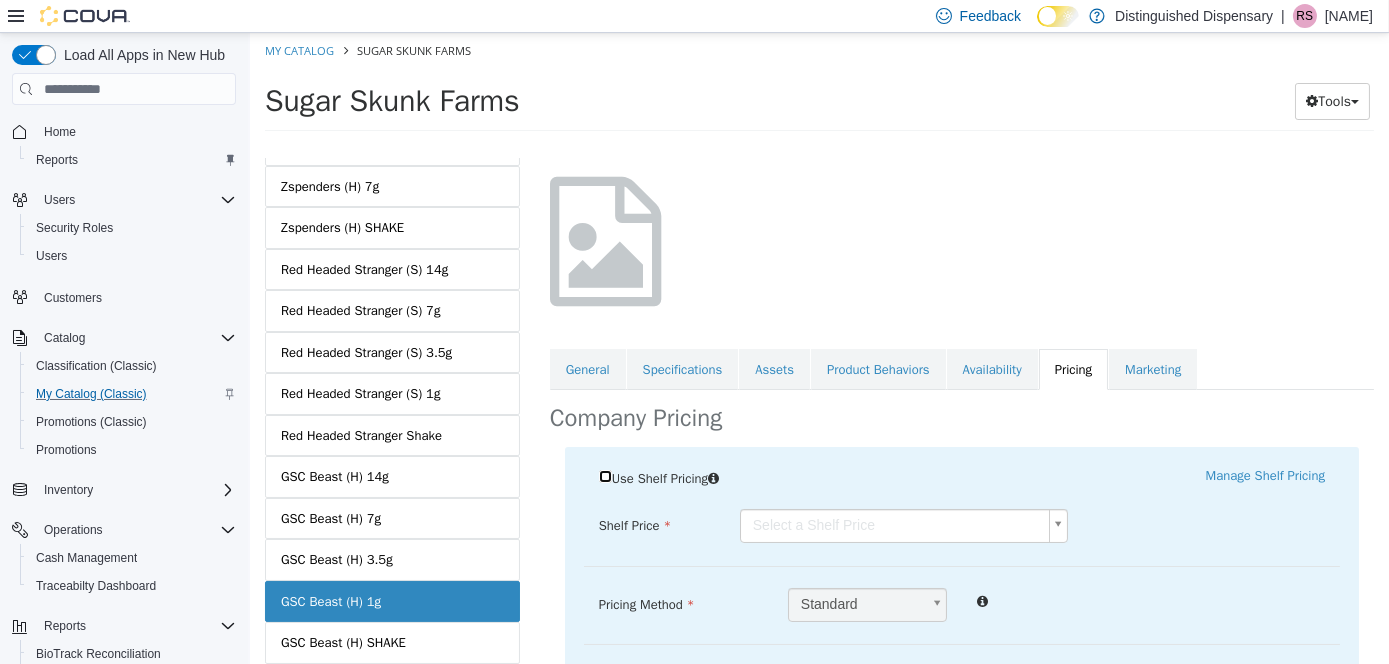 scroll, scrollTop: 200, scrollLeft: 0, axis: vertical 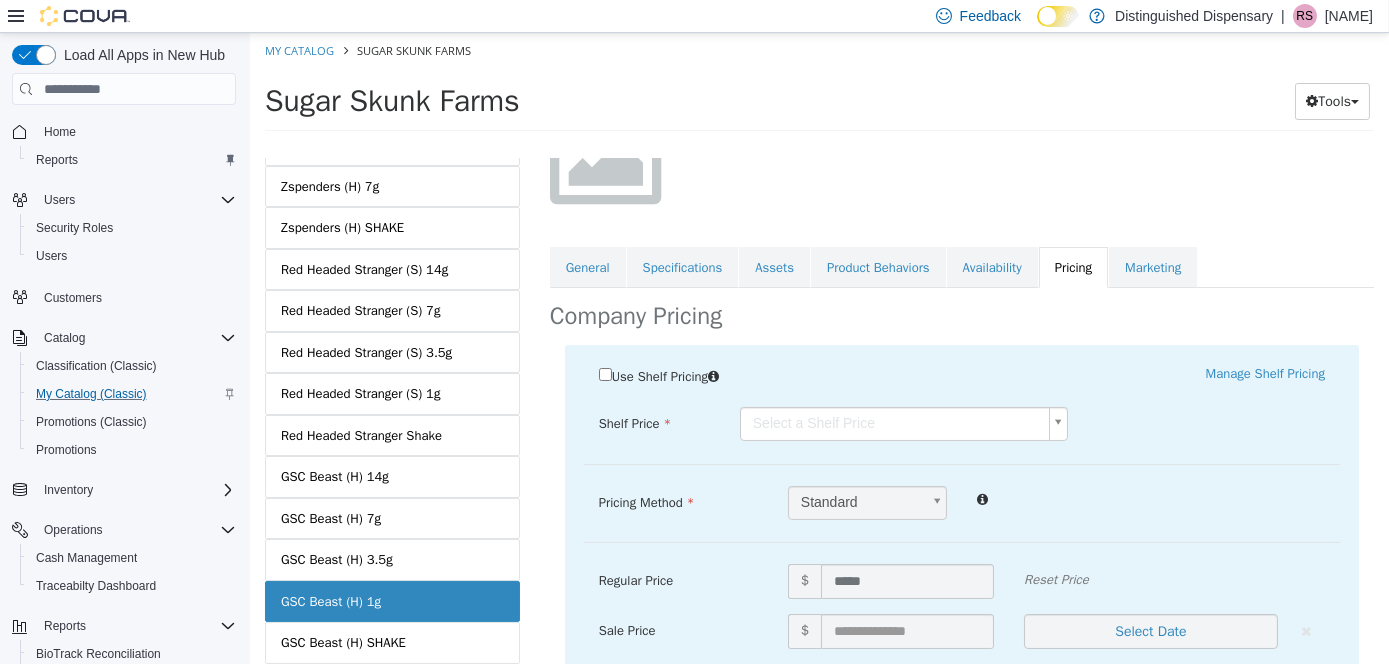 click on "Saving Bulk Changes...
×
My Catalog
[COMPANY_NAME]
[COMPANY_NAME]
Tools  Move Variations
Print Labels
MASTER PRODUCT
[COMPANY_NAME]
VARIATIONS
[PRODUCT_NAME] 1 gram
[PRODUCT_NAME] 3.5 gram
[PRODUCT_NAME] 7 gram
[PRODUCT_NAME] 1gram
[PRODUCT_NAME] 3.5gram
[PRODUCT_NAME] 7gram
[PRODUCT_NAME] 1g
[PRODUCT_NAME] 3.5g
[PRODUCT_NAME] 7g
[PRODUCT_NAME] 1g
[PRODUCT_NAME] 3.5g
[PRODUCT_NAME] 7g
SAMPLE FLOWER
[COMPANY_NAME] Bulk
[PRODUCT_NAME] 1g
[PRODUCT_NAME] 3.5g
[PRODUCT_NAME] 7g
[PRODUCT_NAME] Shake
[PRODUCT_NAME] 1g (S)
[PRODUCT_NAME] 3.5g (S)
[PRODUCT_NAME] 7g (S)
[PRODUCT_NAME] Shake
[PRODUCT_NAME] 1g
[PRODUCT_NAME] 3.5g
[PRODUCT_NAME] 7g
[PRODUCT_NAME] Shake
[PRODUCT_NAME] (SH) 7g
[PRODUCT_NAME] (SH) 3.5g
[PRODUCT_NAME] (SH) 1g" at bounding box center [818, 88] 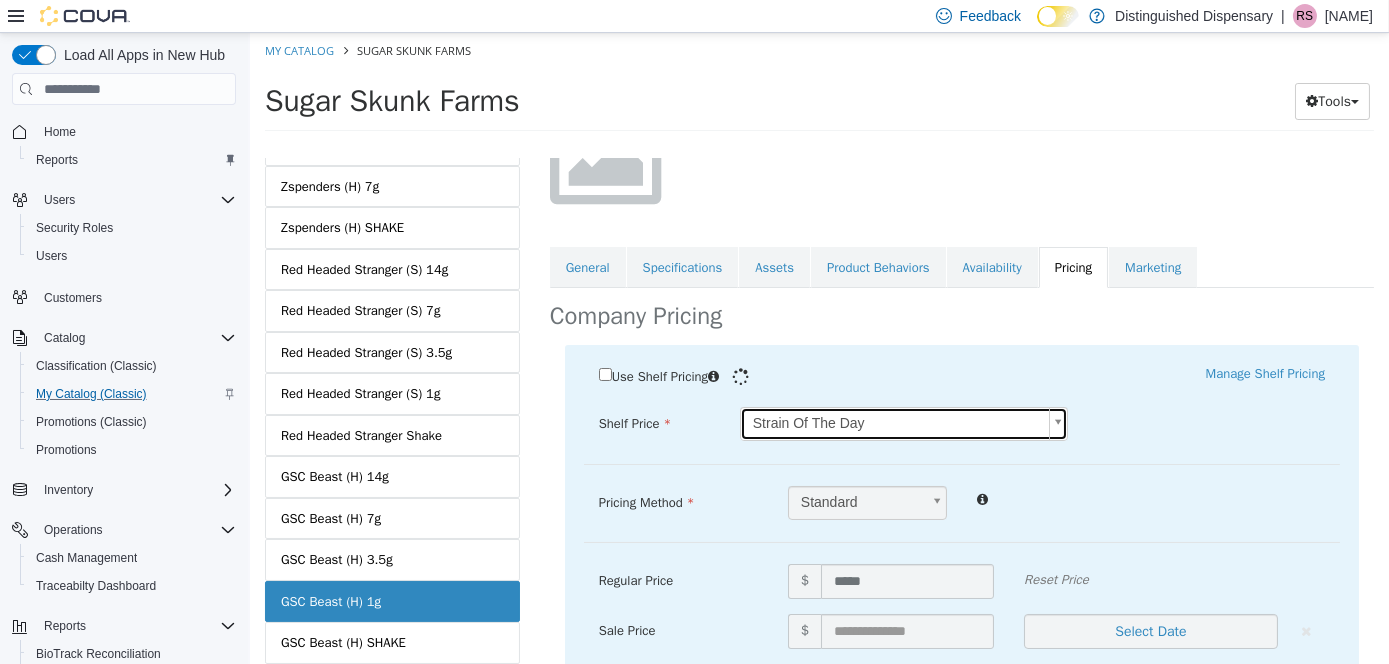 type on "****" 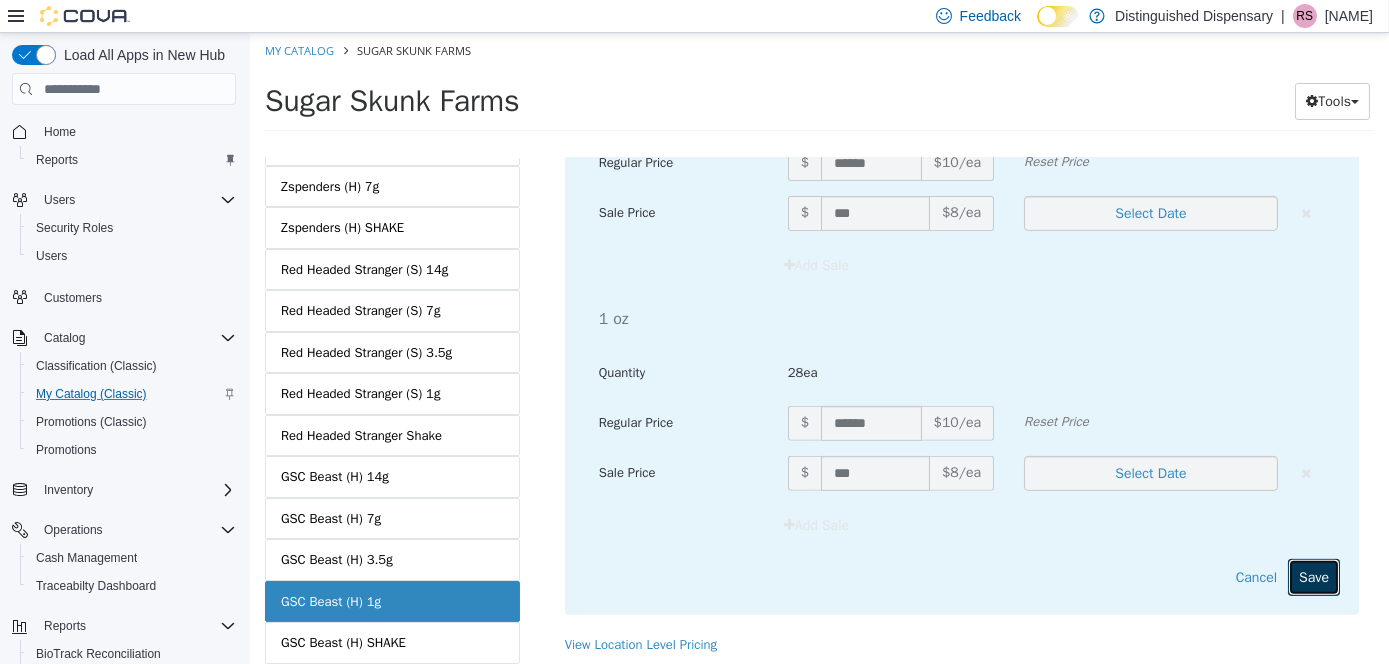 click on "Save" at bounding box center (1313, 577) 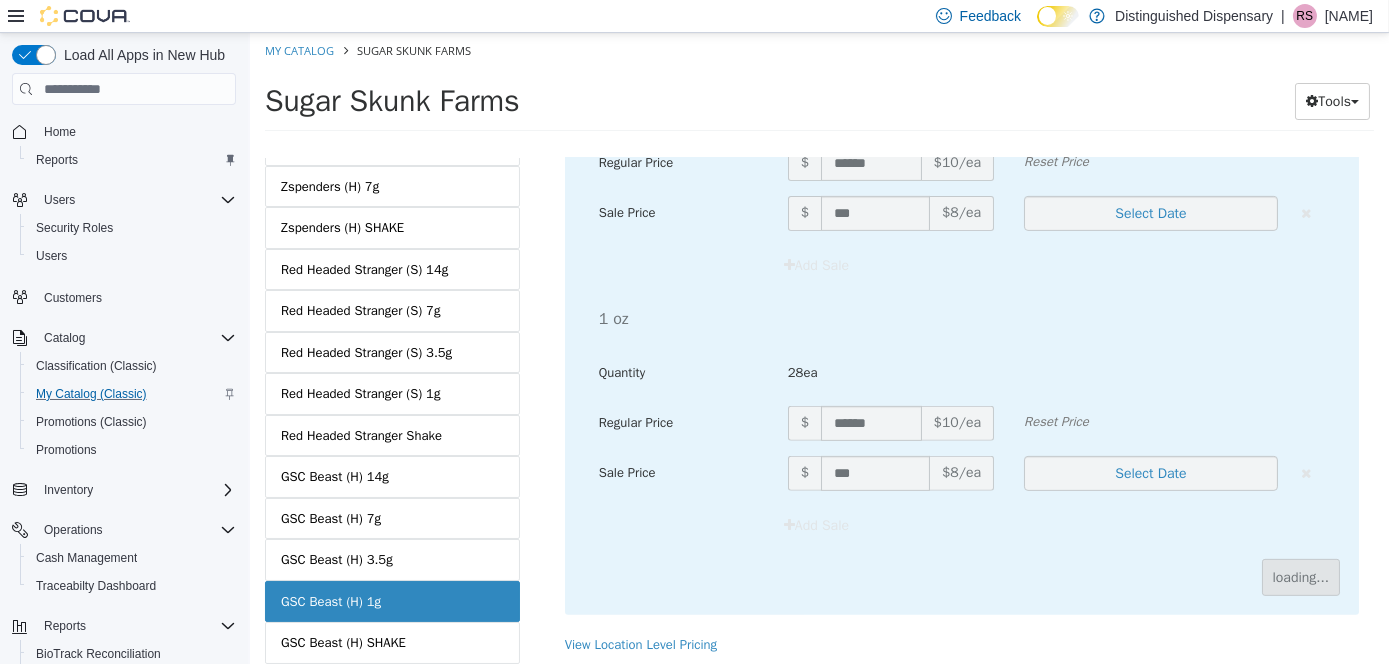 scroll, scrollTop: 231, scrollLeft: 0, axis: vertical 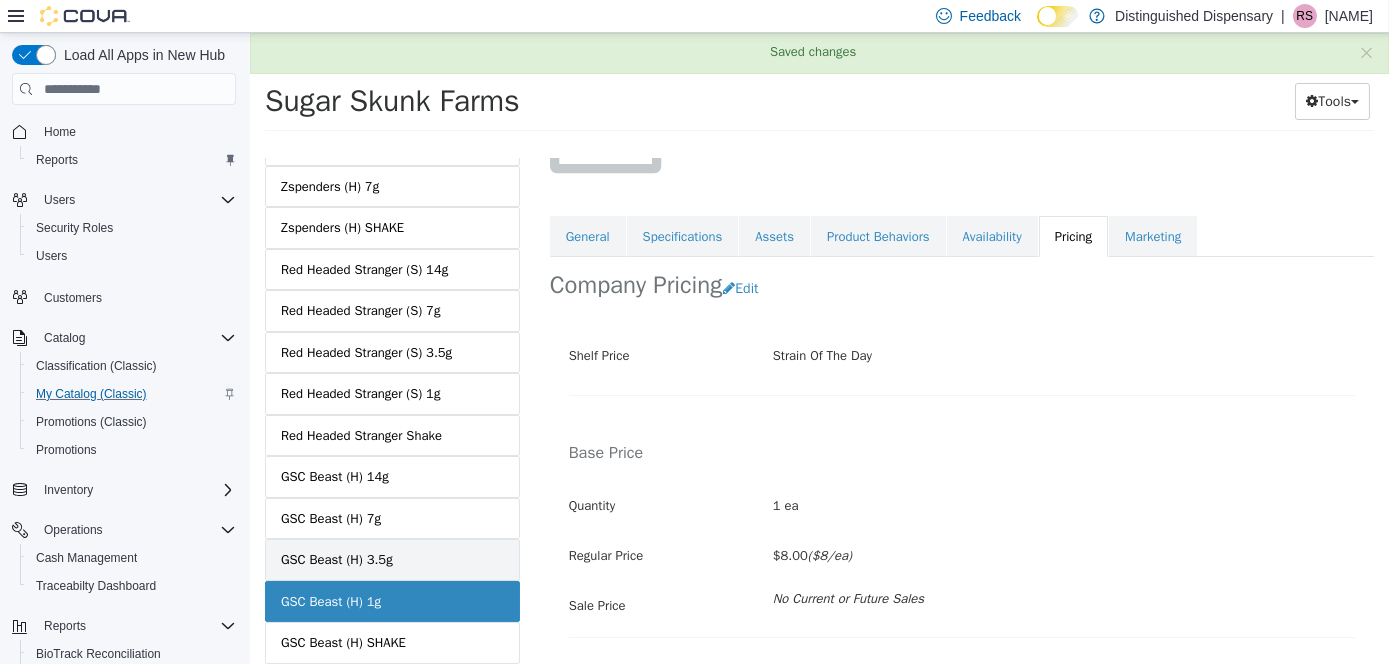 click on "GSC Beast (H) 3.5g" at bounding box center (391, 560) 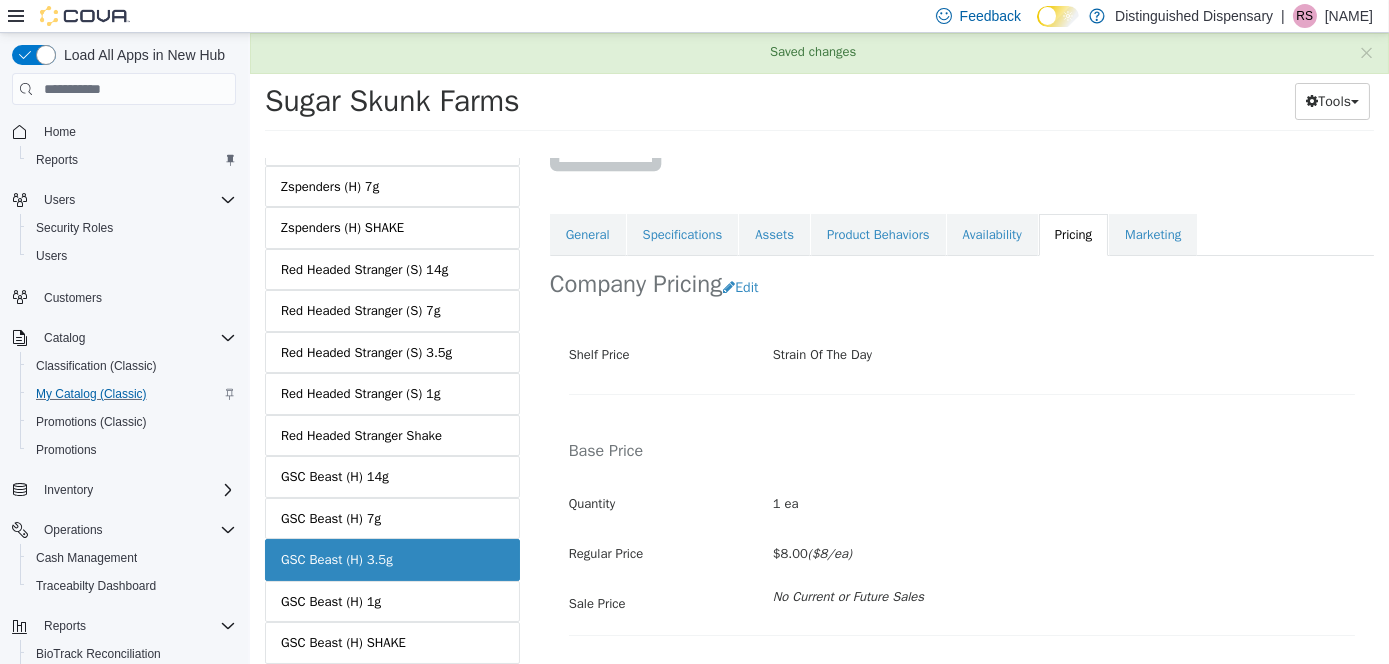 scroll, scrollTop: 0, scrollLeft: 0, axis: both 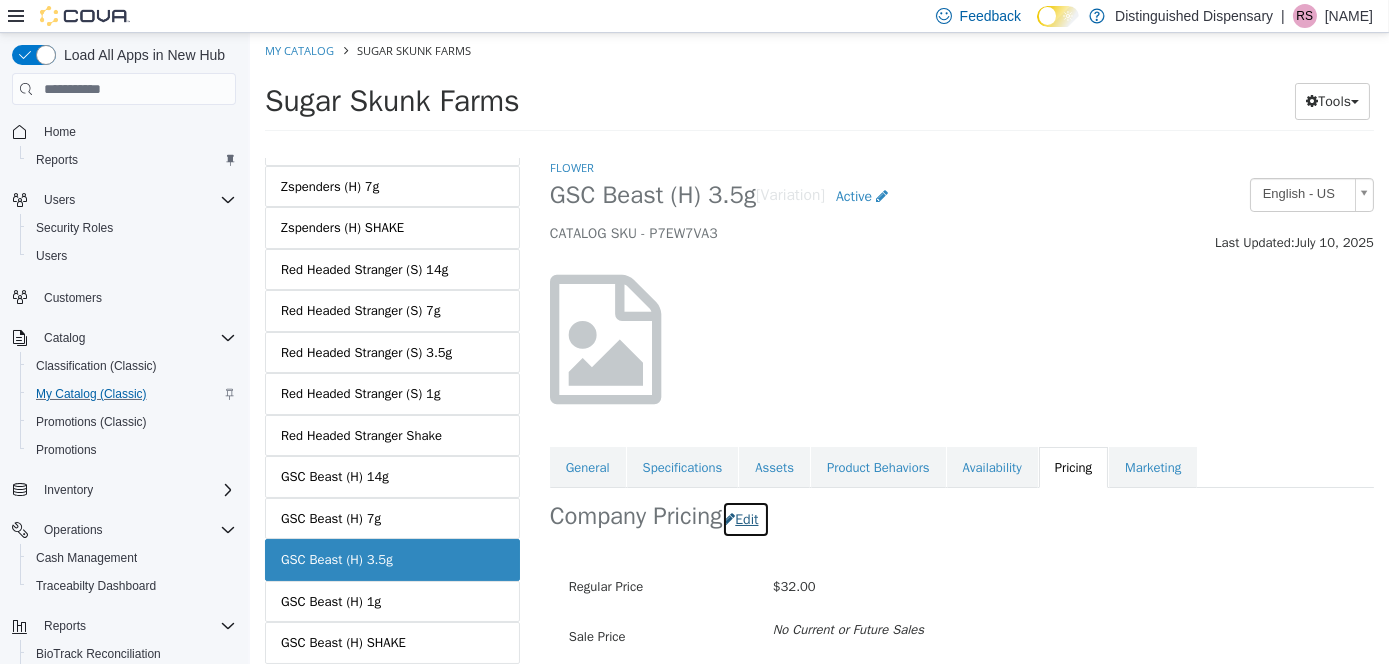 click on "Edit" at bounding box center [744, 519] 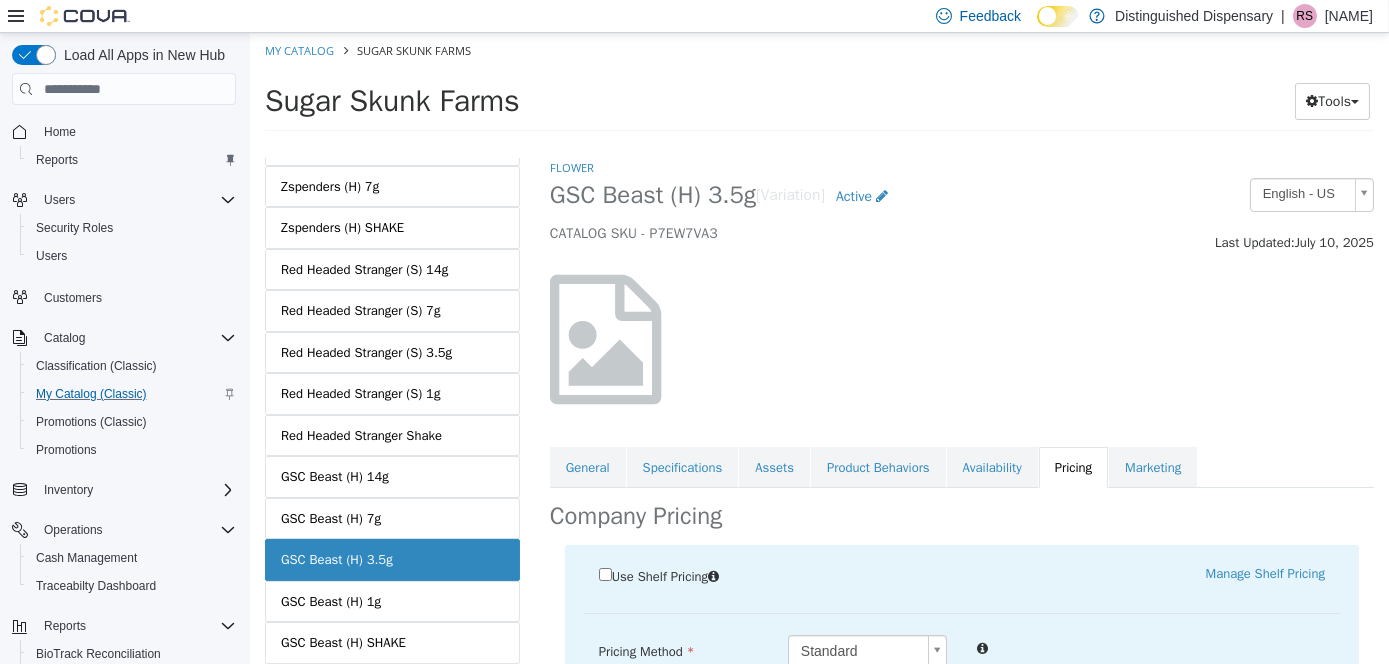 scroll, scrollTop: 310, scrollLeft: 0, axis: vertical 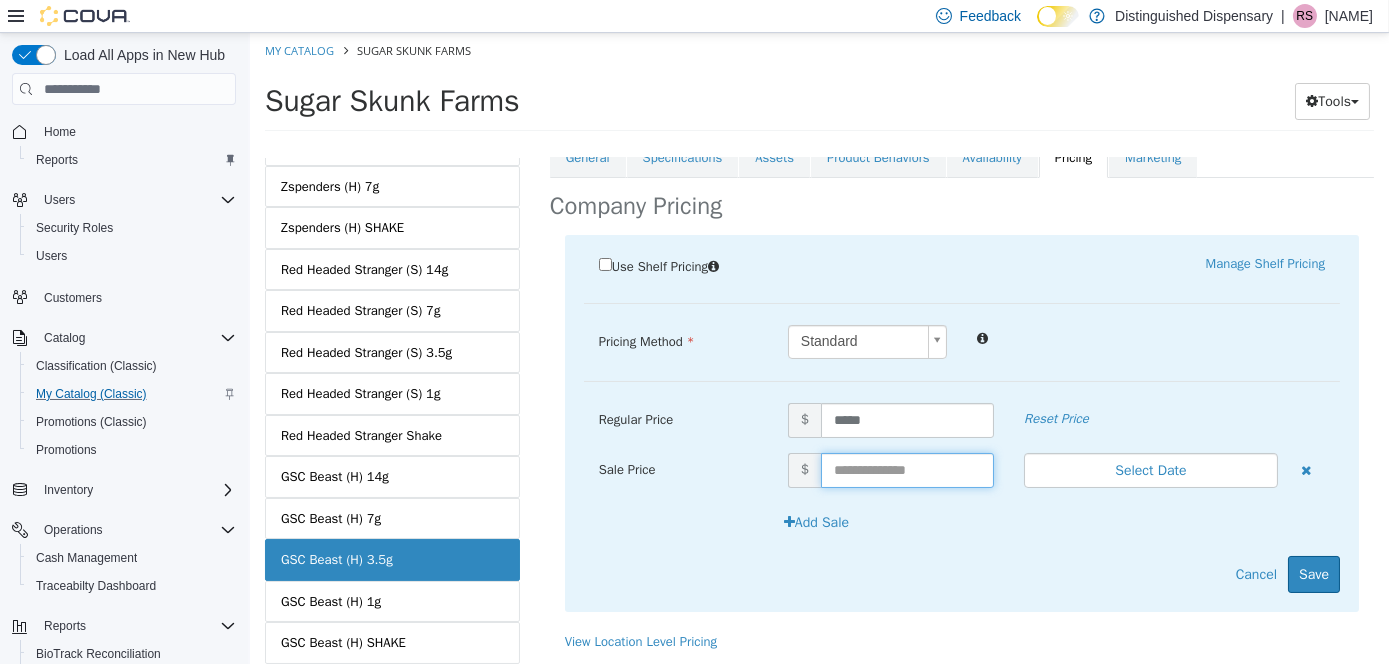 click at bounding box center [906, 470] 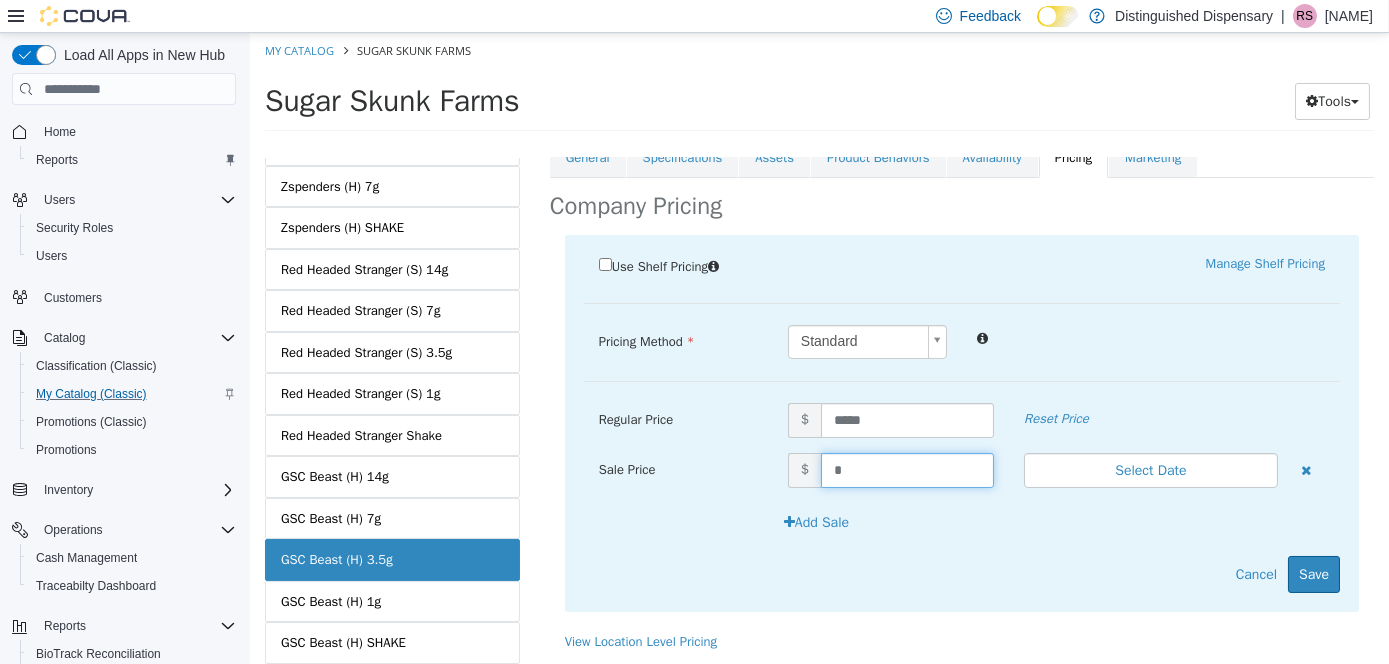 type on "**" 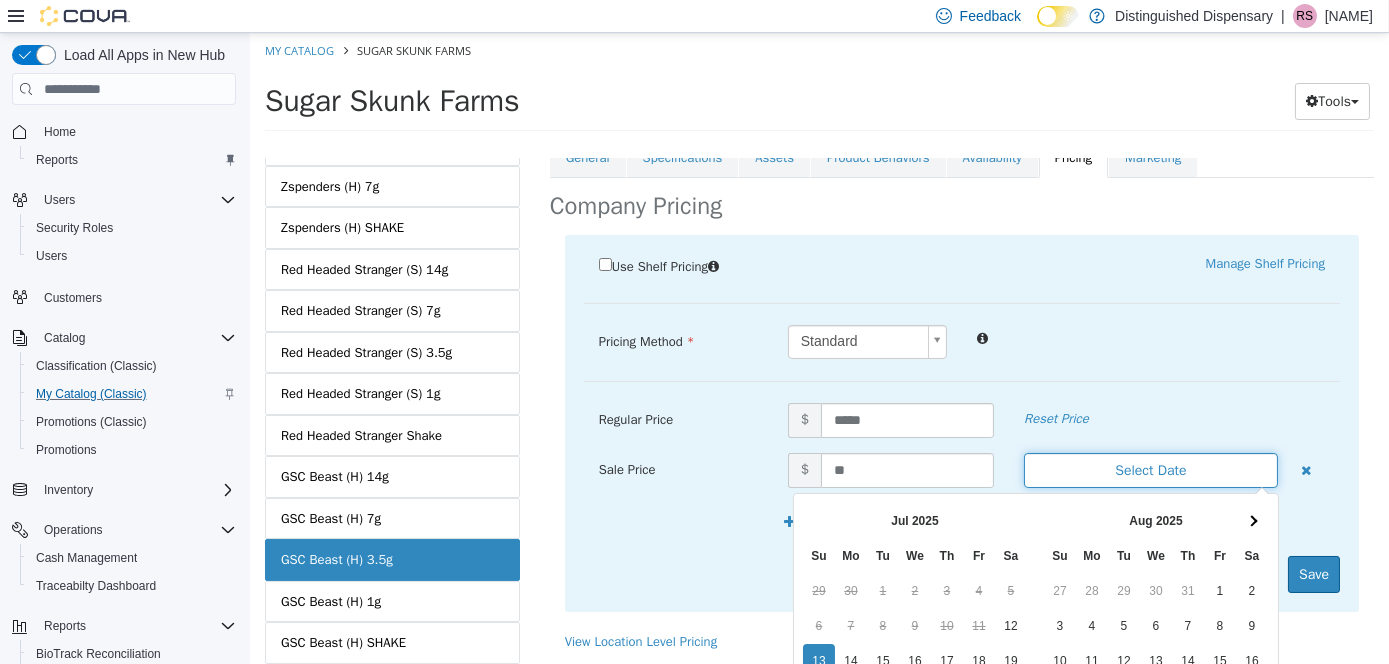 click on "Select Date" at bounding box center (1150, 470) 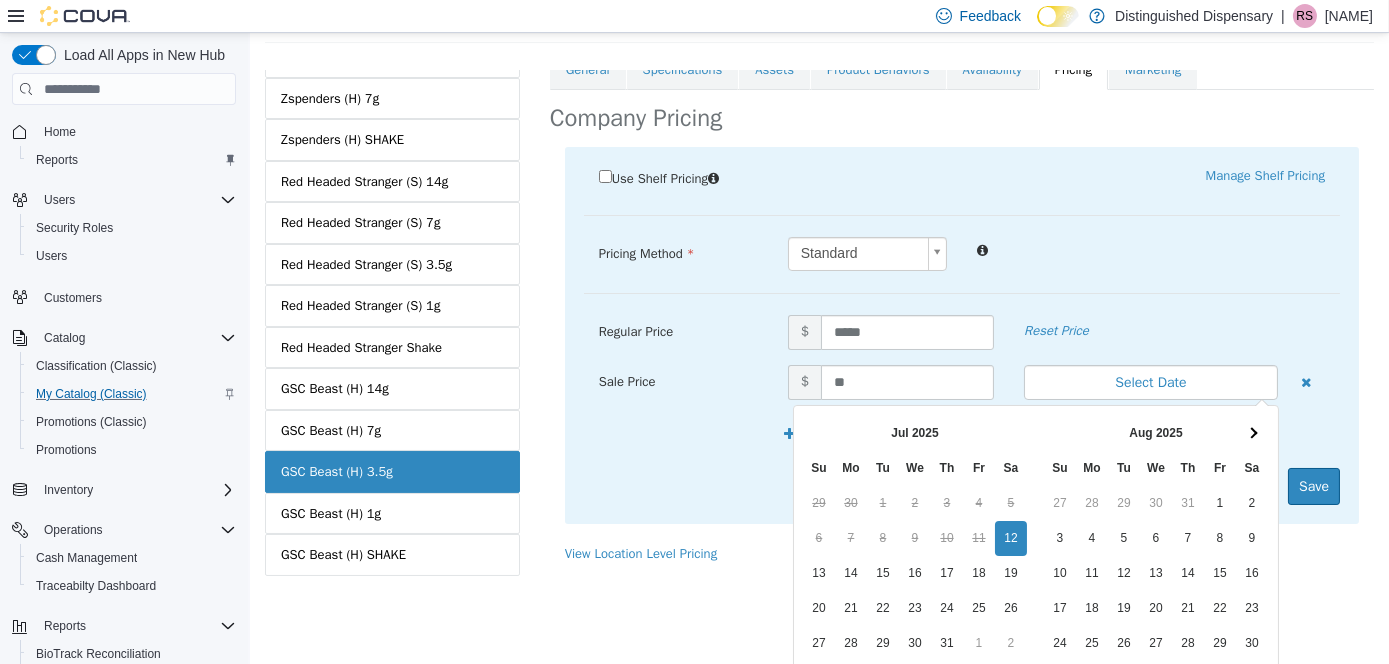 scroll, scrollTop: 200, scrollLeft: 0, axis: vertical 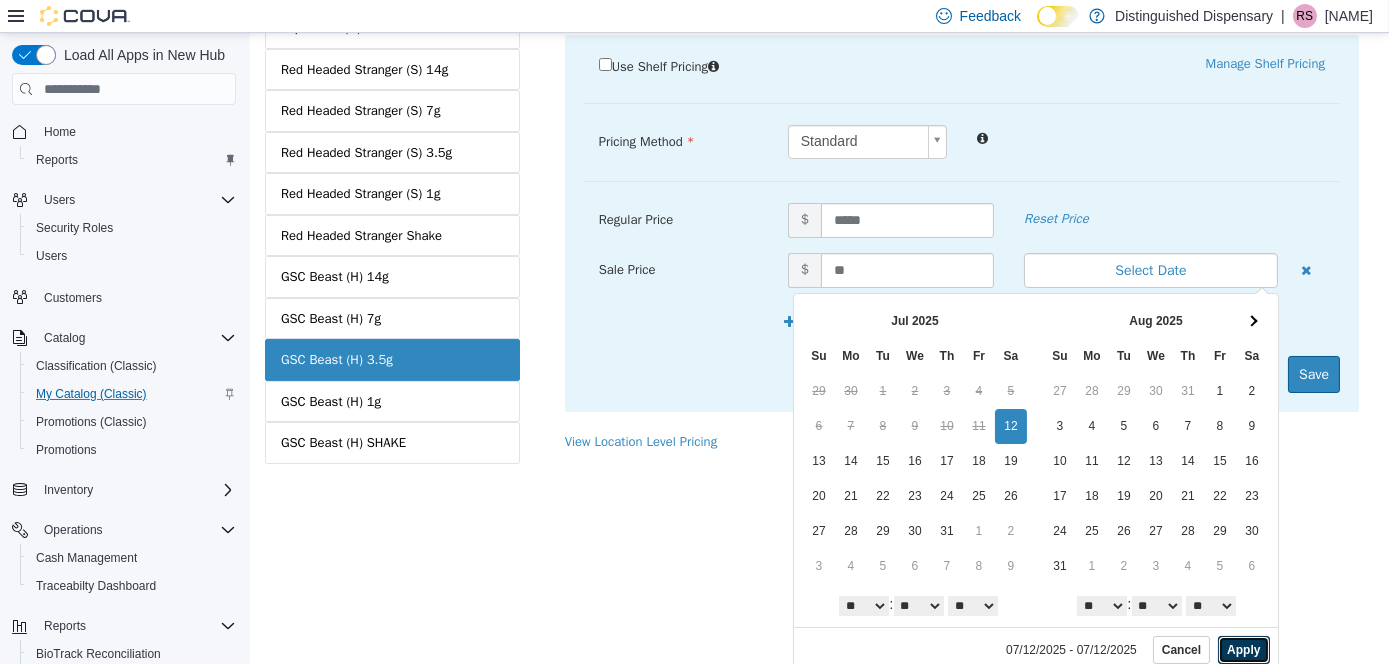 click on "Apply" at bounding box center (1242, 650) 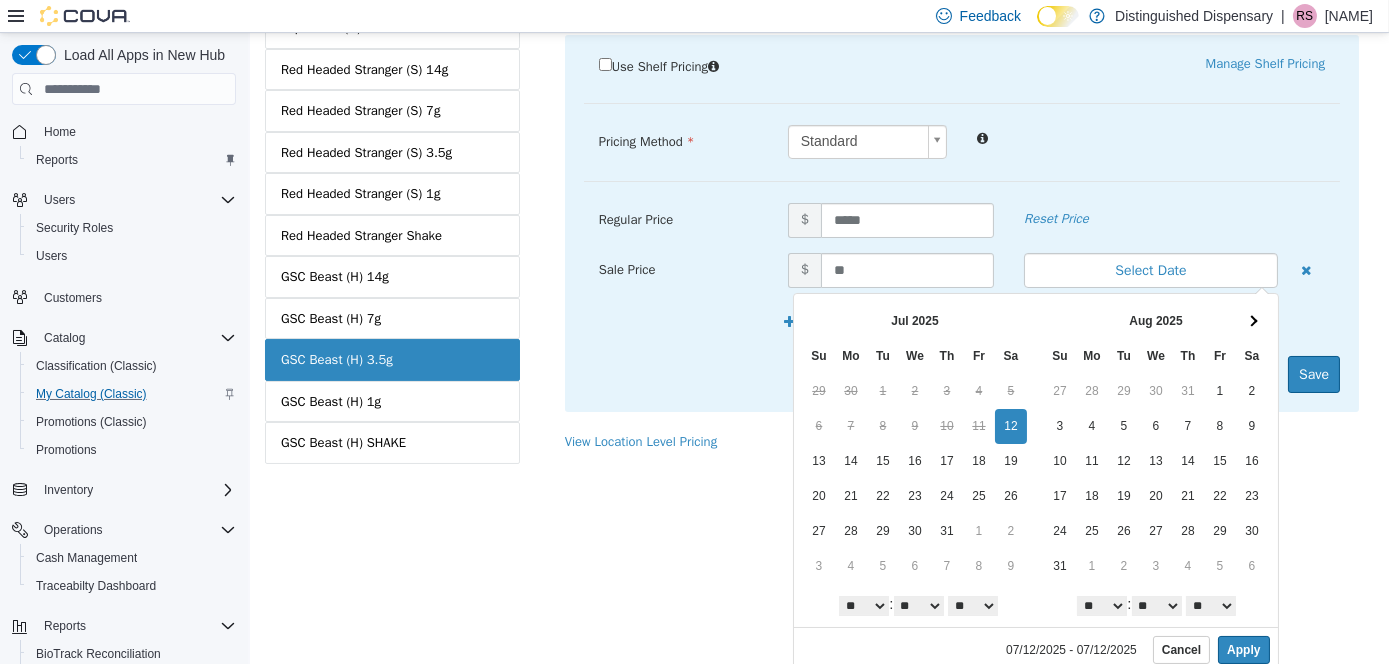 scroll, scrollTop: 0, scrollLeft: 0, axis: both 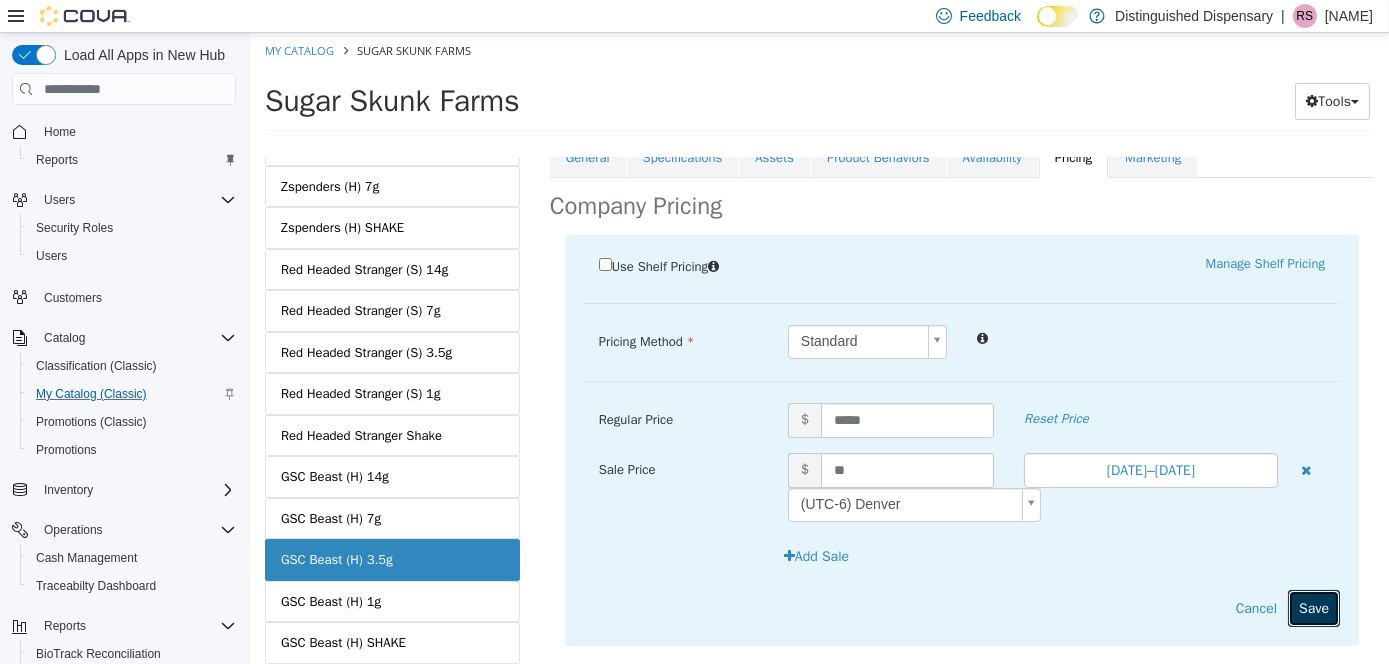 click on "Save" at bounding box center (1313, 608) 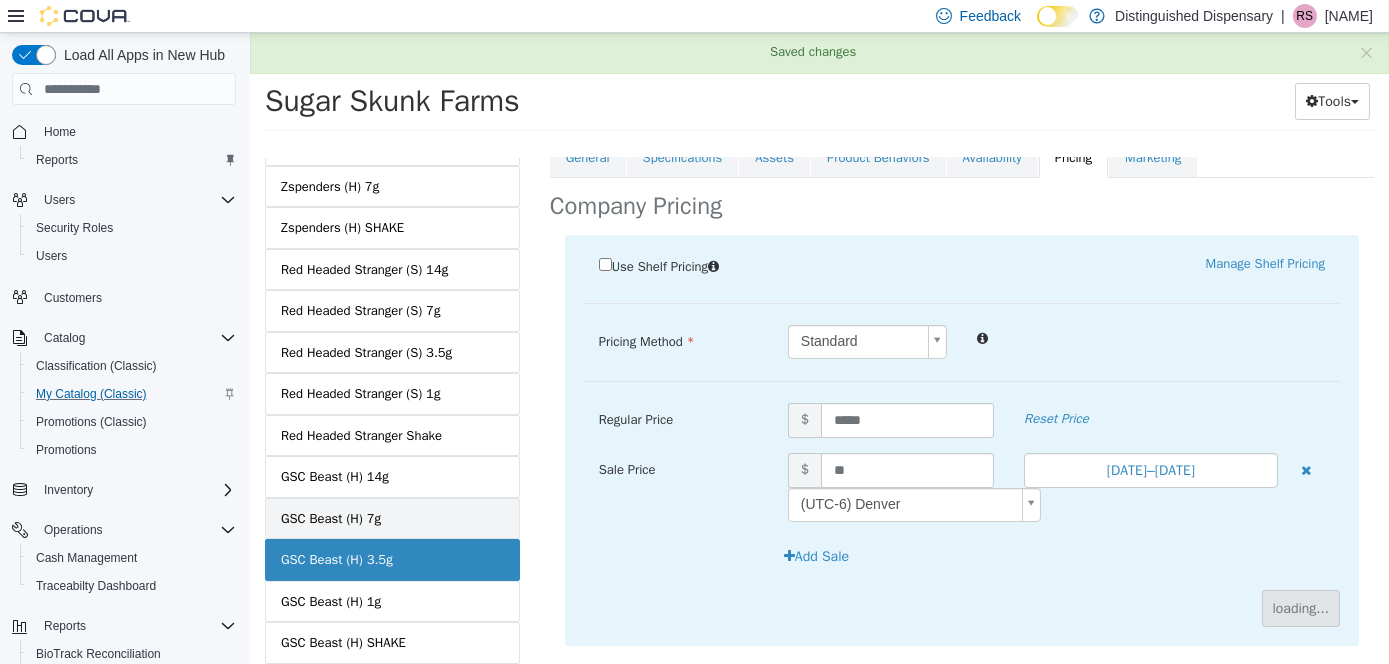 click on "GSC Beast (H) 7g" at bounding box center (391, 519) 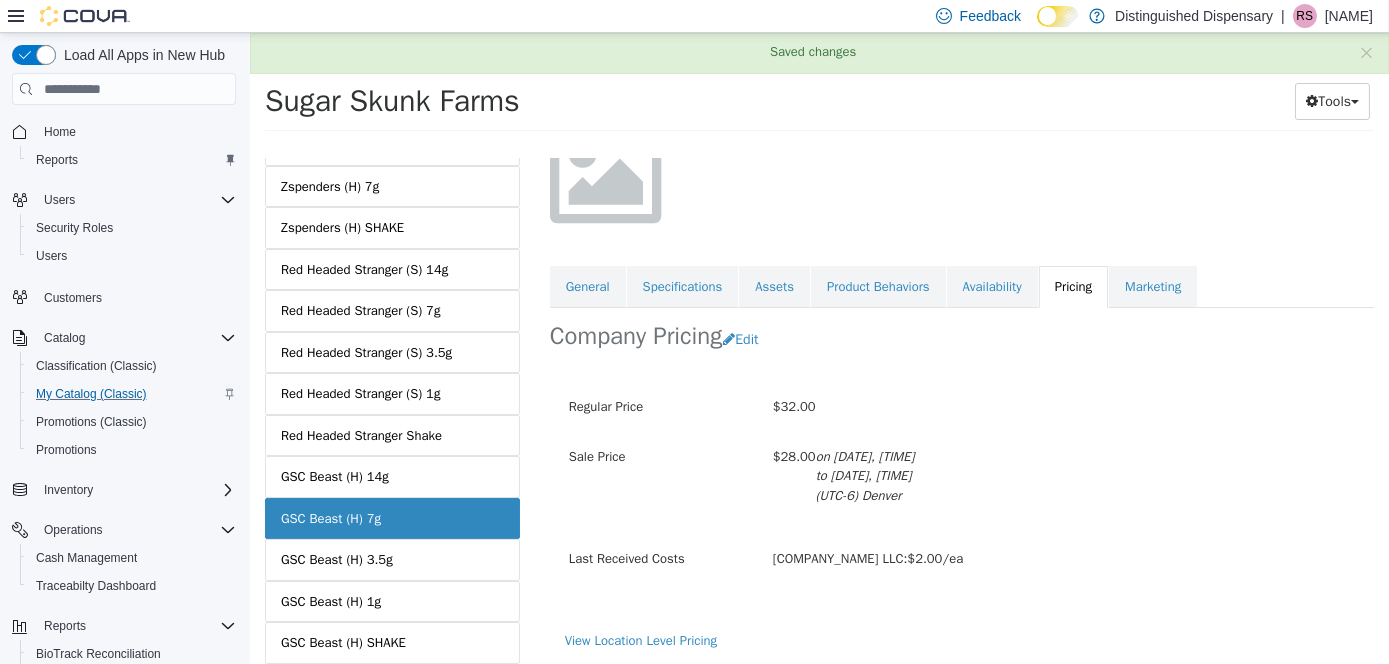scroll, scrollTop: 0, scrollLeft: 0, axis: both 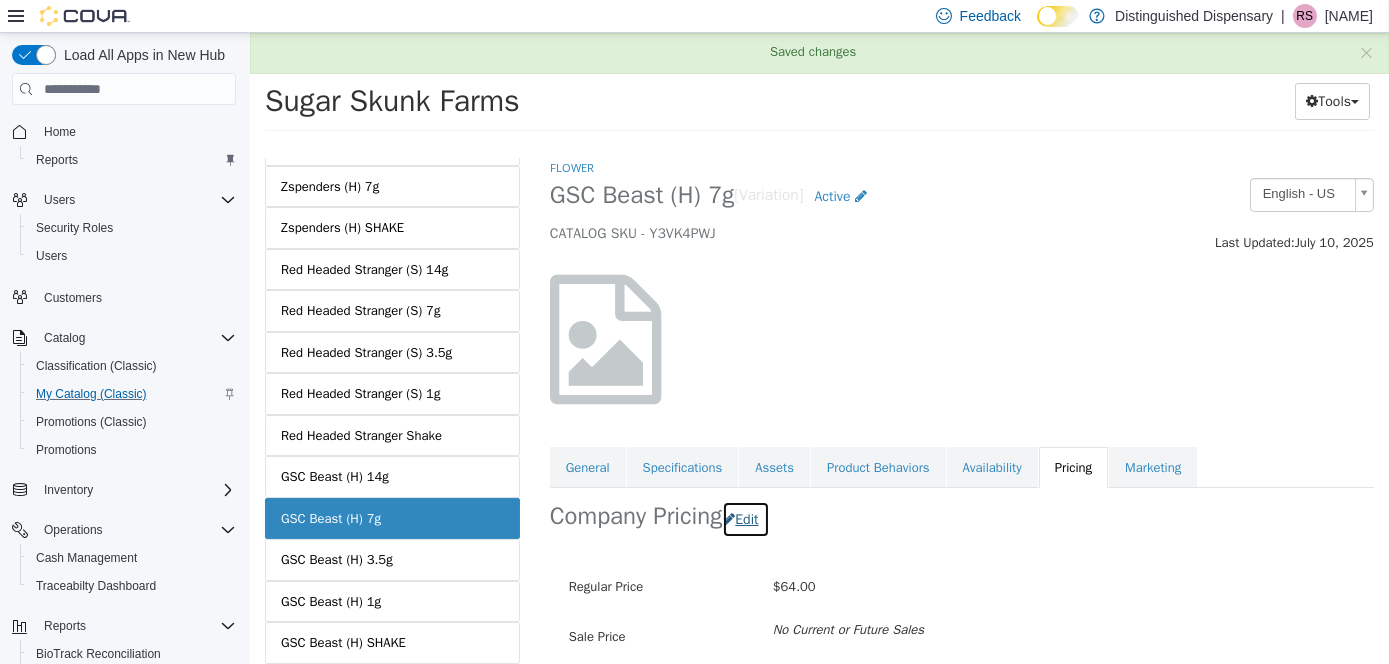 click on "Edit" at bounding box center [744, 519] 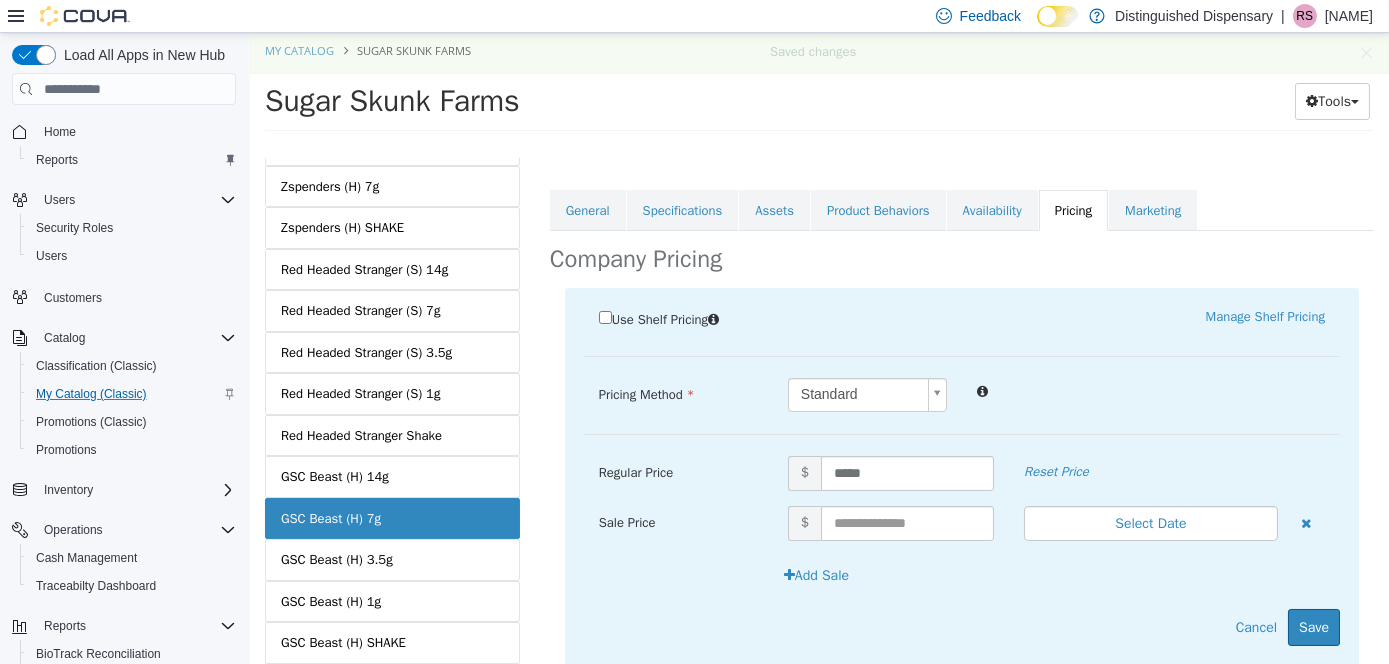 scroll, scrollTop: 310, scrollLeft: 0, axis: vertical 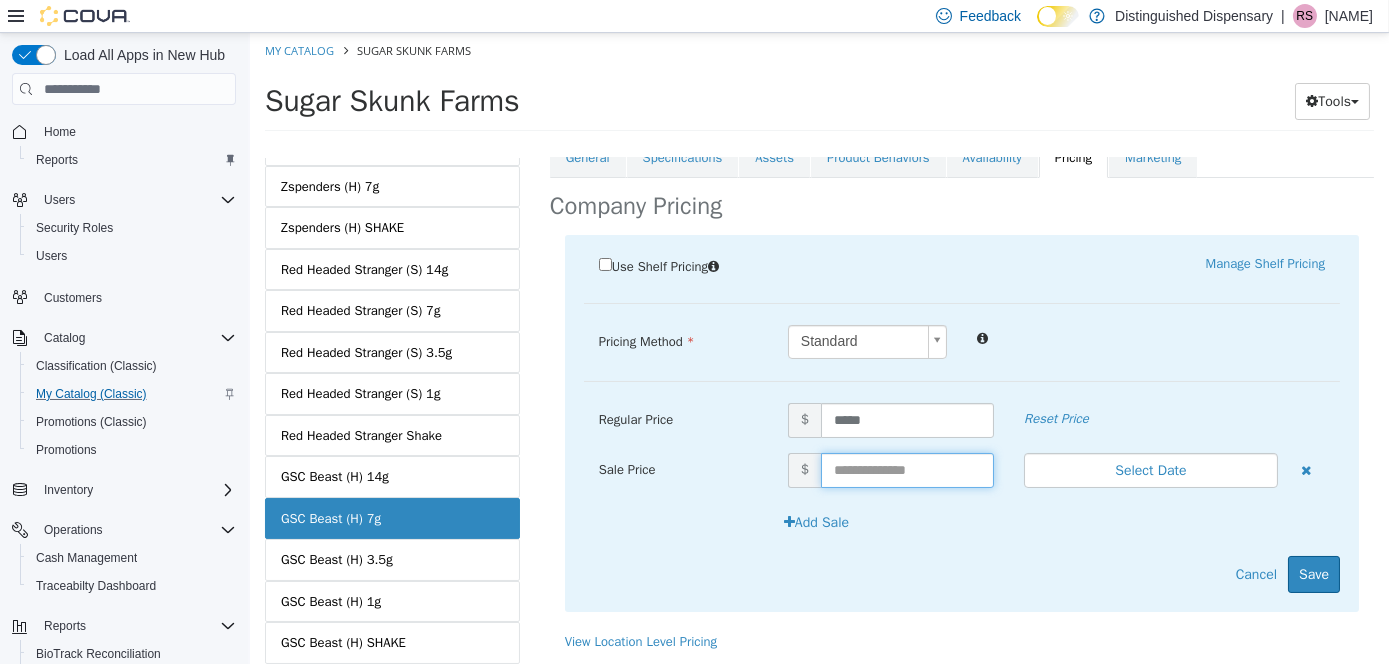 click at bounding box center [906, 470] 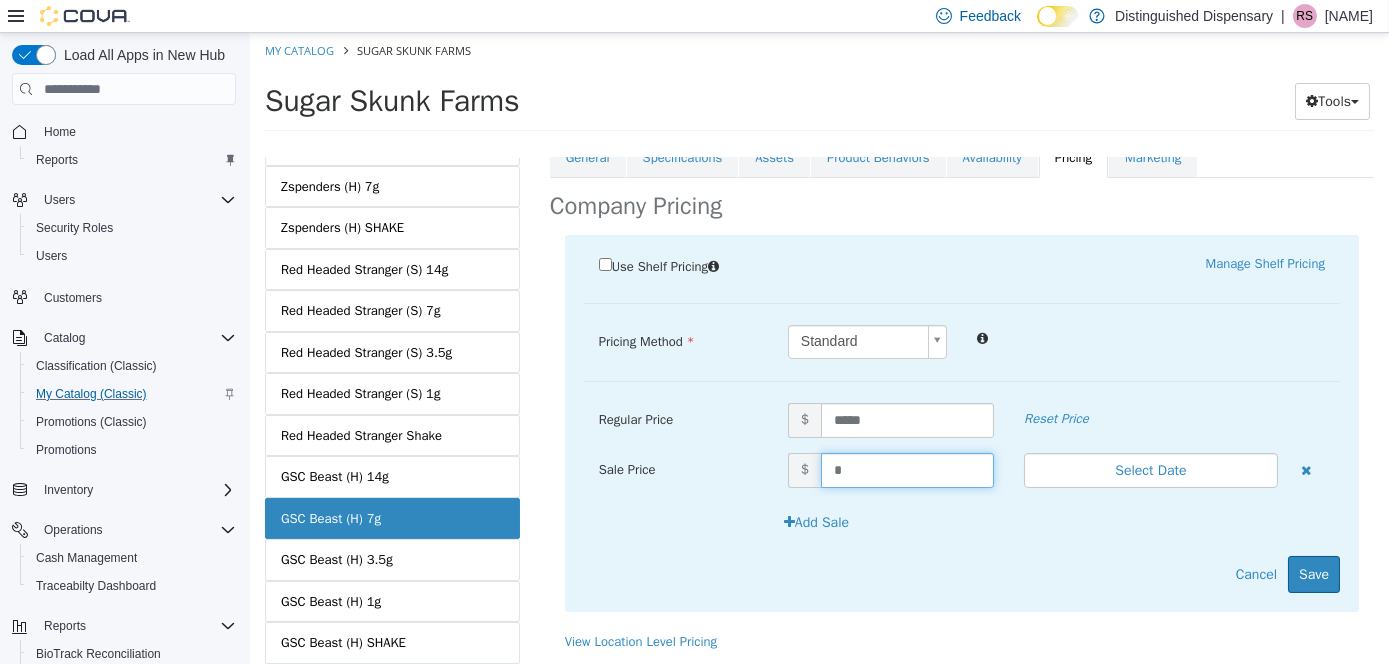 type on "**" 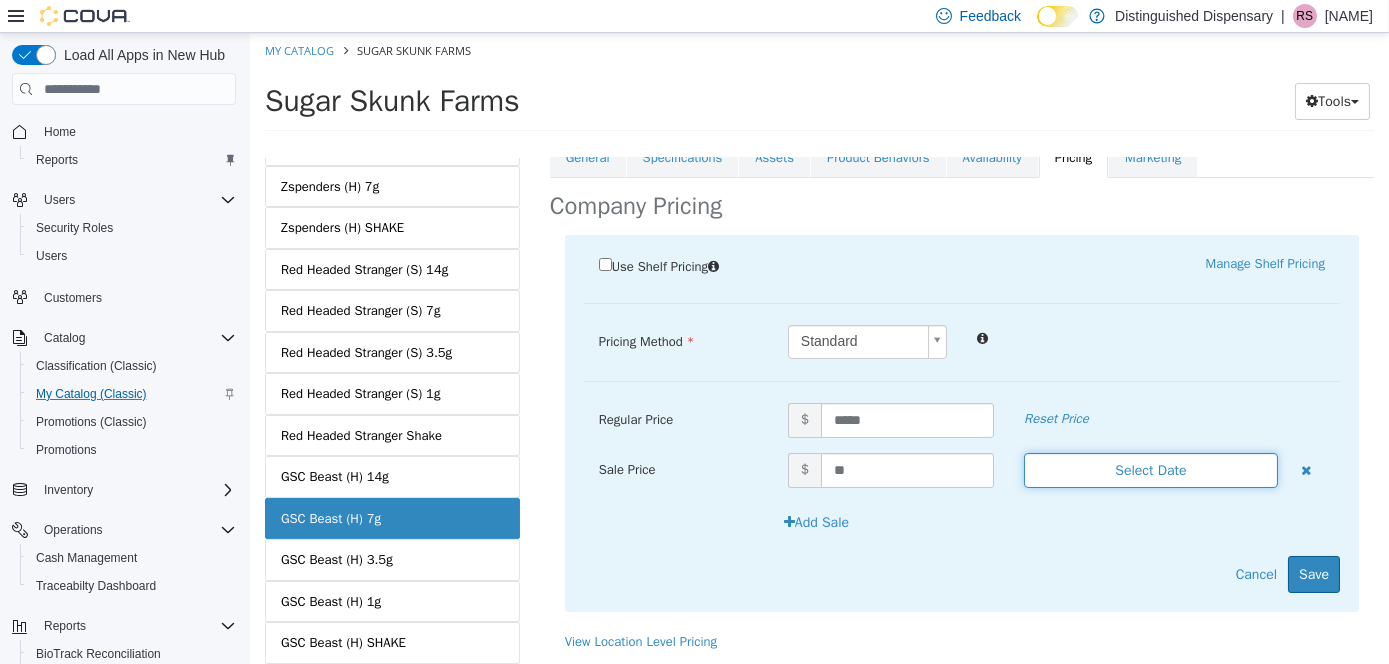 click on "Select Date" at bounding box center (1150, 470) 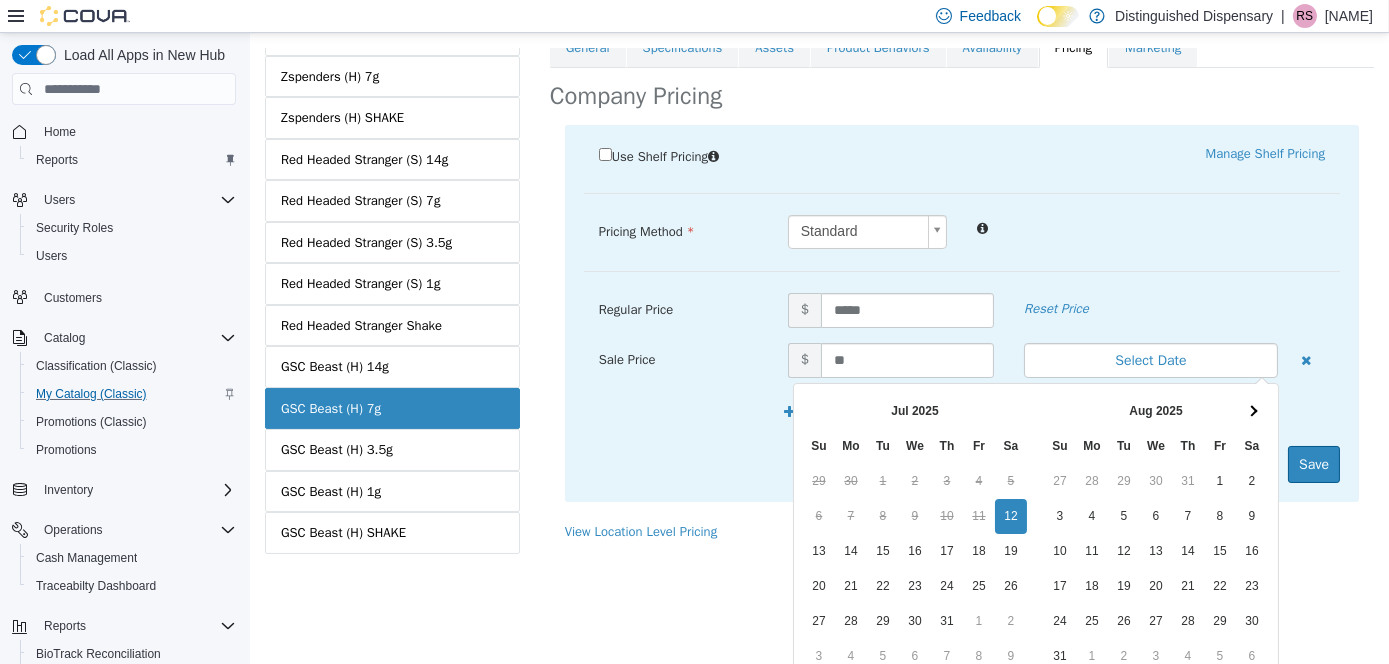 scroll, scrollTop: 205, scrollLeft: 0, axis: vertical 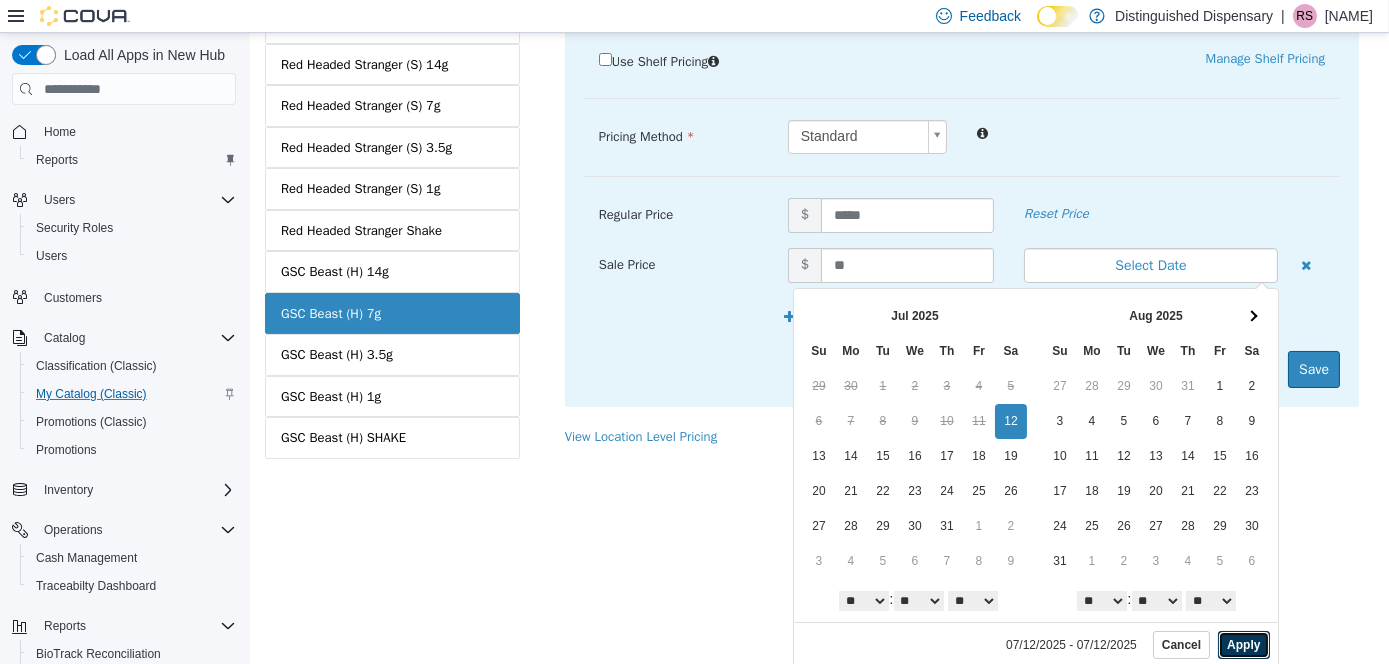 click on "Apply" at bounding box center (1242, 645) 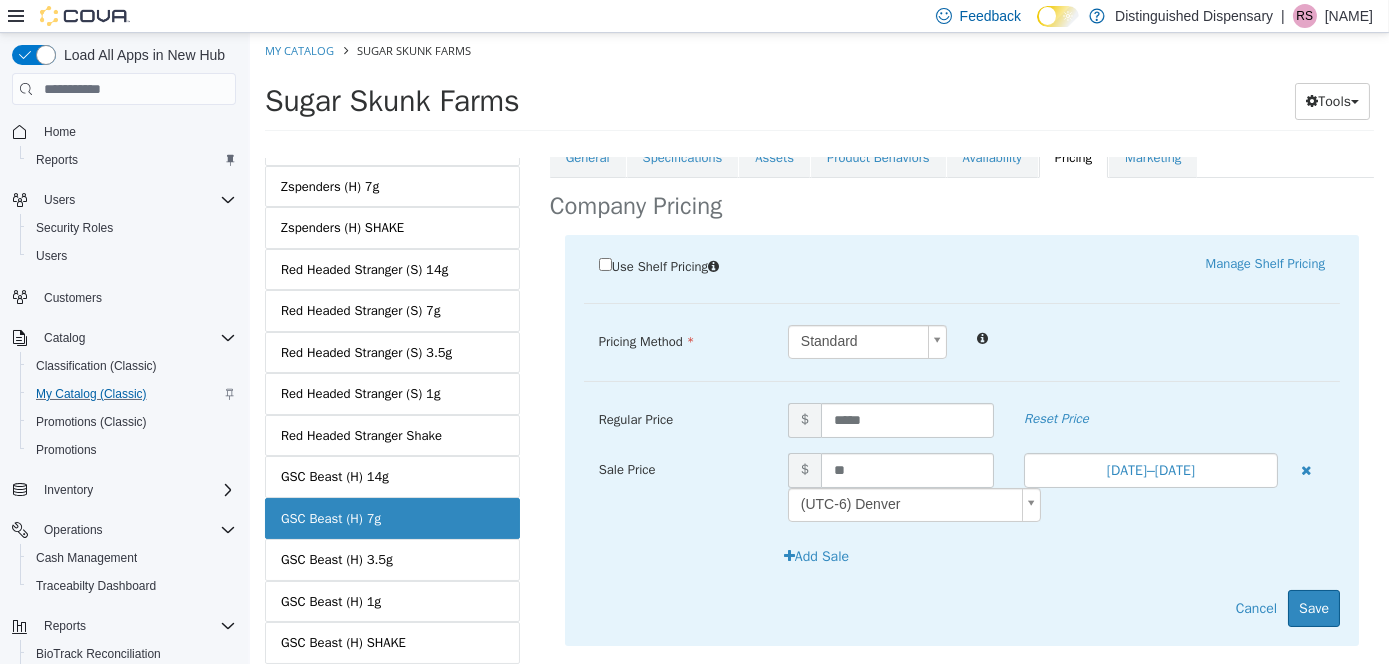 scroll, scrollTop: 0, scrollLeft: 0, axis: both 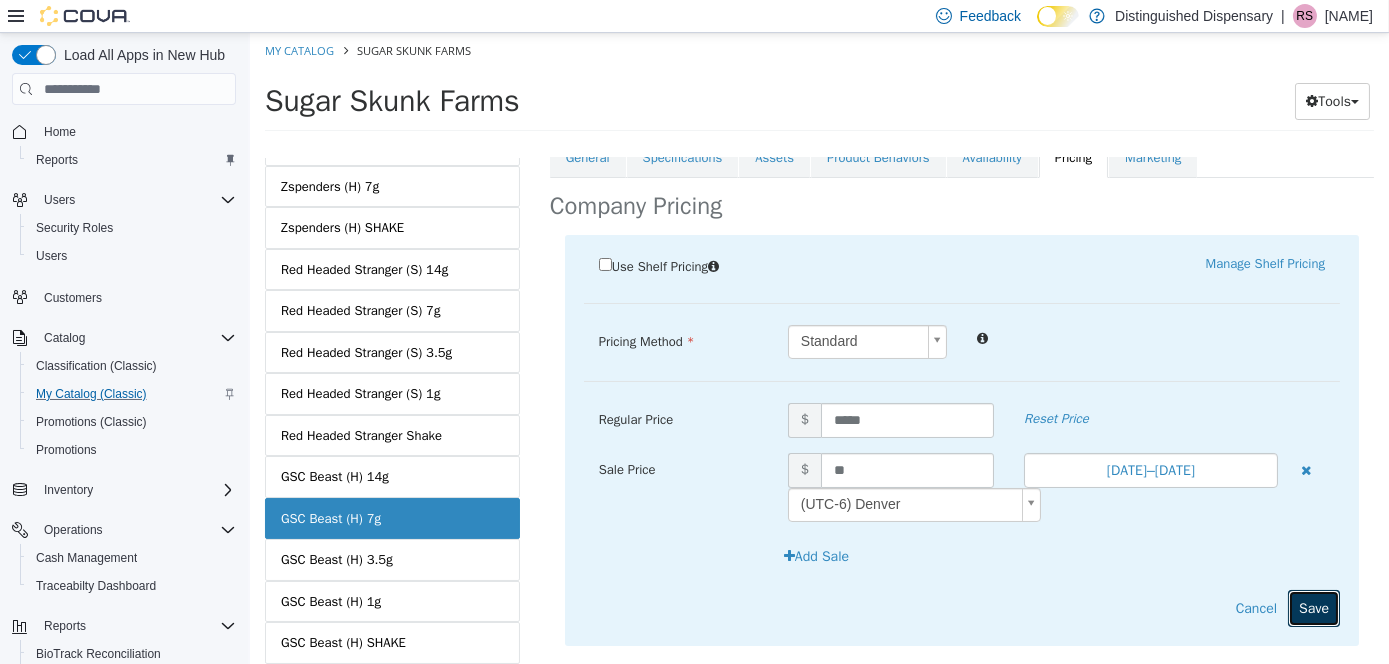 click on "Save" at bounding box center (1313, 608) 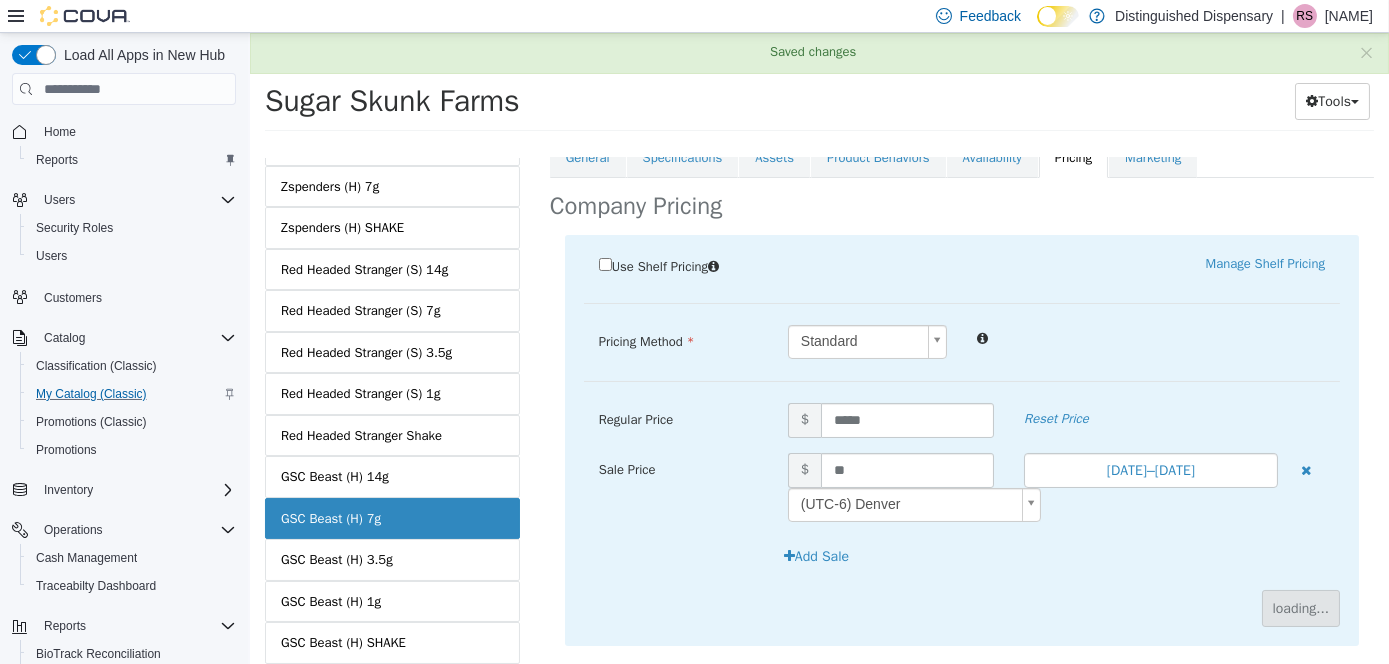 scroll, scrollTop: 181, scrollLeft: 0, axis: vertical 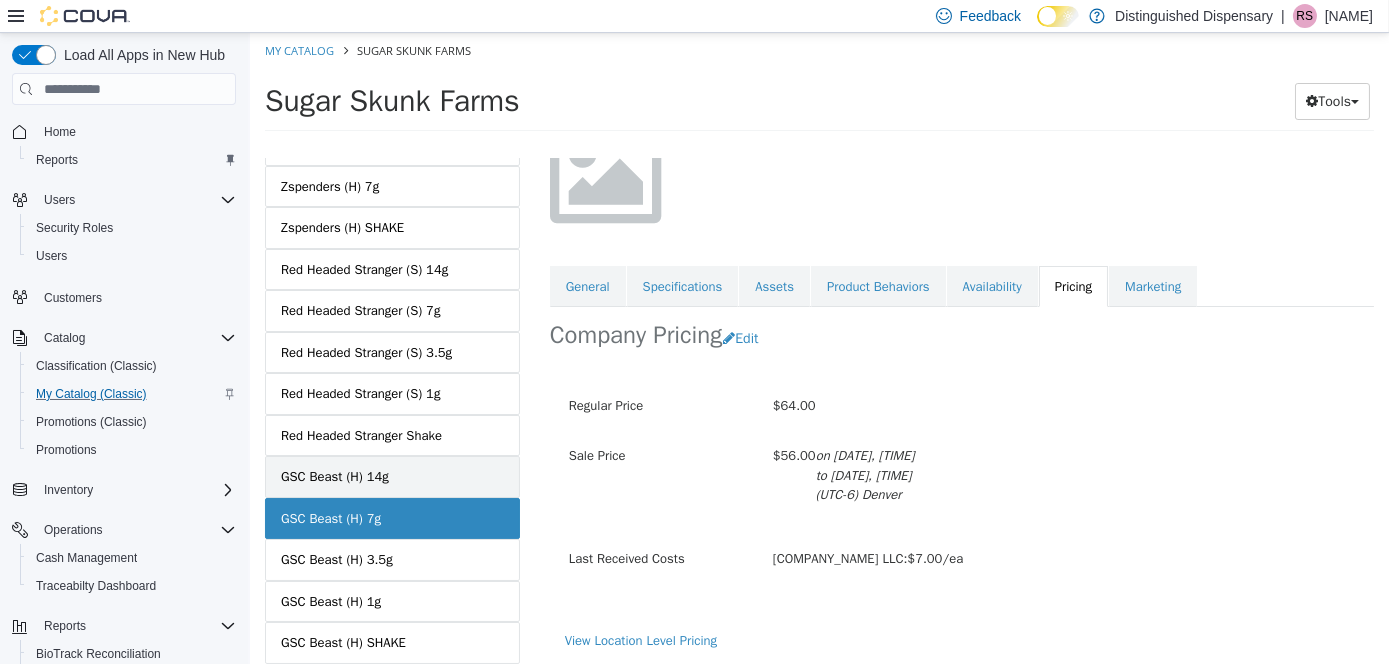 click on "GSC Beast (H) 14g" at bounding box center [391, 477] 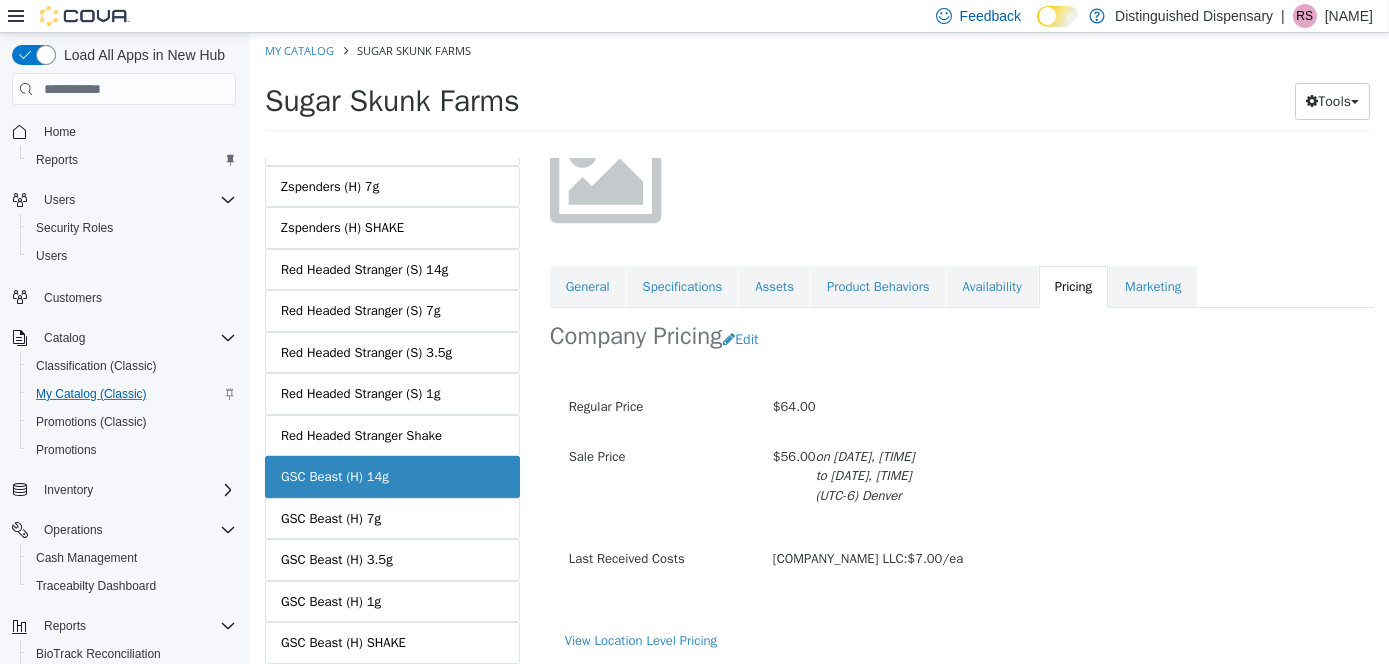 scroll, scrollTop: 0, scrollLeft: 0, axis: both 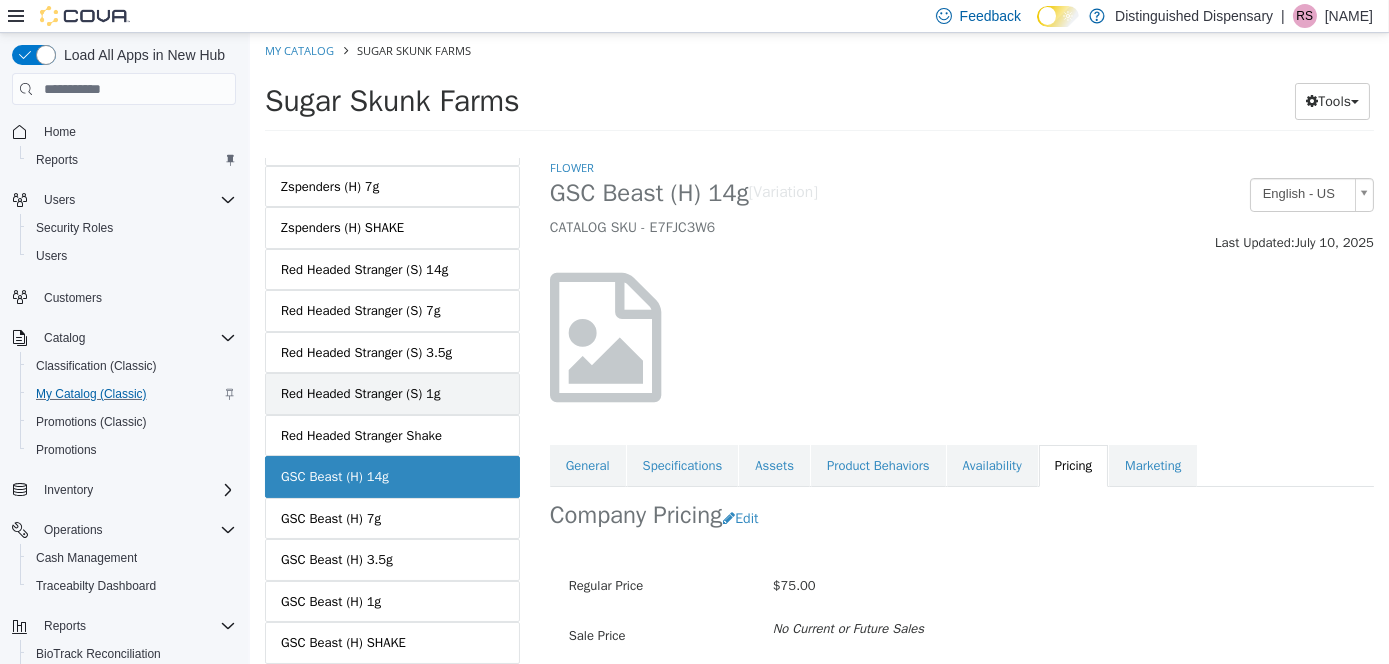 click on "Red Headed Stranger (S) 1g" at bounding box center [359, 394] 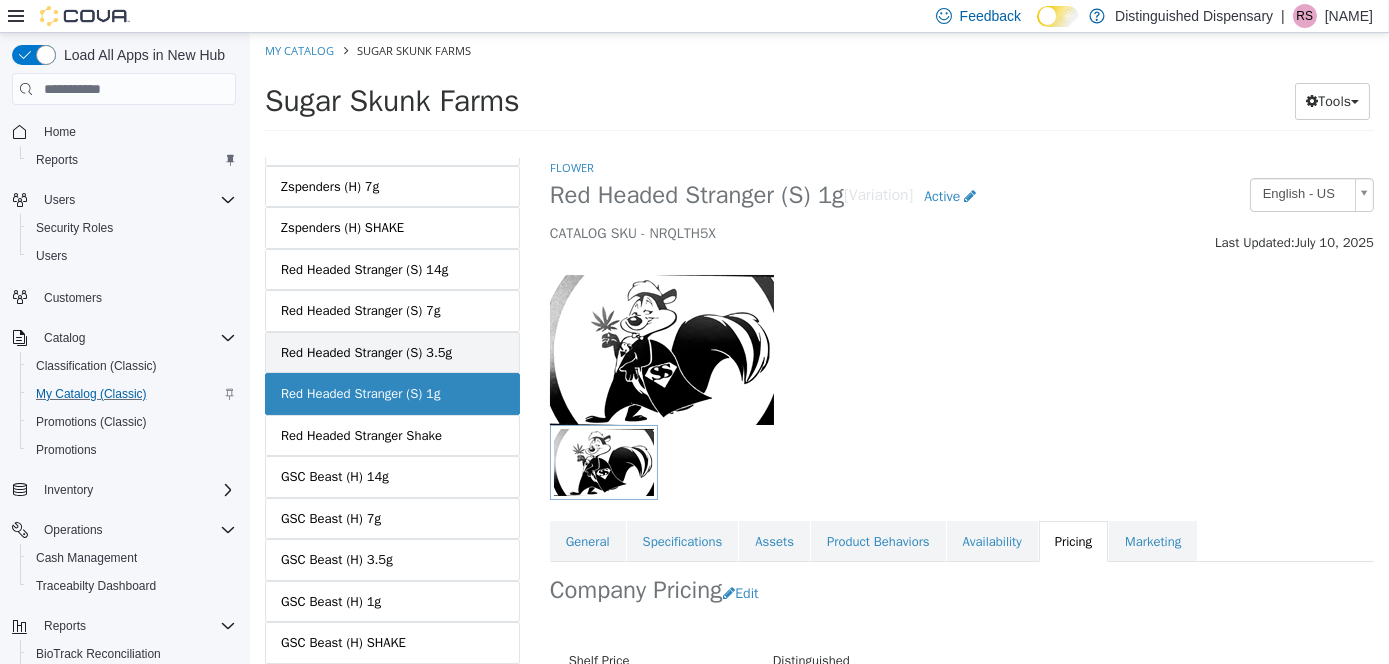scroll, scrollTop: 4602, scrollLeft: 0, axis: vertical 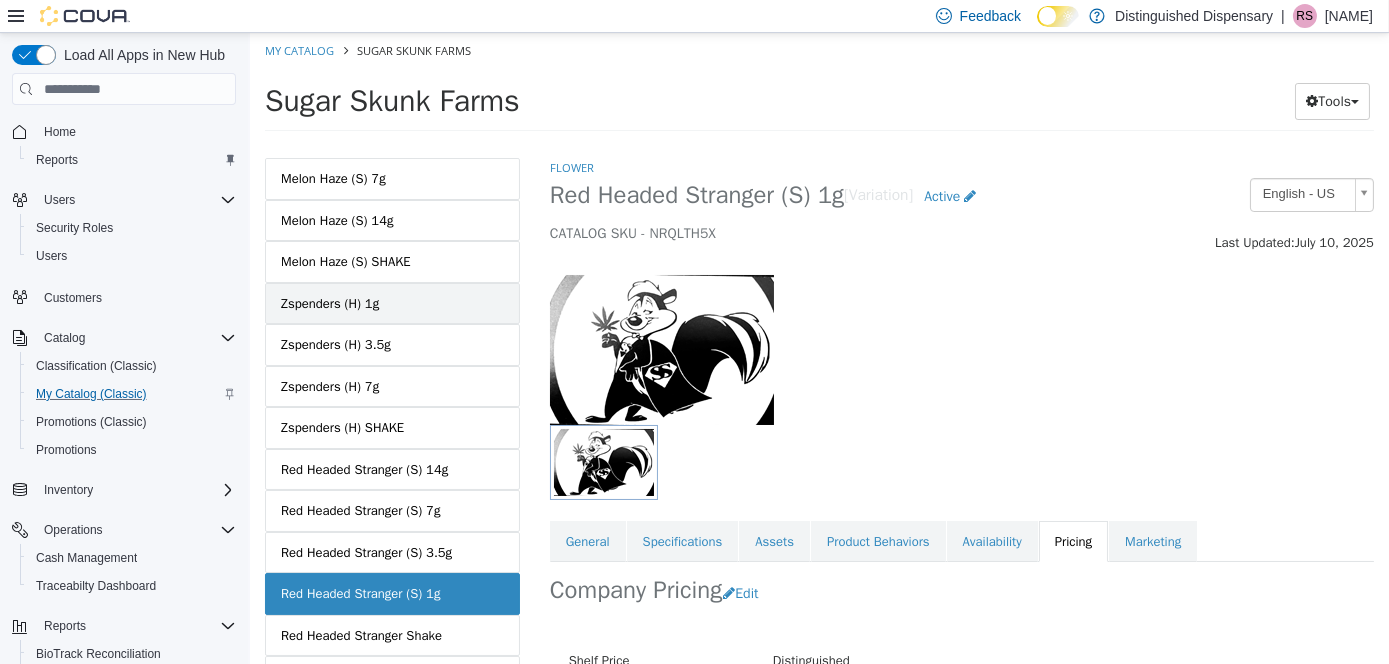 click on "Zspenders (H) 1g" at bounding box center [391, 304] 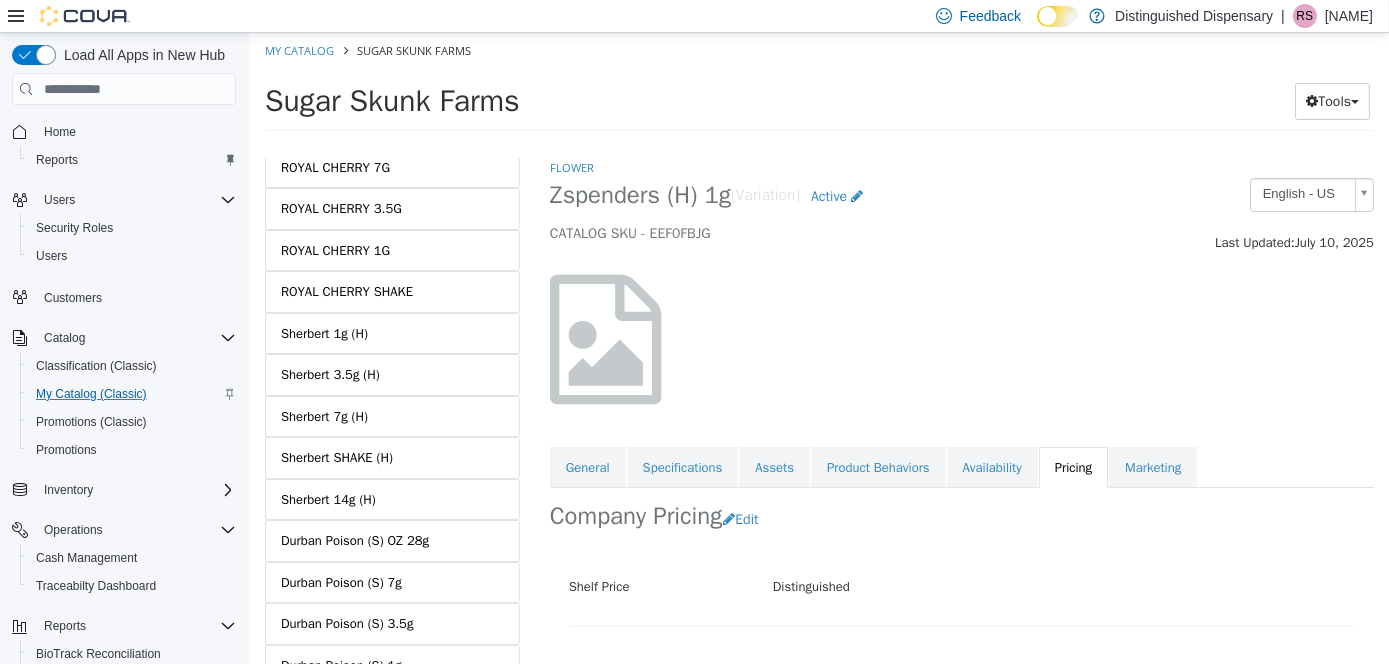 scroll, scrollTop: 3502, scrollLeft: 0, axis: vertical 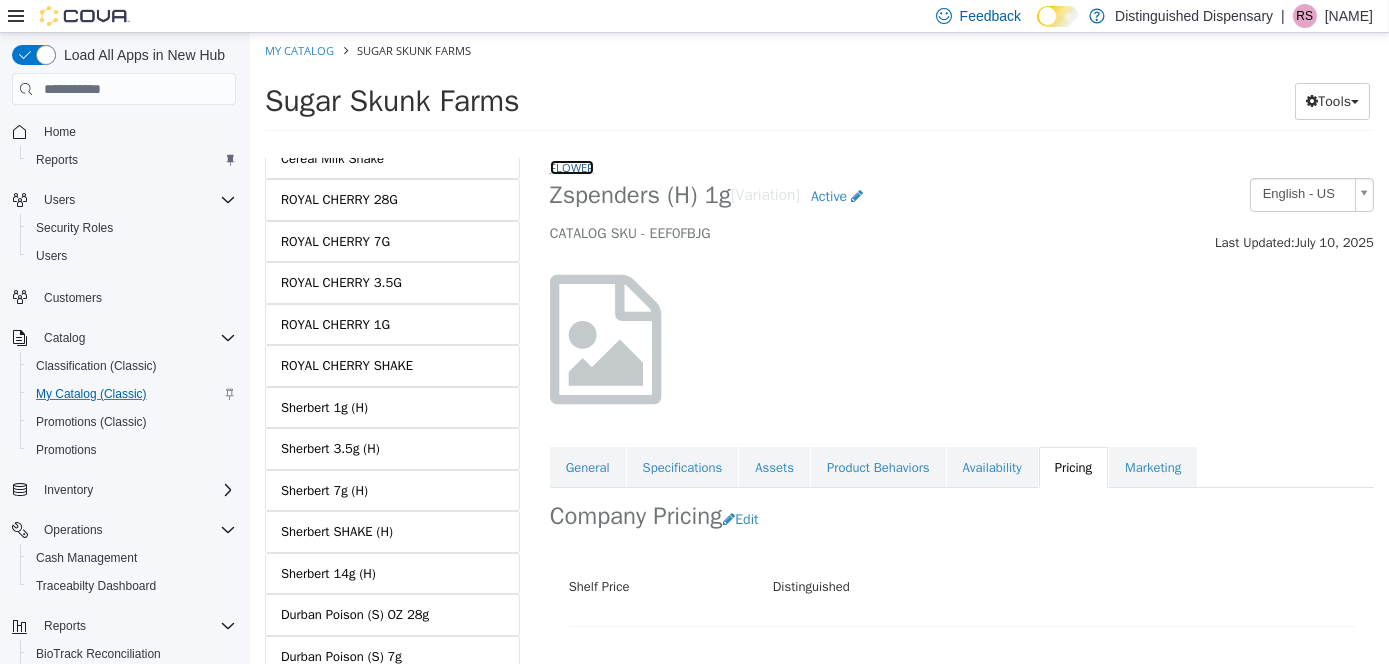 click on "Flower" at bounding box center [571, 167] 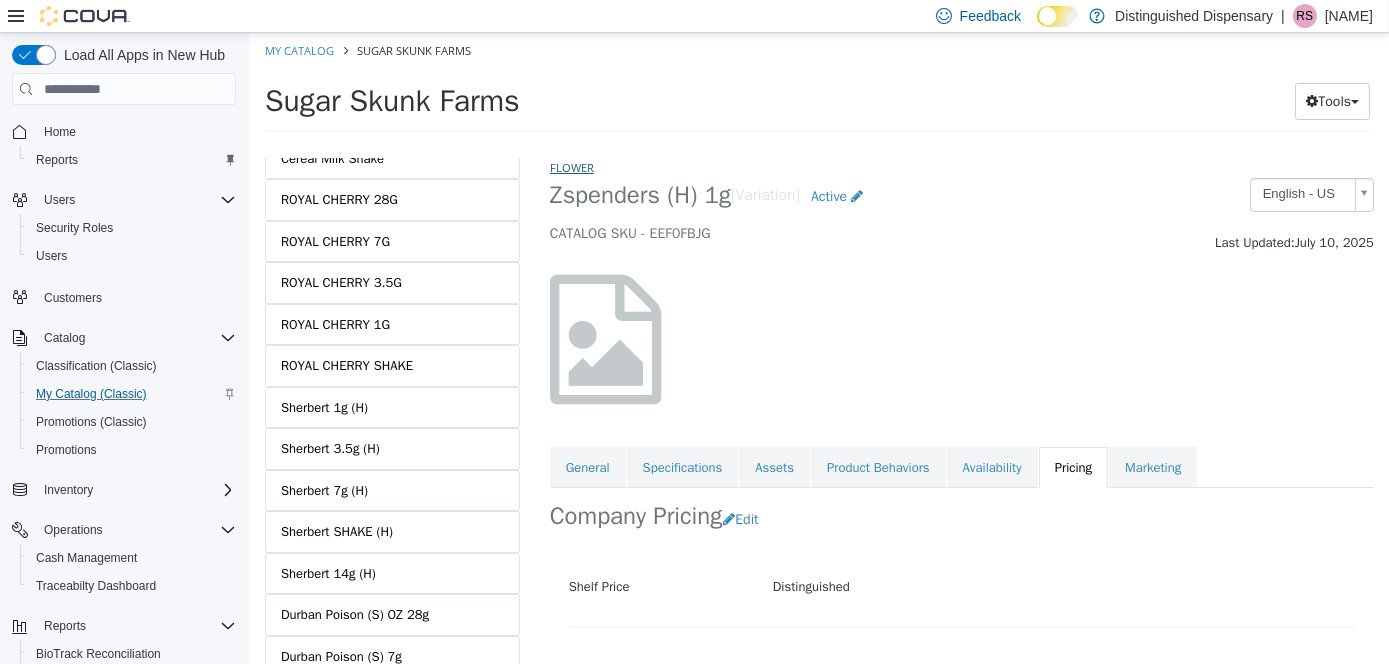 select on "**********" 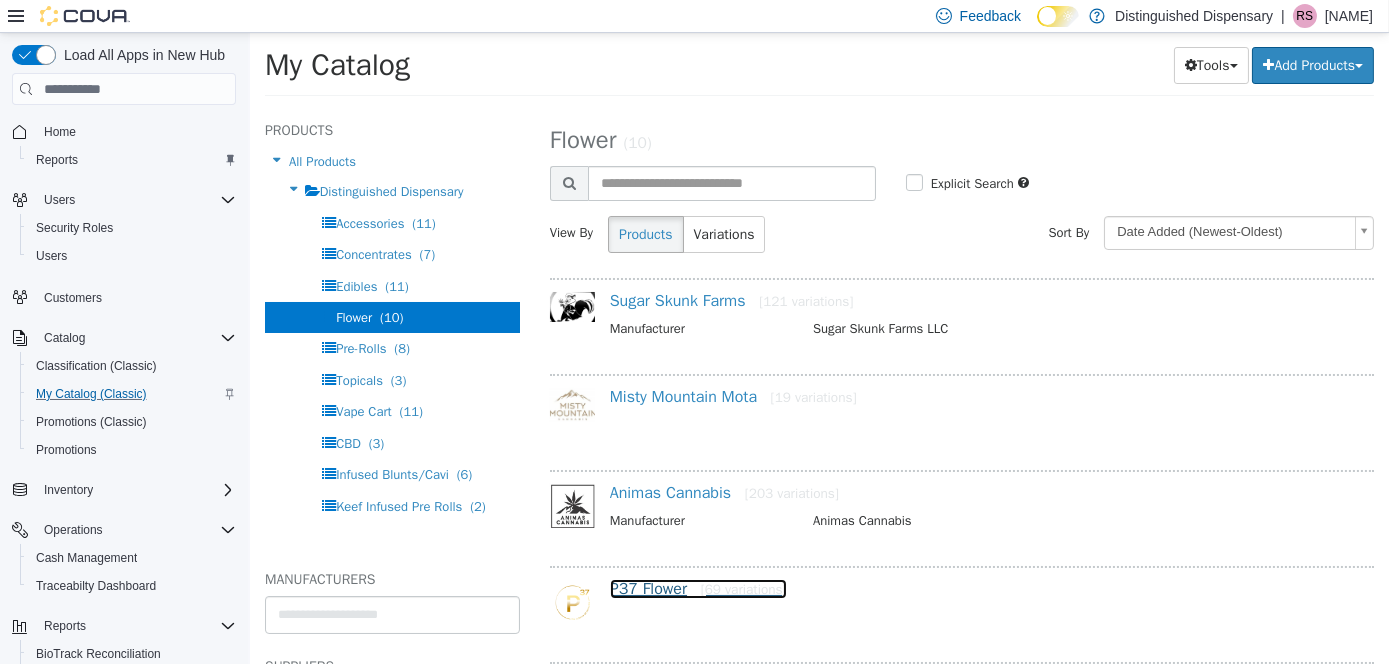 click on "P37 Flower
[69 variations]" at bounding box center (697, 589) 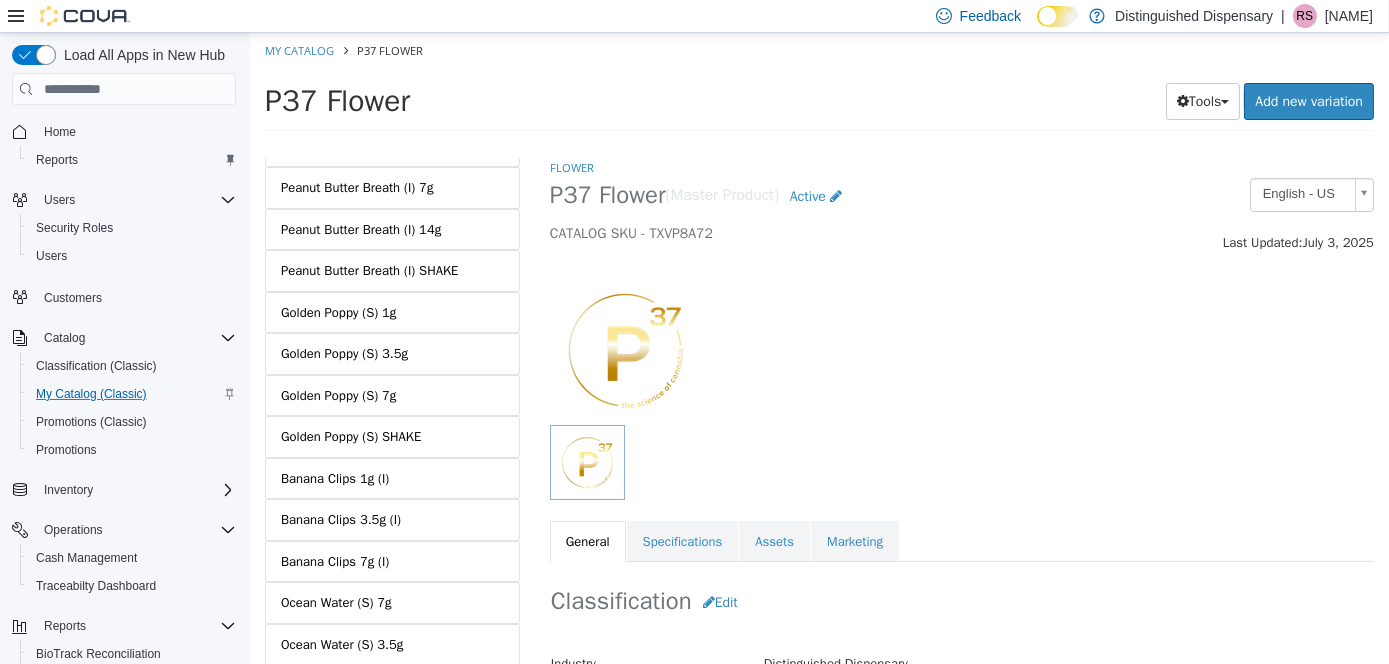 scroll, scrollTop: 2549, scrollLeft: 0, axis: vertical 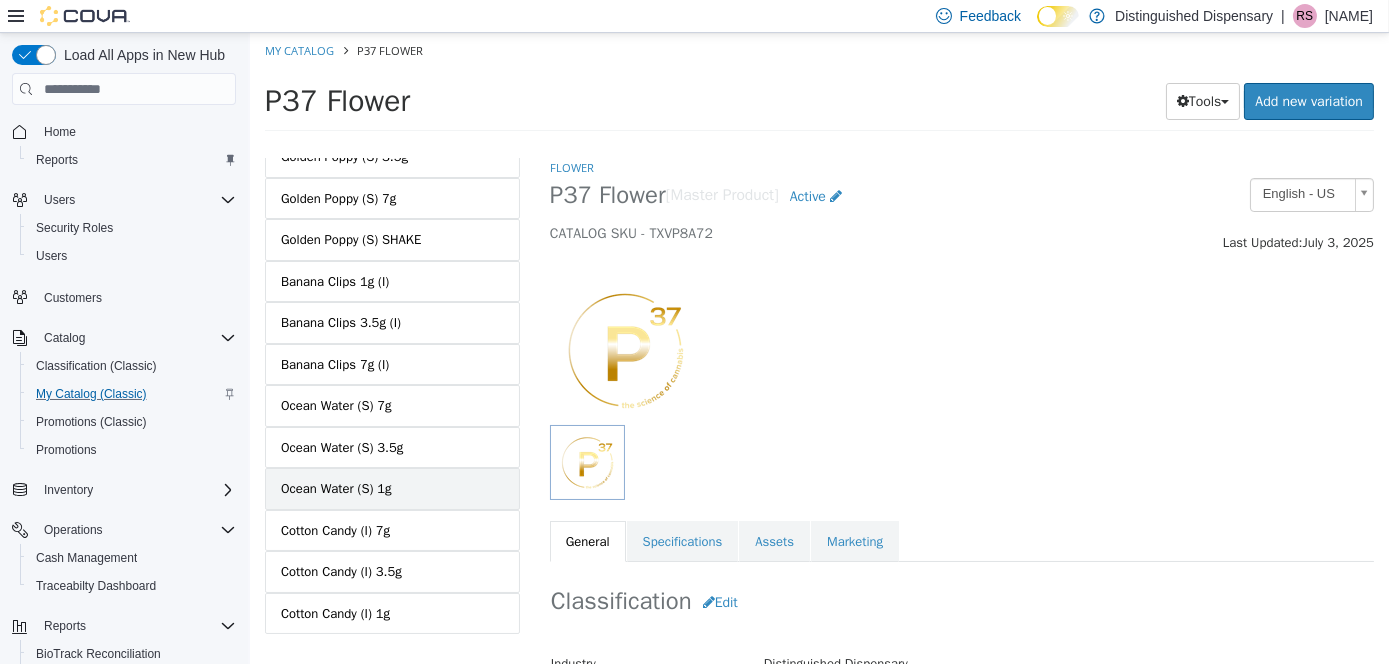 click on "Ocean Water (S) 1g" at bounding box center [391, 489] 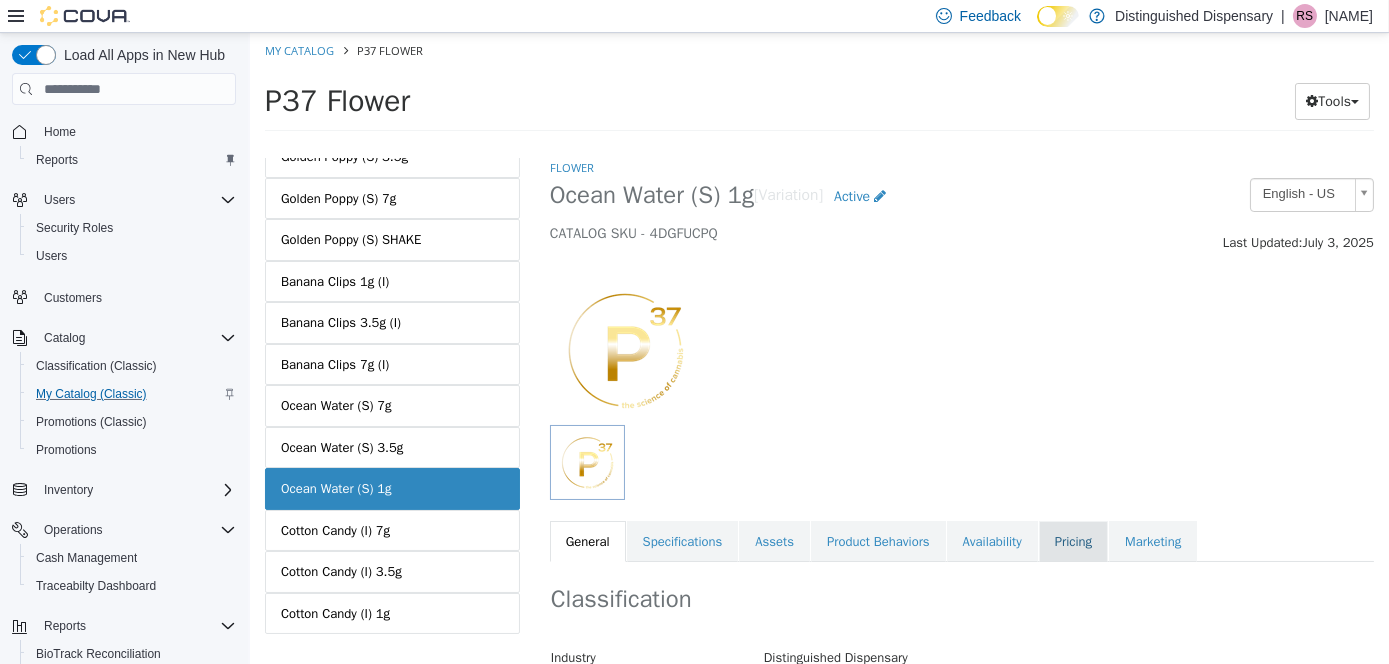 click on "Pricing" at bounding box center [1072, 542] 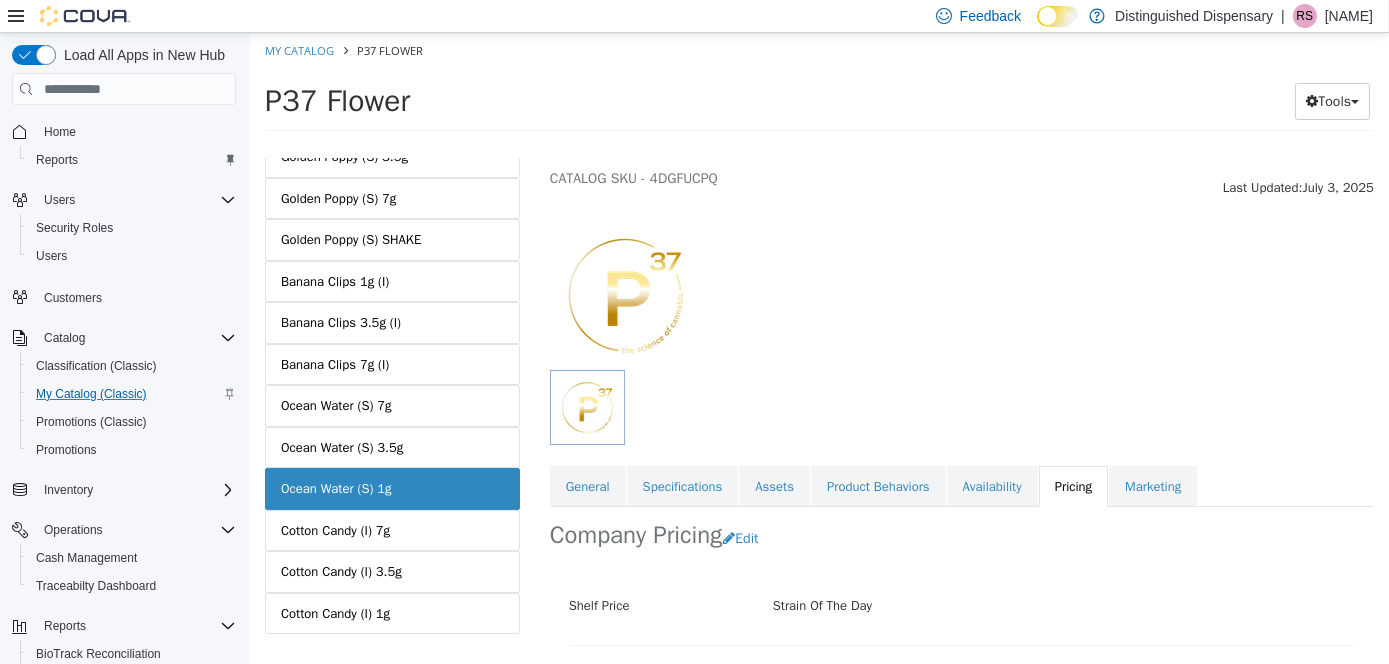 scroll, scrollTop: 100, scrollLeft: 0, axis: vertical 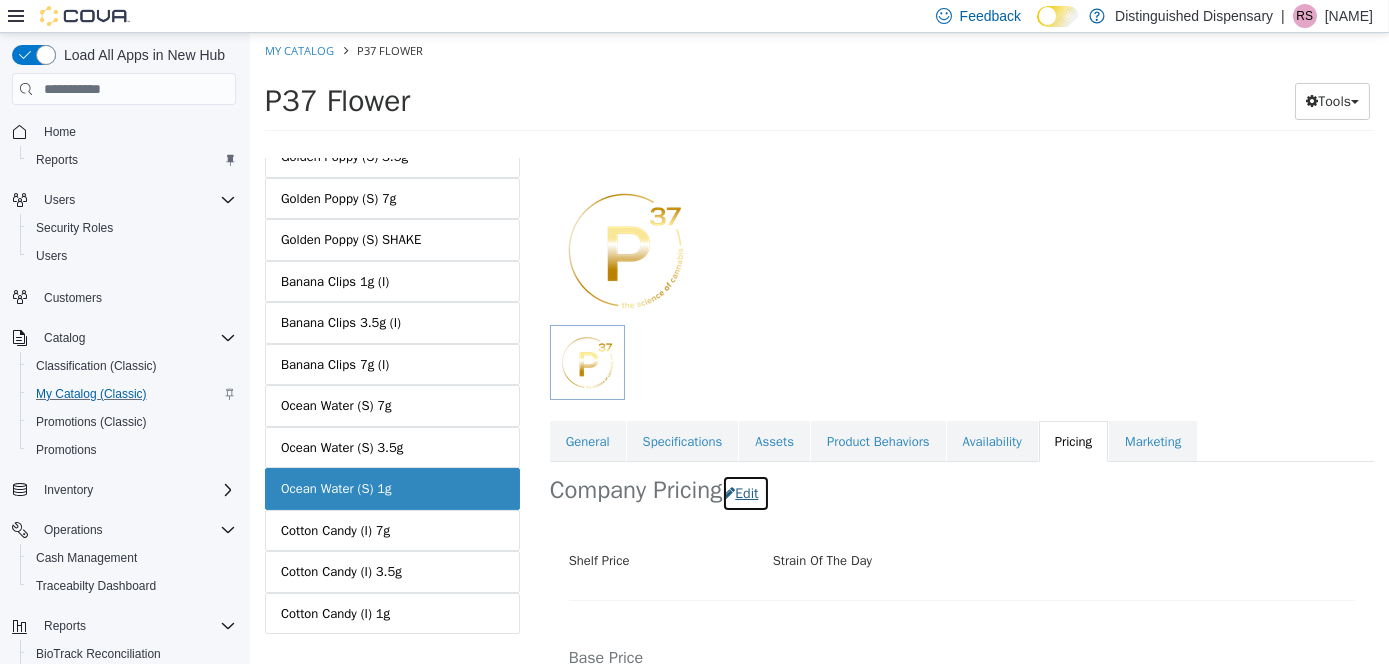 click on "Edit" at bounding box center (744, 493) 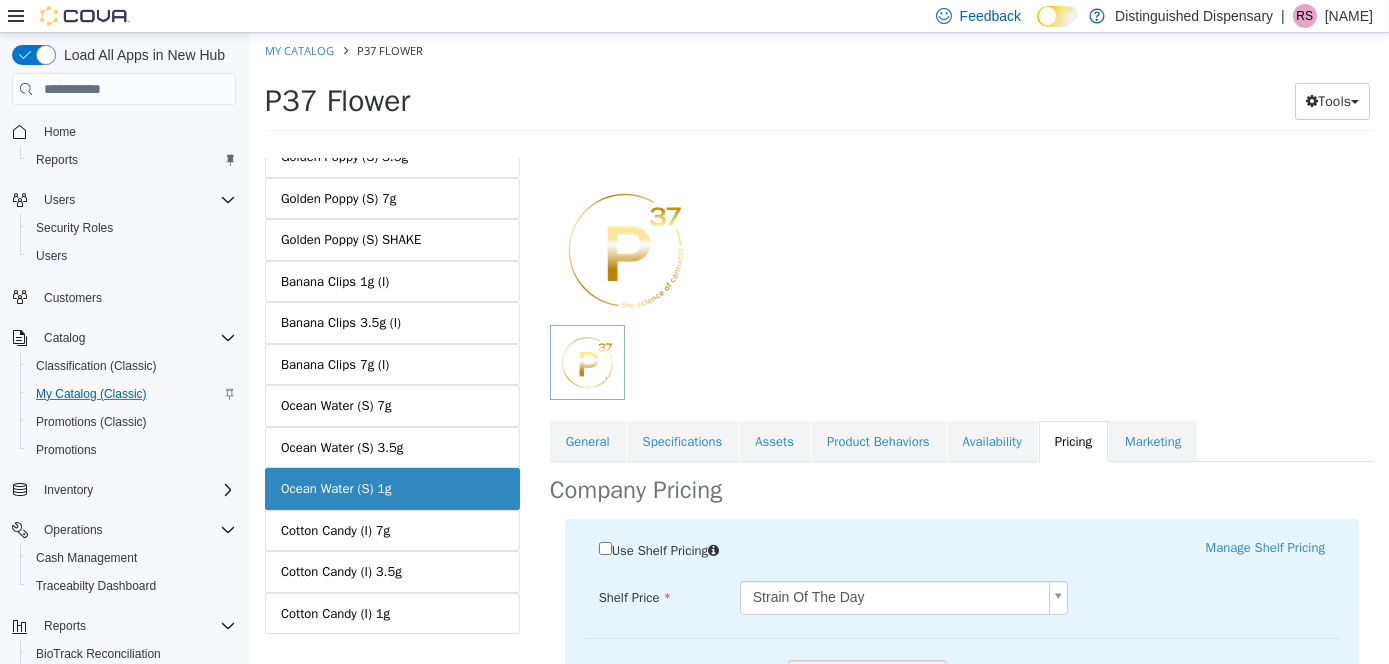 click on "Saving Bulk Changes...
×
Saved changes
My Catalog
[PRODUCT_LINE]
[PRODUCT_LINE]
Tools  Move Variations
Print Labels
MASTER PRODUCT
[PRODUCT_LINE]
VARIATIONS
[PRODUCT_NAME] (H) 14g
[PRODUCT_NAME] (H) 7g
[PRODUCT_NAME] (H) 3.5g
[PRODUCT_NAME] (H) 1g
[PRODUCT_NAME] (I) 7g
[PRODUCT_NAME] (I) 3.5g
[PRODUCT_NAME] (I) 1g
[PRODUCT_NAME] (I) Shake
[PRODUCT_NAME] 1g (H)
[PRODUCT_NAME] 3.5g (H)
[PRODUCT_NAME] 28g (H)
[PRODUCT_LINE] 14G (I)
[PRODUCT_LINE] 14g (IH)
[PRODUCT_LINE] 7g (IH)
[PRODUCT_LINE] 3.5g (IH)
[PRODUCT_LINE] 1g (IH)
[PRODUCT_LINE] Shake 5g
[PRODUCT_NAME] 14g (IH)
[PRODUCT_NAME] 7g (IH)
[PRODUCT_NAME] 3.5g (IH)
[PRODUCT_NAME] 1g (IH)
[PRODUCT_NAME] Shake 21.5g
[PRODUCT_NAME] 14g (IH)
[PRODUCT_NAME] Shake 13.35g (IH)
[PRODUCT_NAME] 14g (H)" at bounding box center [818, 88] 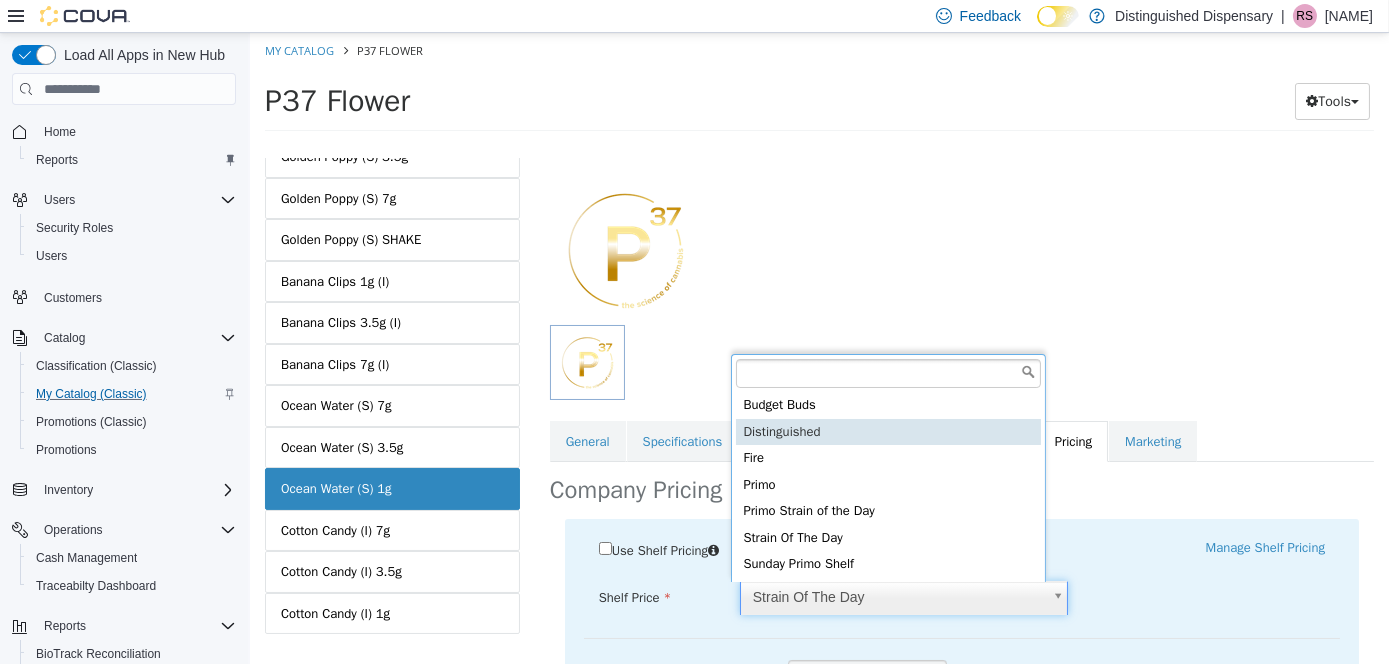 type on "****" 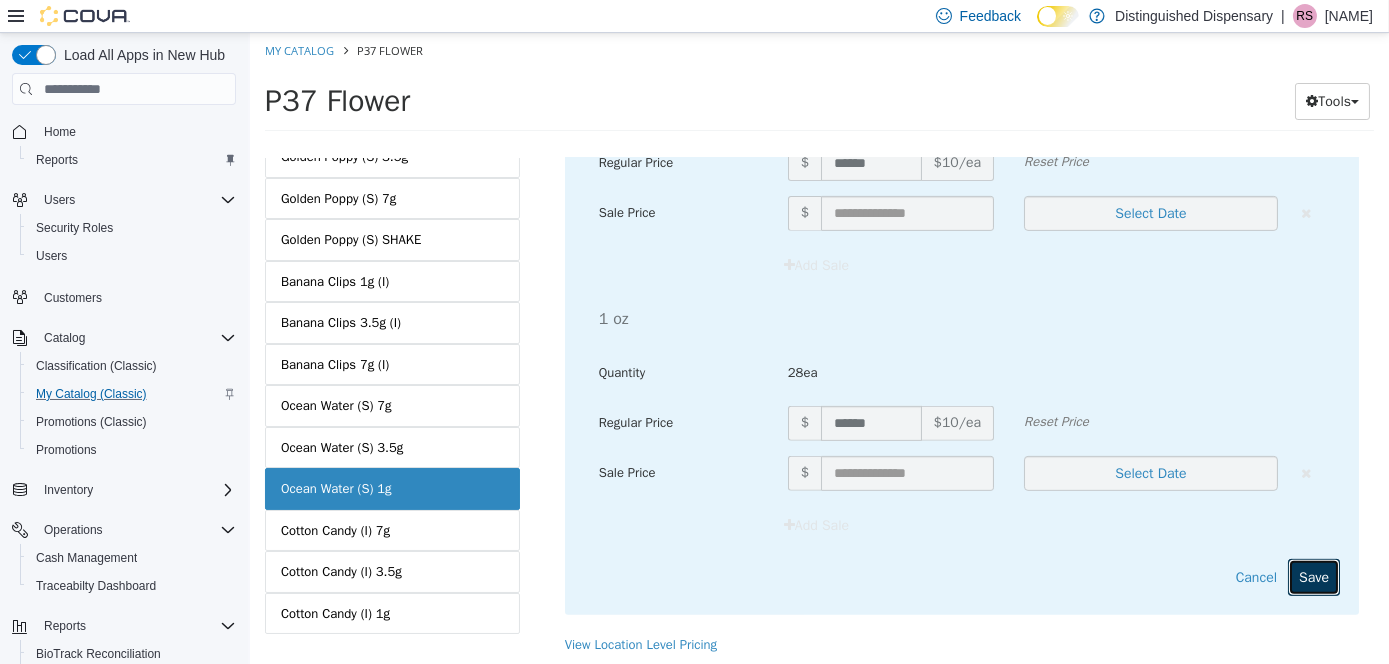 click on "Save" at bounding box center [1313, 577] 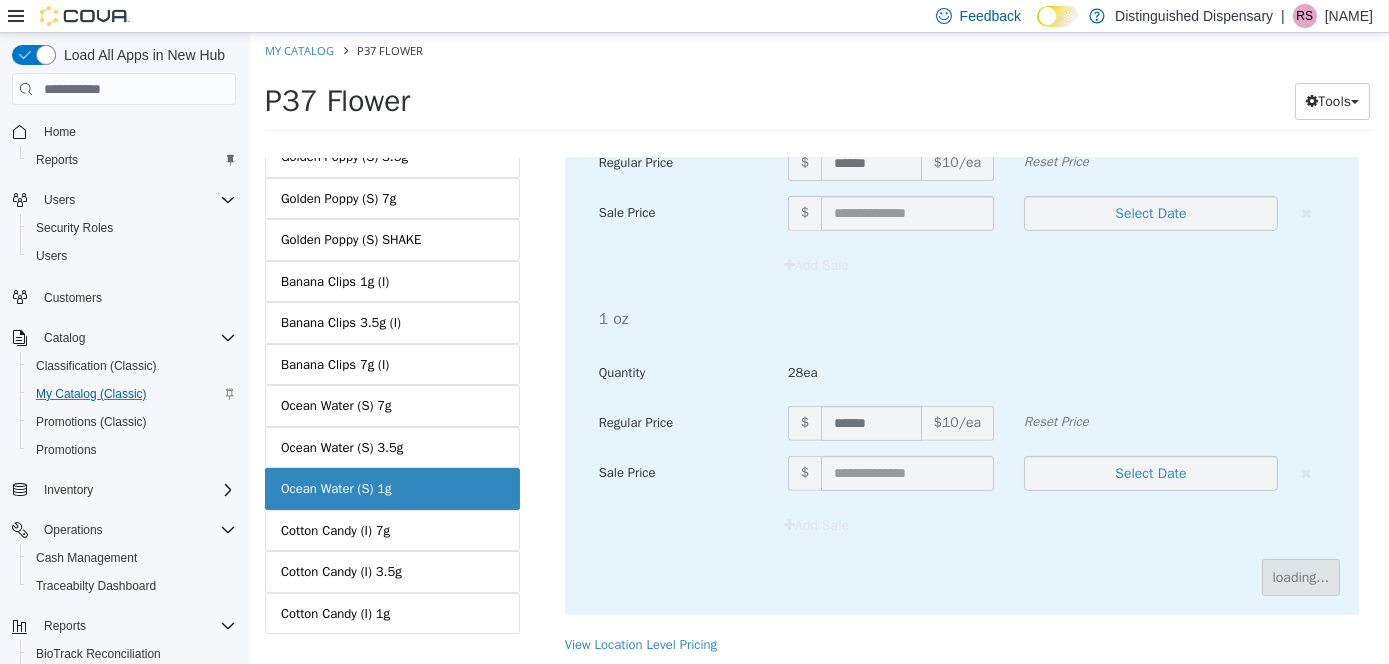scroll, scrollTop: 304, scrollLeft: 0, axis: vertical 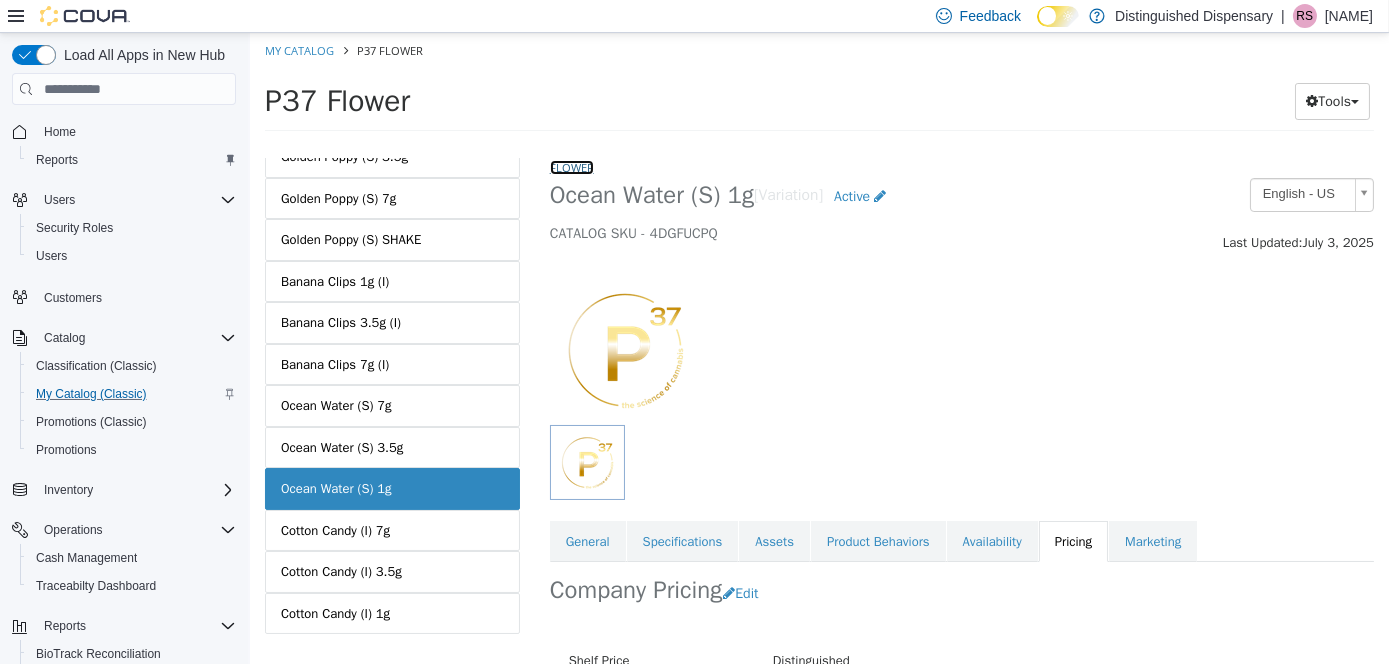click on "Flower" at bounding box center (571, 167) 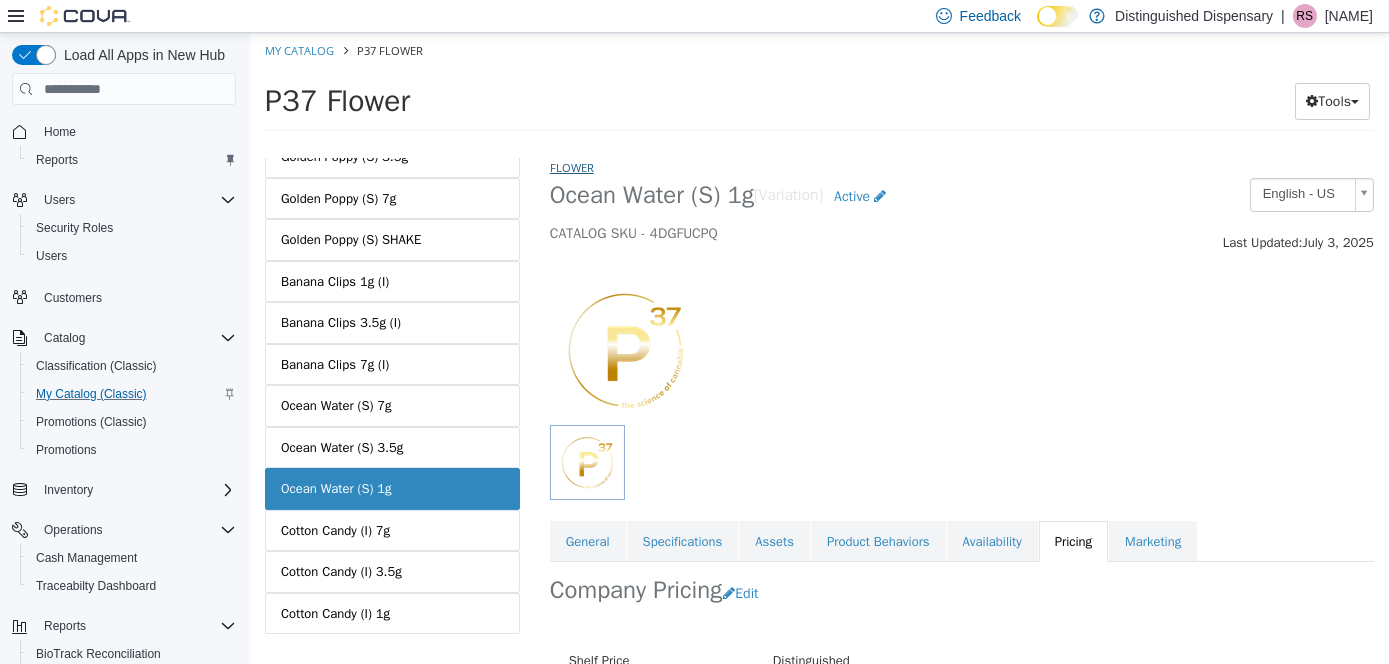 select on "**********" 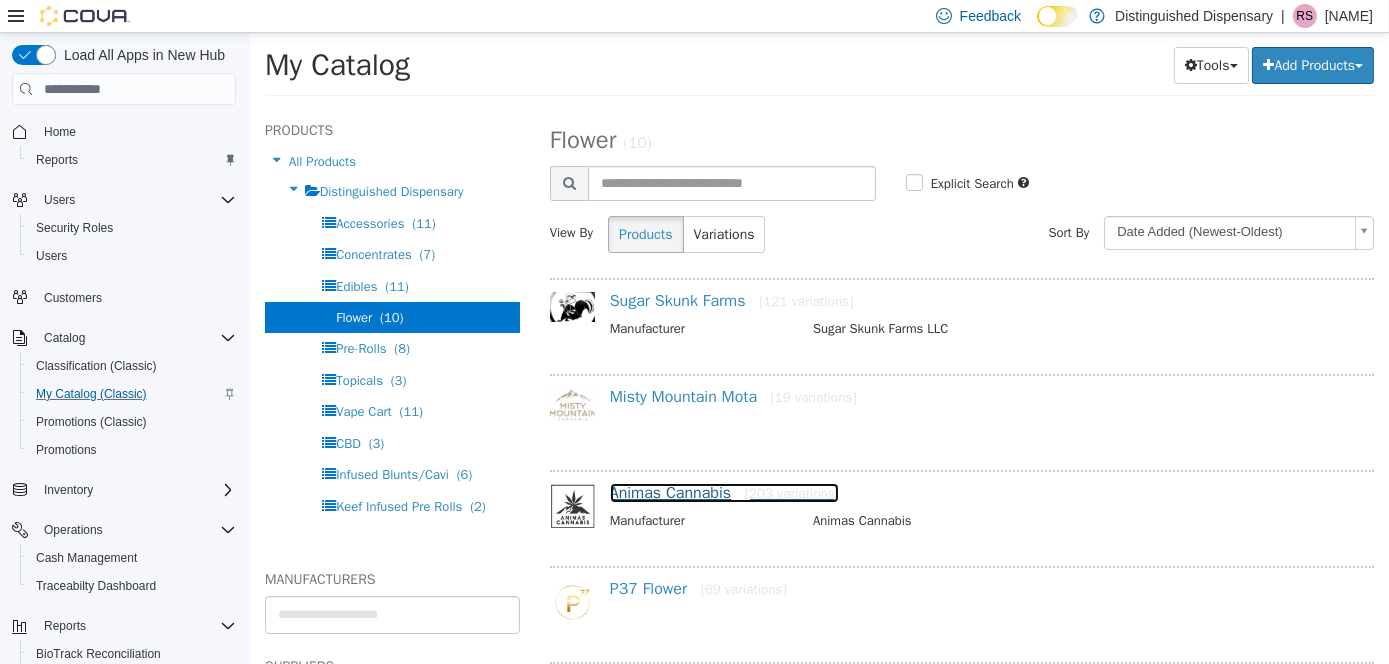 click on "Animas Cannabis
[203 variations]" at bounding box center [723, 493] 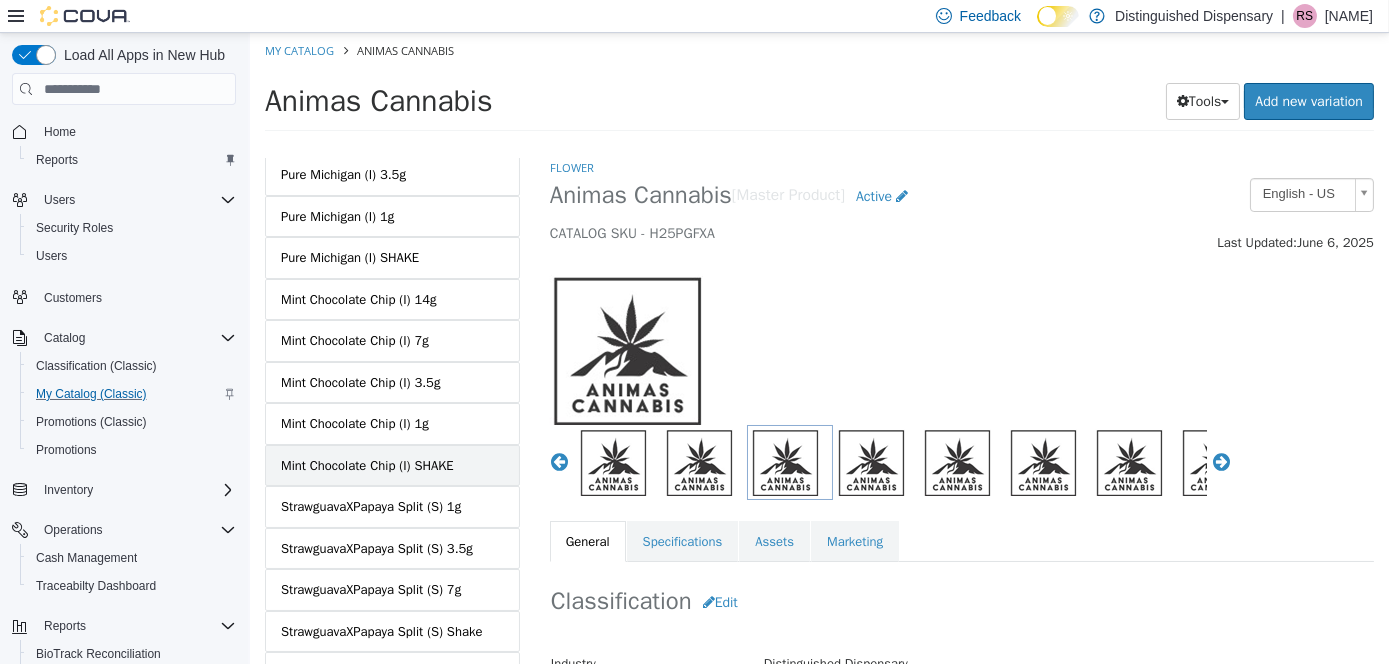 scroll, scrollTop: 8037, scrollLeft: 0, axis: vertical 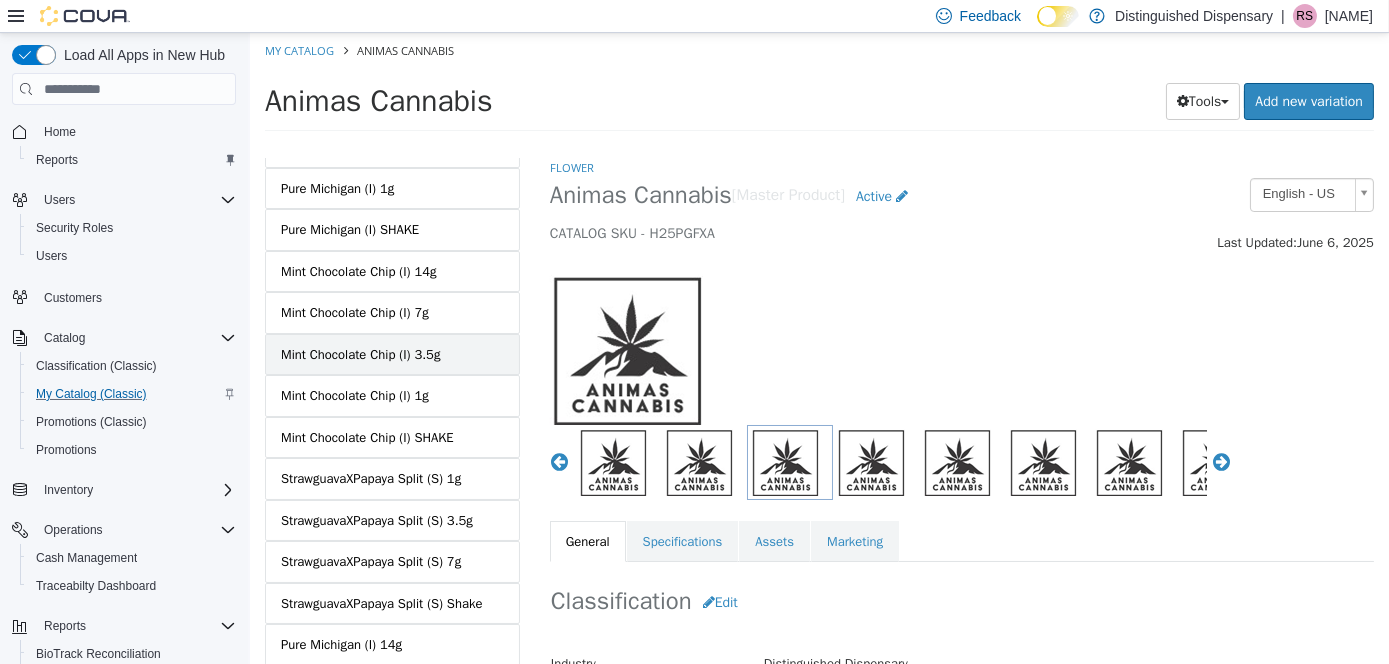 click on "Mint Chocolate Chip (I) 3.5g" at bounding box center (391, 355) 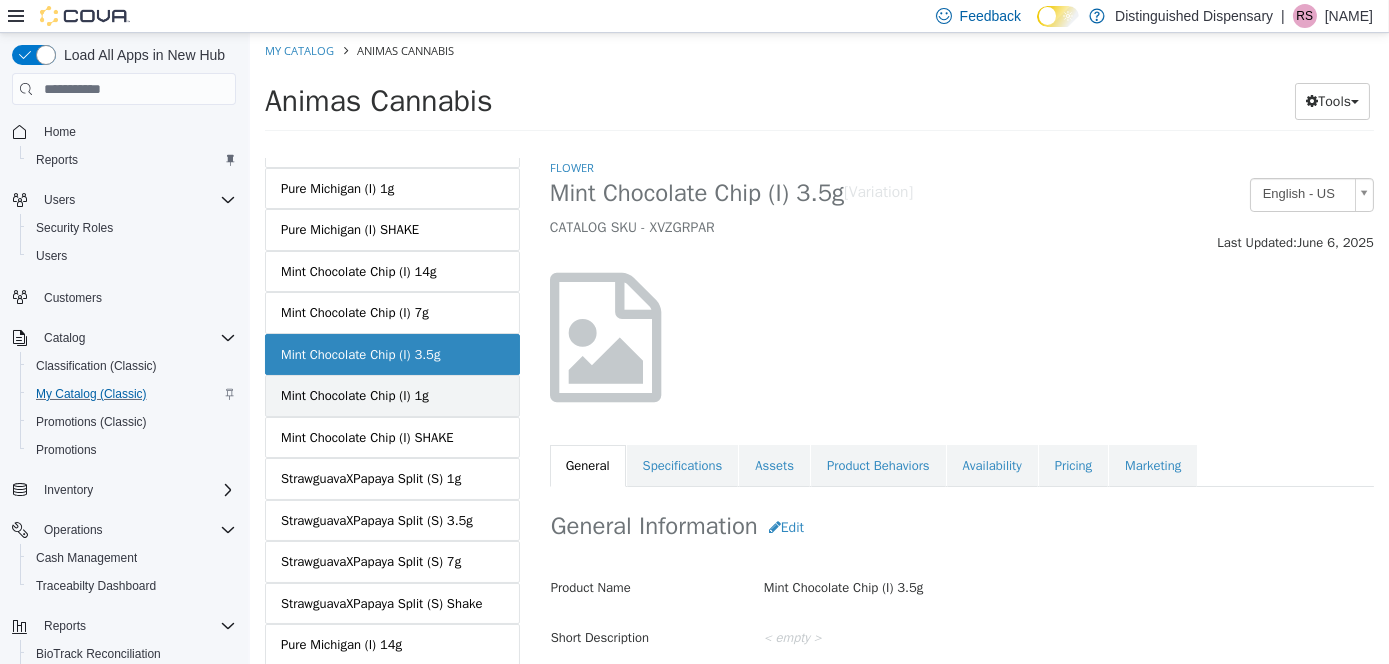click on "Mint Chocolate Chip (I) 1g" at bounding box center (391, 396) 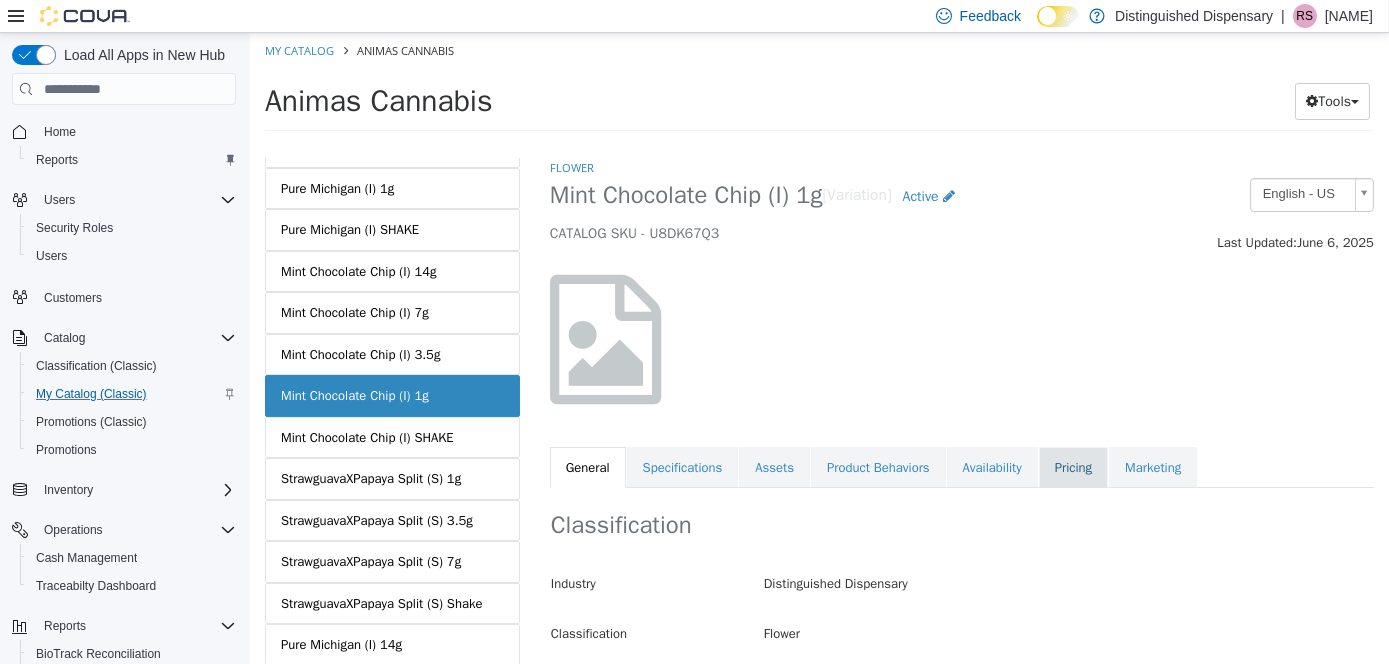 click on "Pricing" at bounding box center (1072, 468) 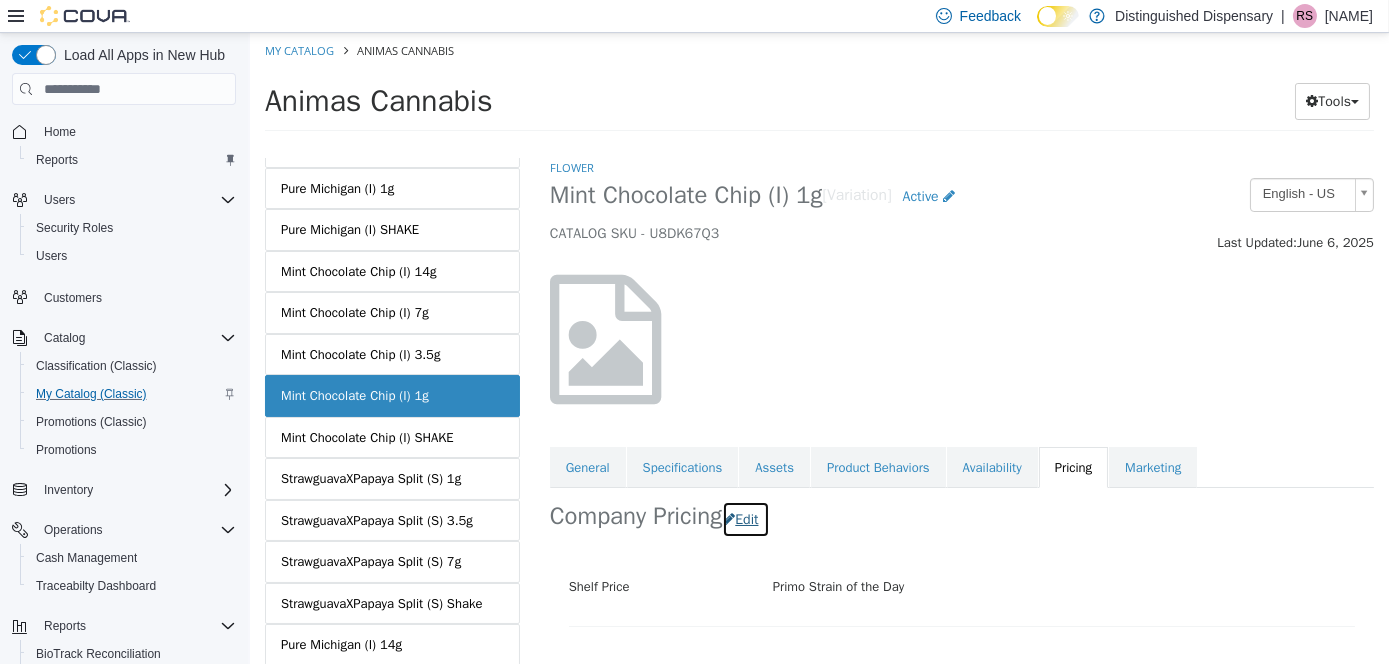 click on "Edit" at bounding box center [744, 519] 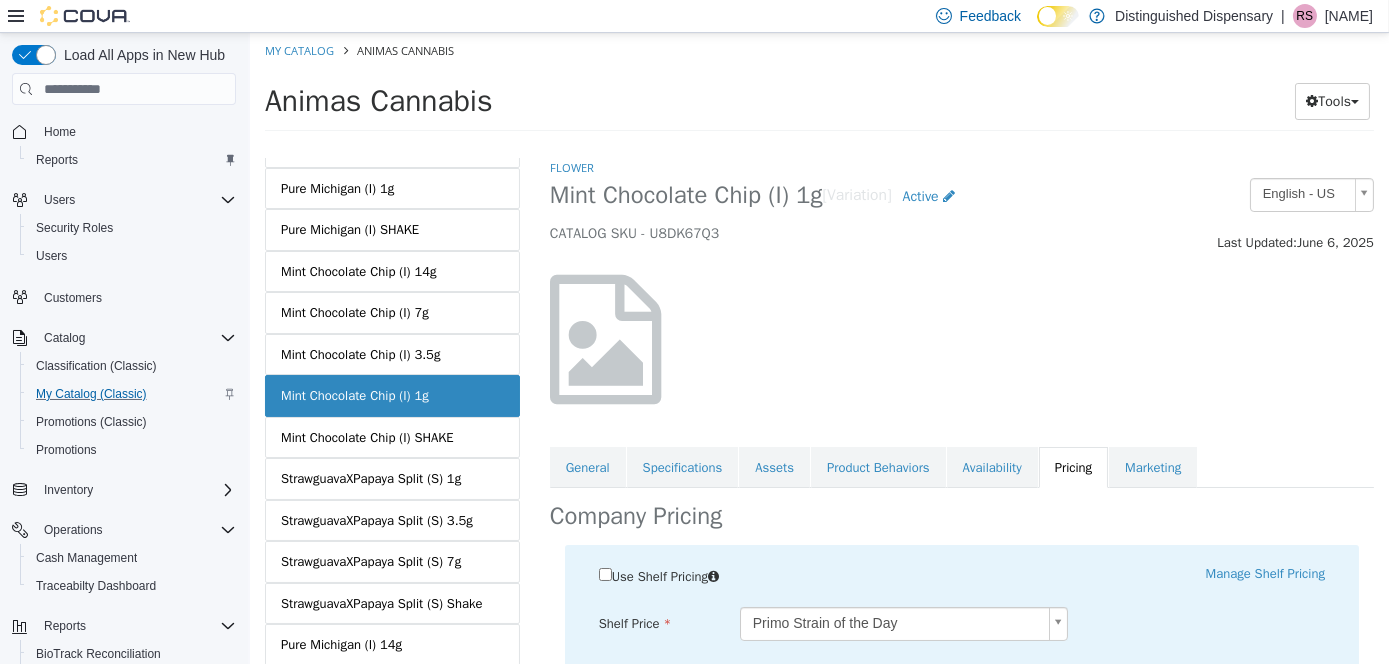 click on "Saving Bulk Changes...
×
Saved changes
My Catalog
Animas Cannabis
Animas Cannabis
Tools  Move Variations
Print Labels
MASTER PRODUCT
Animas Cannabis
VARIATIONS
Animas Cannabis BULK
Cherry West (S) 1g
Cherry West (S) 3.5g
Cherry West (S) 7g
Sensi Lime (SH) 1g
Sensi Lime (SH) 3.5g
Sensi Lime (SH) 7g
Banana Pie 1g
Banana Pie 3.5g
Banana Pie 7g
Bubba Cherry 1g
Bubba Cherry 3.5g
Bubba Cherry 7g
Sensi Lime 1oz
Banana Pie 14g
Agent Orange (H) 1g
Agent Orange (H) 3.5g
Agent Orange (H) 7g
Agent Orange Shake
Cherry Limeade (H) 1g
Cherry Limeade (H) 3.5g
Cherry Limeade (H) 7g
Lime Pie (H) 1g
Lime Pie (H) 3.5g
Lime Pie (H) 7g
Sensi Lime WCherry Truf (H) 1OZ
90's Sensi Star 1g" at bounding box center [818, 88] 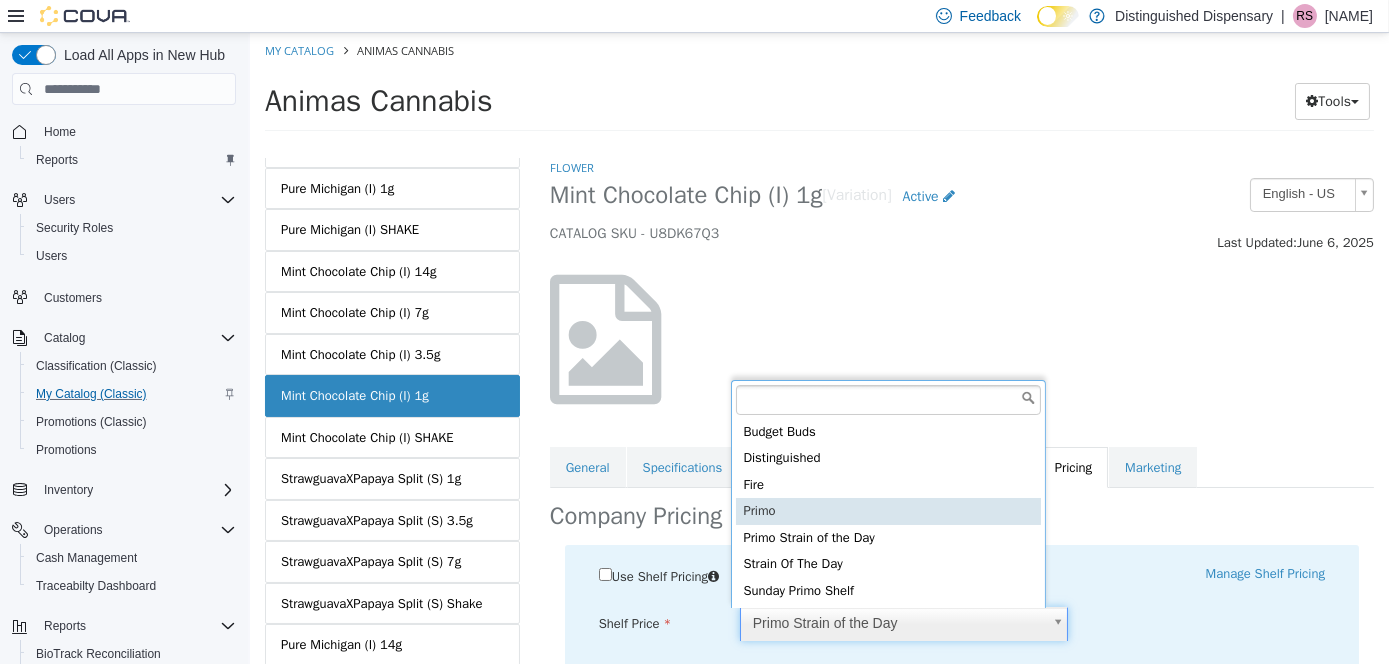 type on "****" 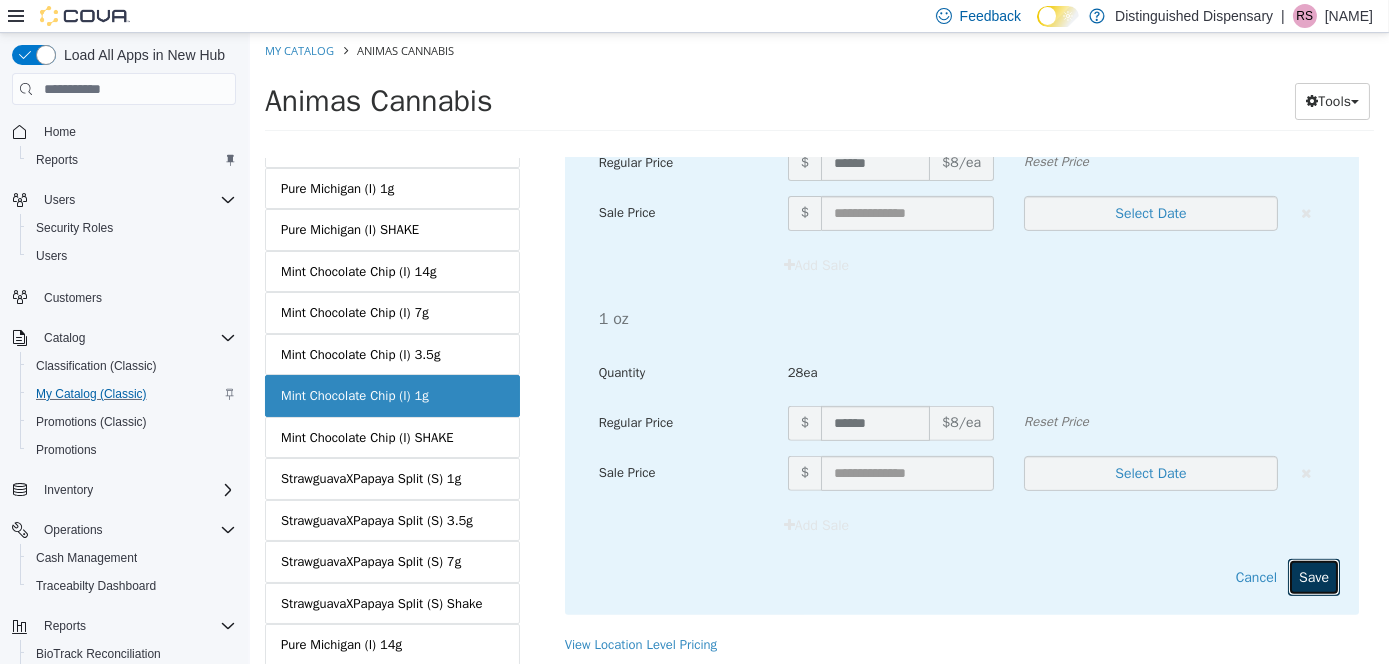 click on "Save" at bounding box center (1313, 577) 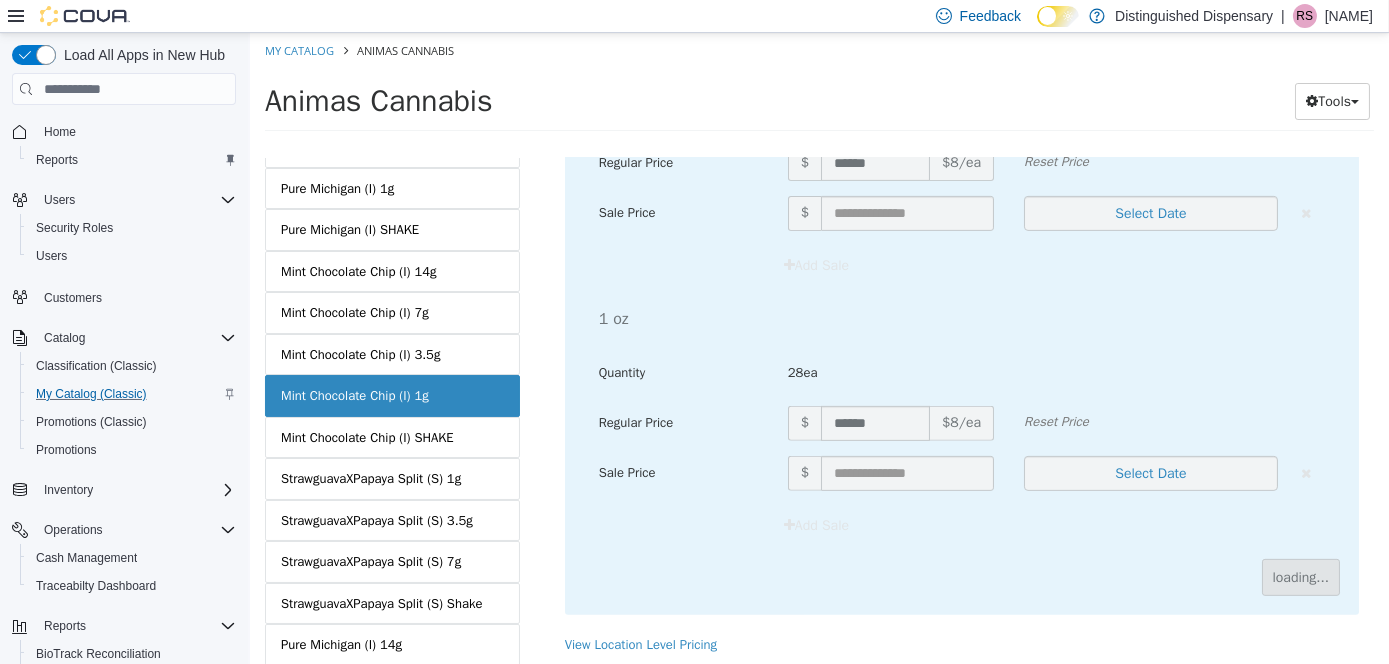 scroll, scrollTop: 231, scrollLeft: 0, axis: vertical 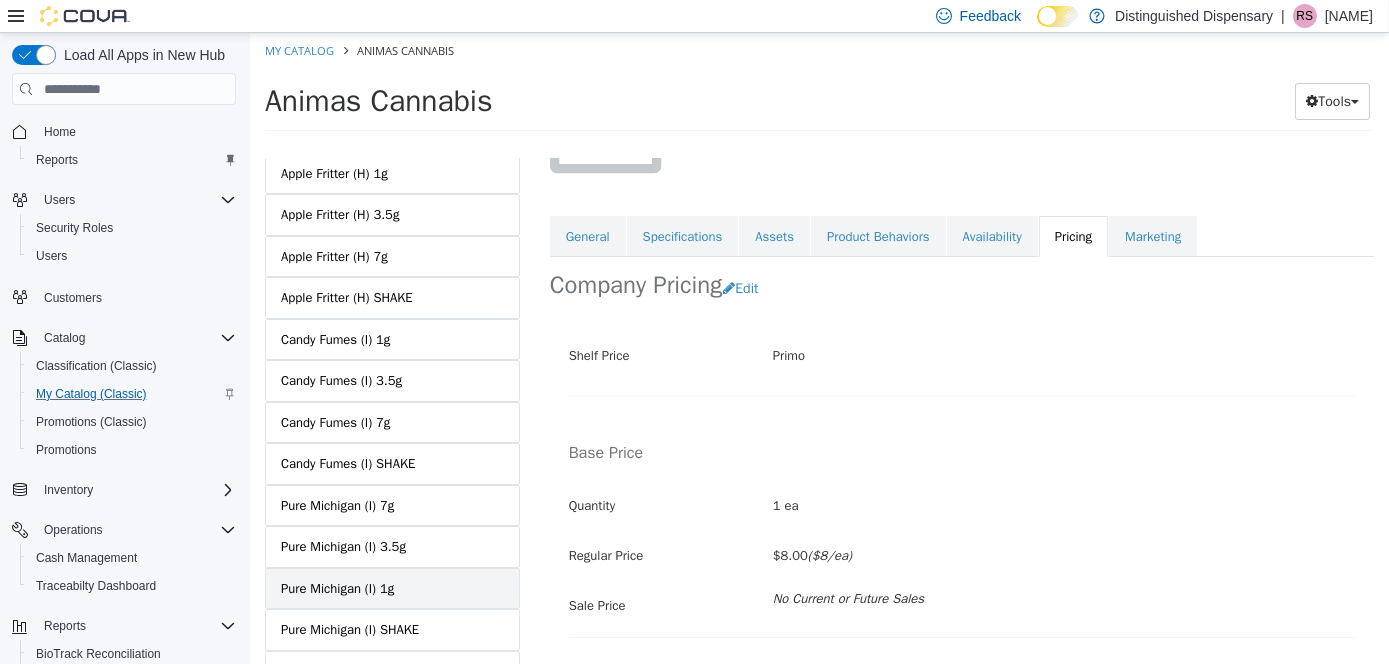 click on "Pure Michigan (I) 1g" at bounding box center [391, 589] 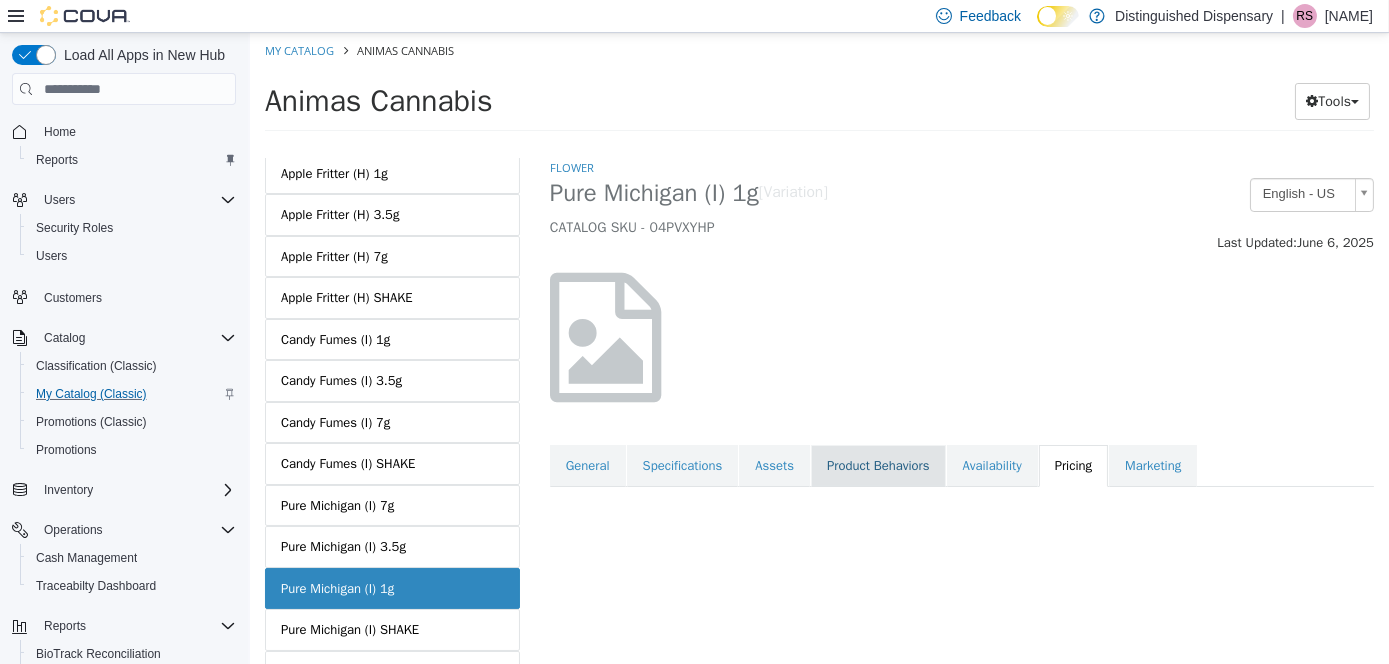 scroll, scrollTop: 0, scrollLeft: 0, axis: both 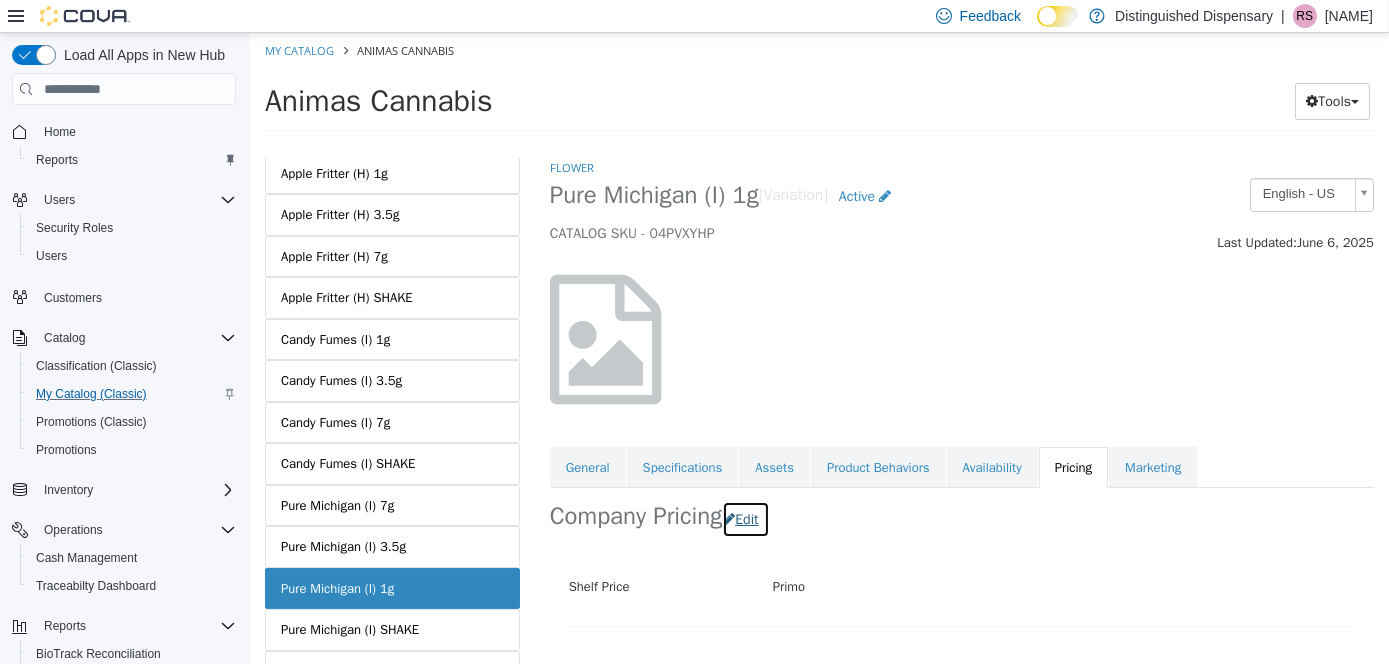 click on "Edit" at bounding box center [744, 519] 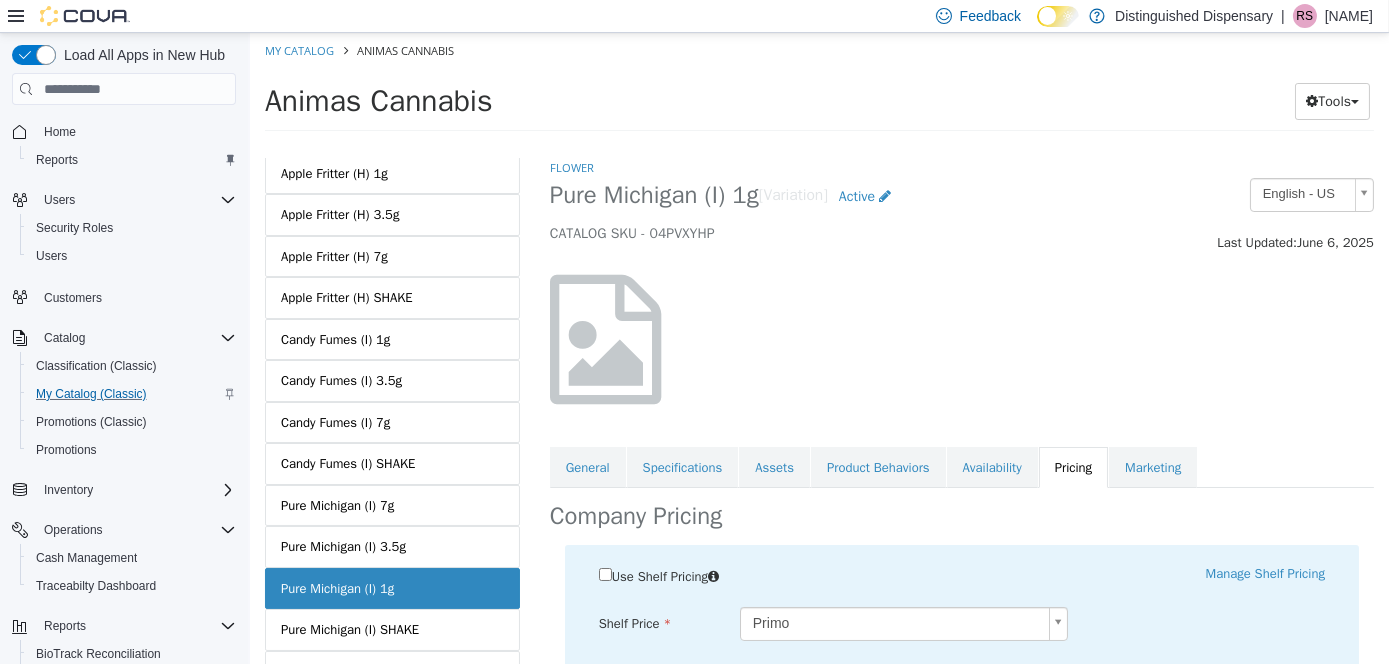 click on "Saving Bulk Changes...
×
Saved changes
My Catalog
Animas Cannabis
Animas Cannabis
Tools  Move Variations
Print Labels
MASTER PRODUCT
Animas Cannabis
VARIATIONS
Animas Cannabis BULK
Cherry West (S) 1g
Cherry West (S) 3.5g
Cherry West (S) 7g
Sensi Lime (SH) 1g
Sensi Lime (SH) 3.5g
Sensi Lime (SH) 7g
Banana Pie 1g
Banana Pie 3.5g
Banana Pie 7g
Bubba Cherry 1g
Bubba Cherry 3.5g
Bubba Cherry 7g
Sensi Lime 1oz
Banana Pie 14g
Agent Orange (H) 1g
Agent Orange (H) 3.5g
Agent Orange (H) 7g
Agent Orange Shake
Cherry Limeade (H) 1g
Cherry Limeade (H) 3.5g
Cherry Limeade (H) 7g
Lime Pie (H) 1g
Lime Pie (H) 3.5g
Lime Pie (H) 7g
Sensi Lime WCherry Truf (H) 1OZ
90's Sensi Star 1g" at bounding box center (818, 88) 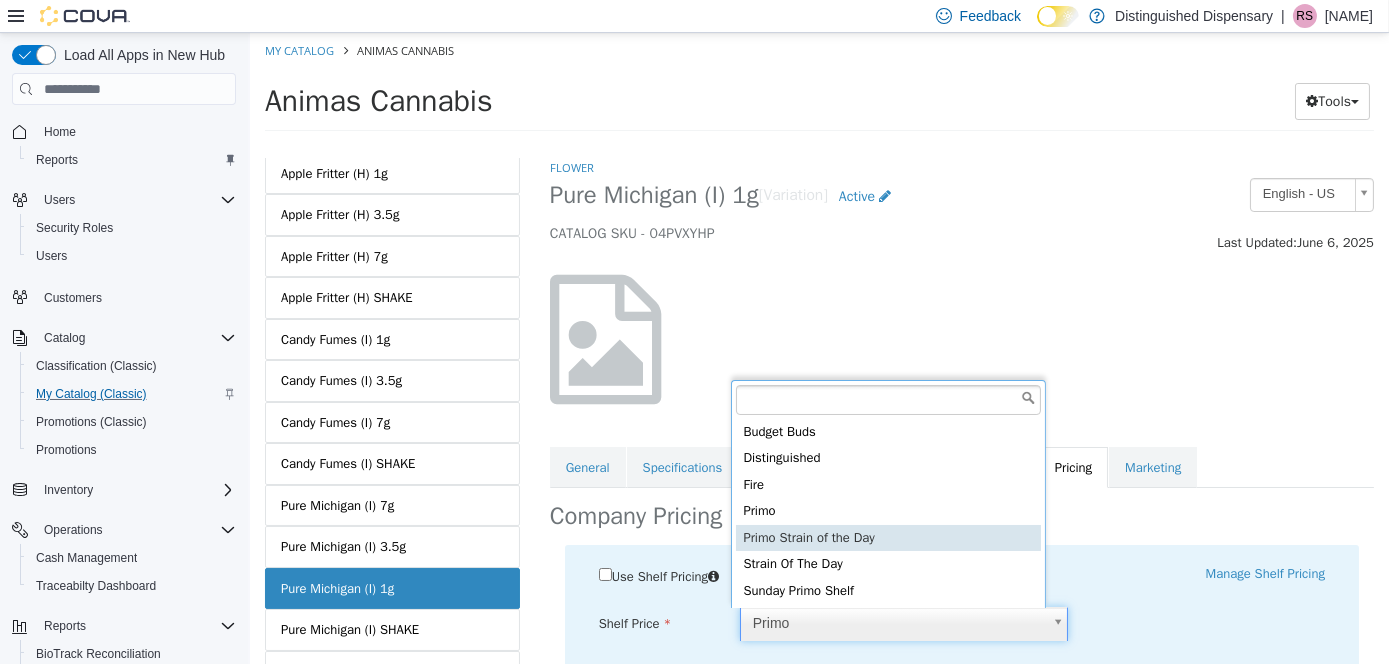 type on "*****" 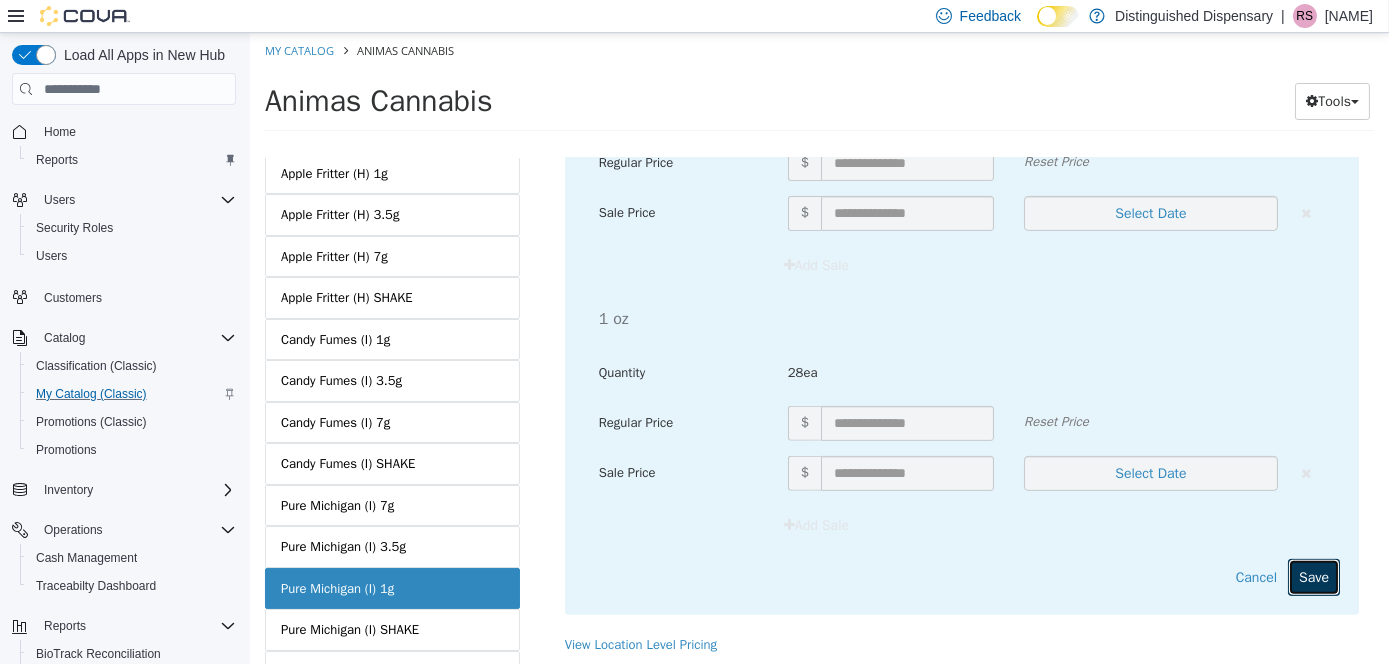 click on "Save" at bounding box center (1313, 577) 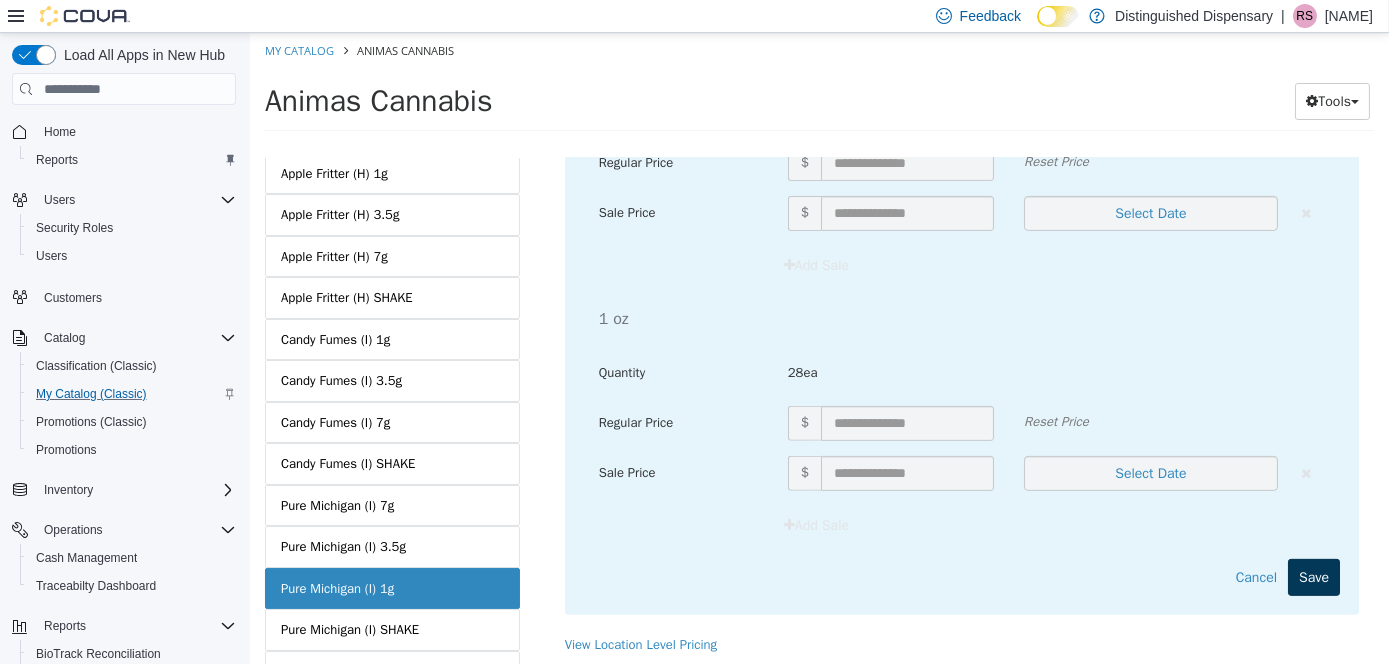 scroll, scrollTop: 231, scrollLeft: 0, axis: vertical 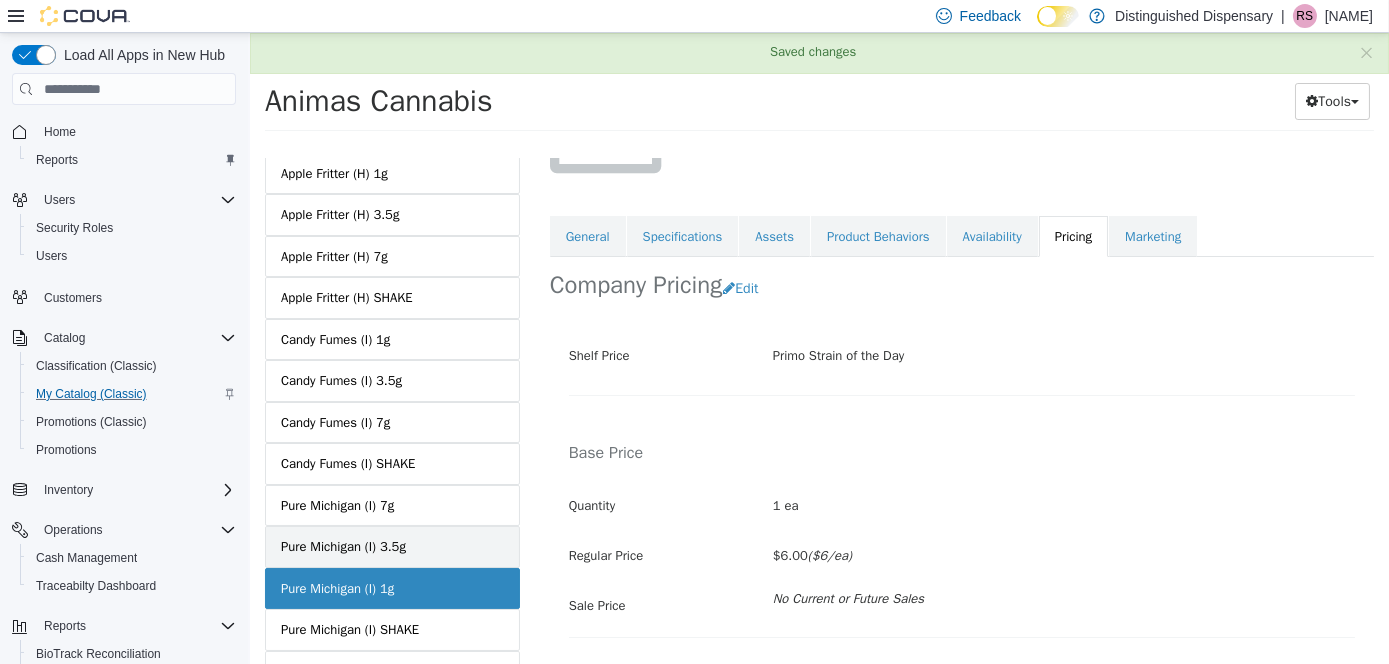 click on "Pure Michigan (I) 3.5g" at bounding box center (391, 547) 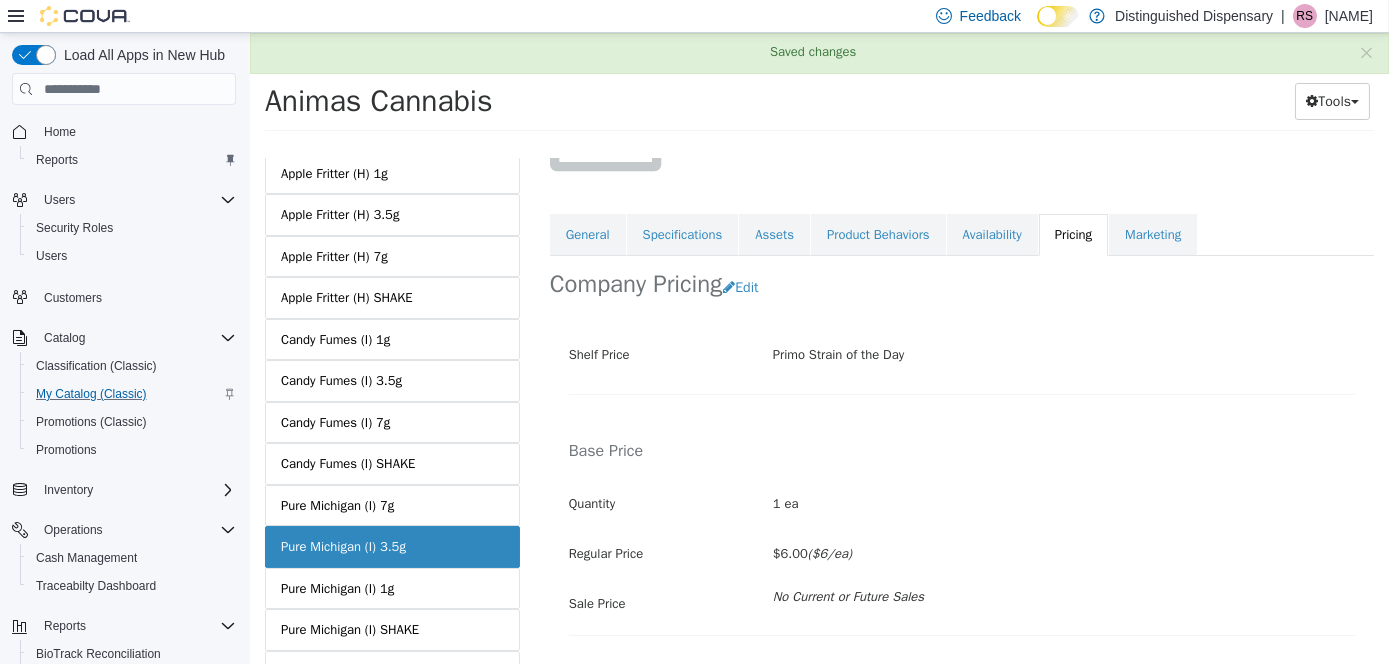 scroll, scrollTop: 0, scrollLeft: 0, axis: both 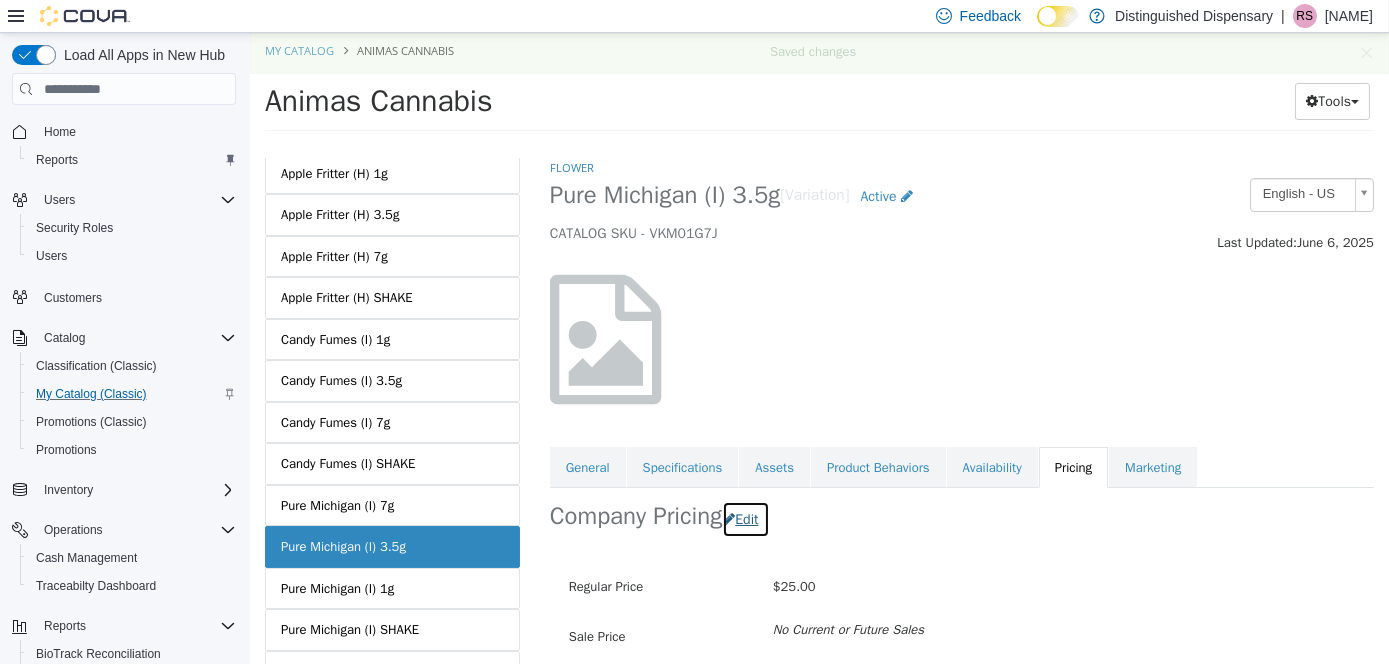 click on "Edit" at bounding box center [744, 519] 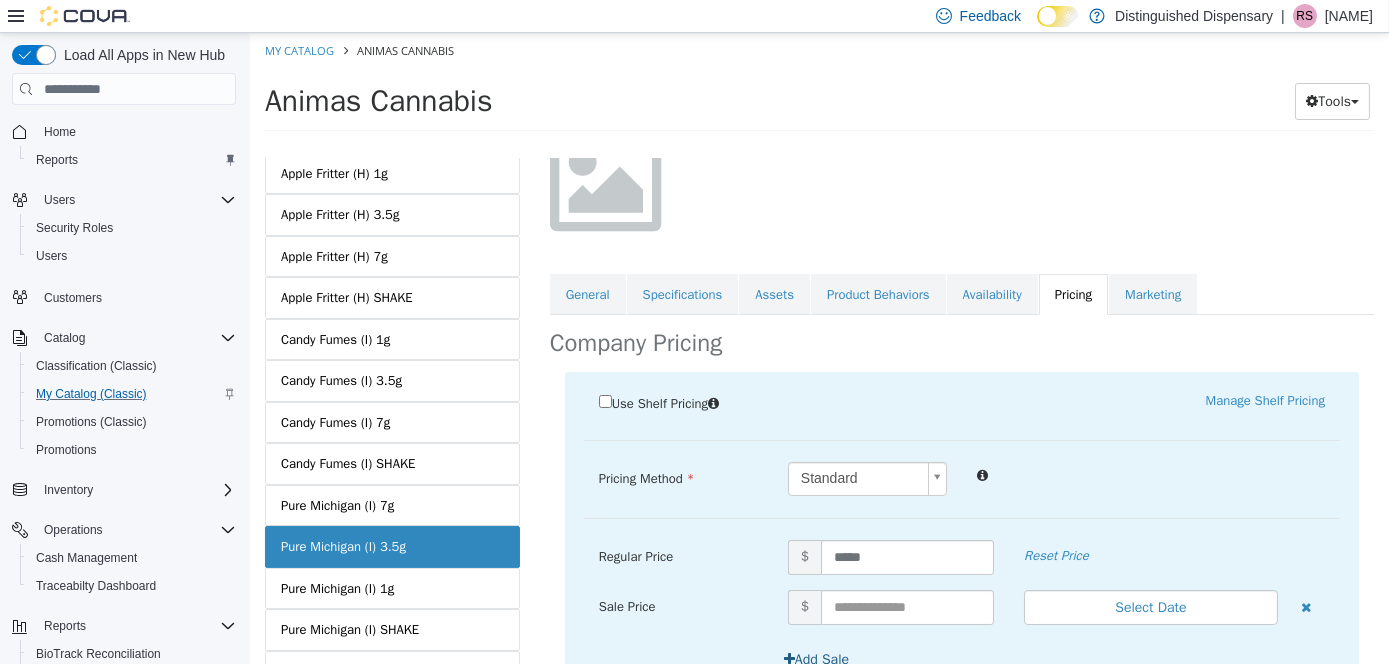 scroll, scrollTop: 310, scrollLeft: 0, axis: vertical 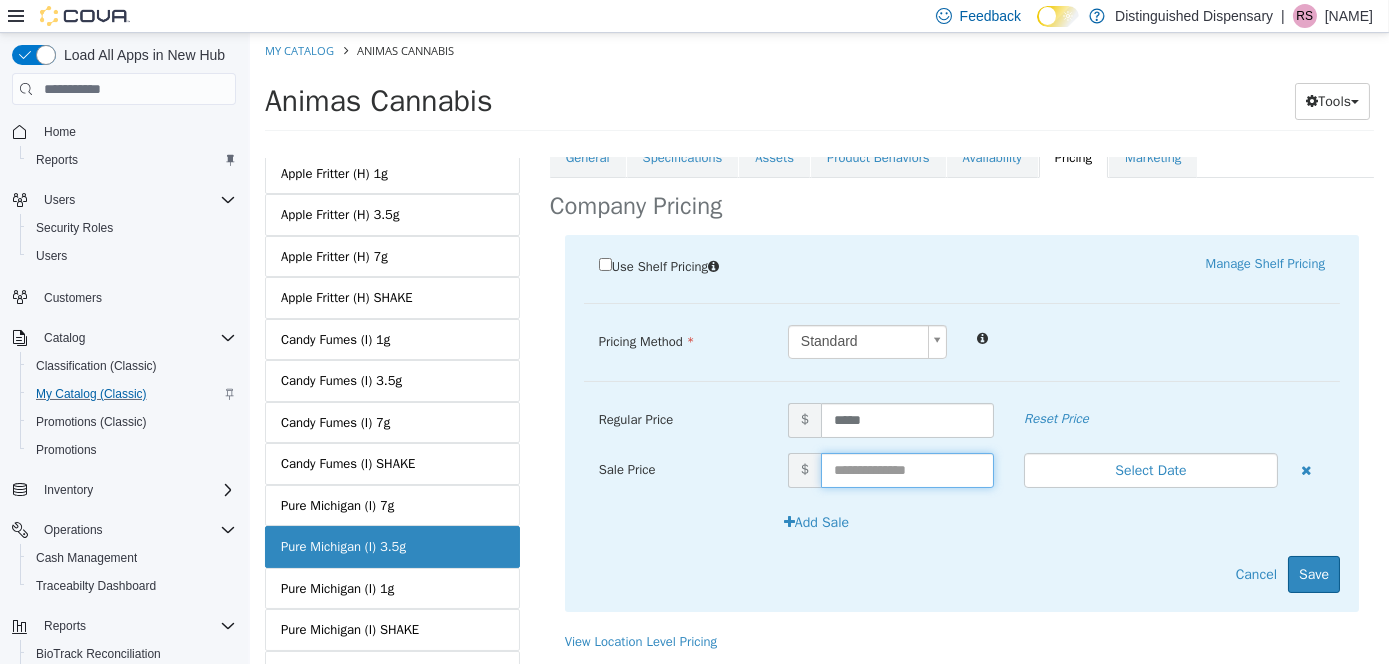 click at bounding box center (906, 470) 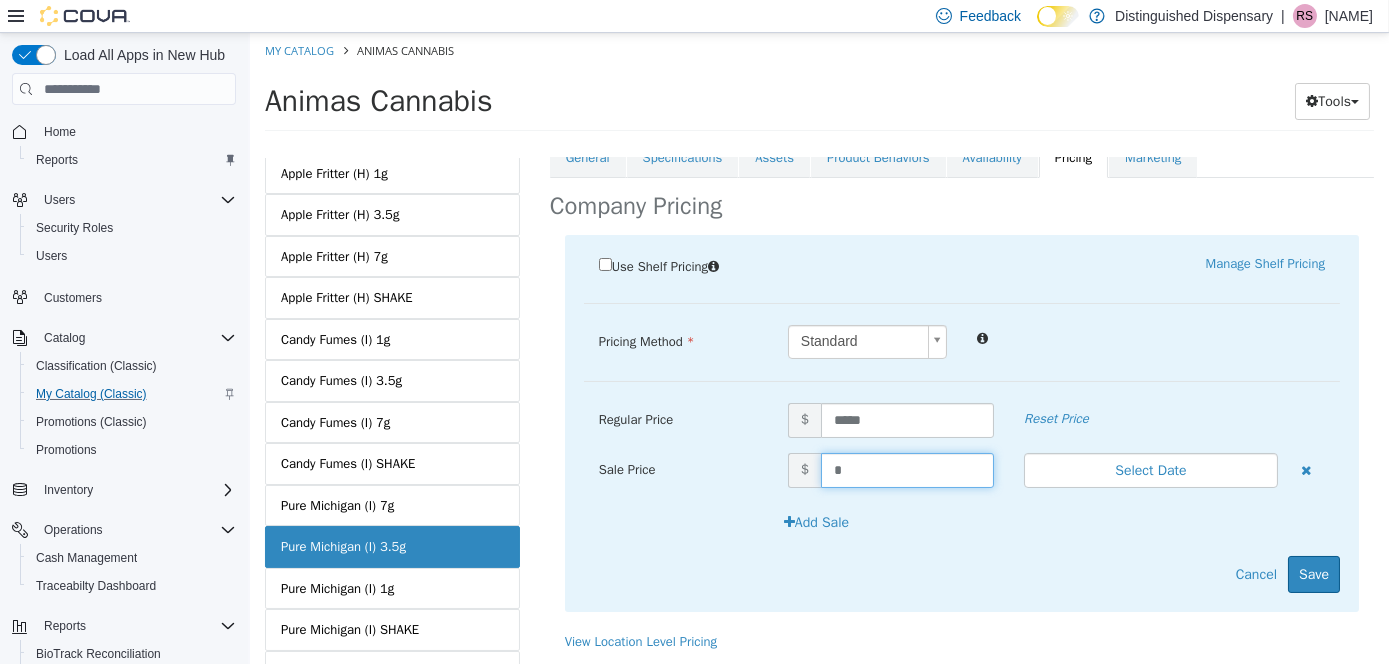 type on "**" 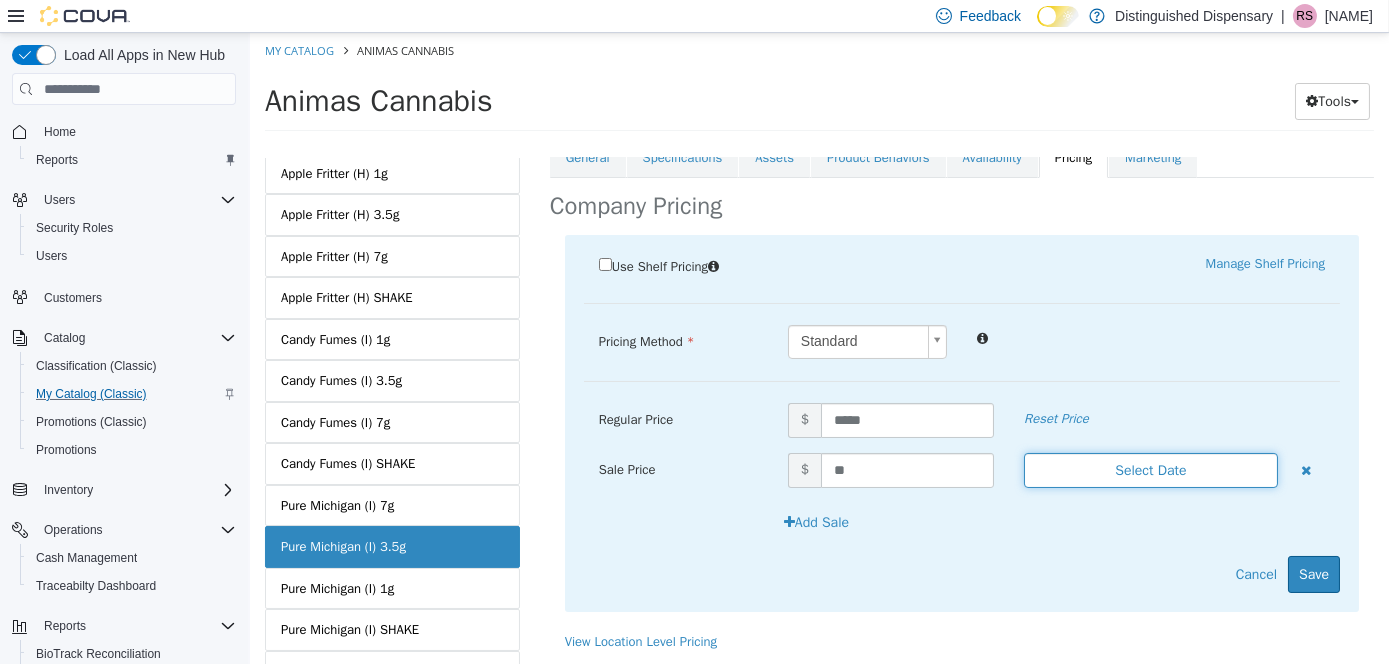 click on "Select Date" at bounding box center (1150, 470) 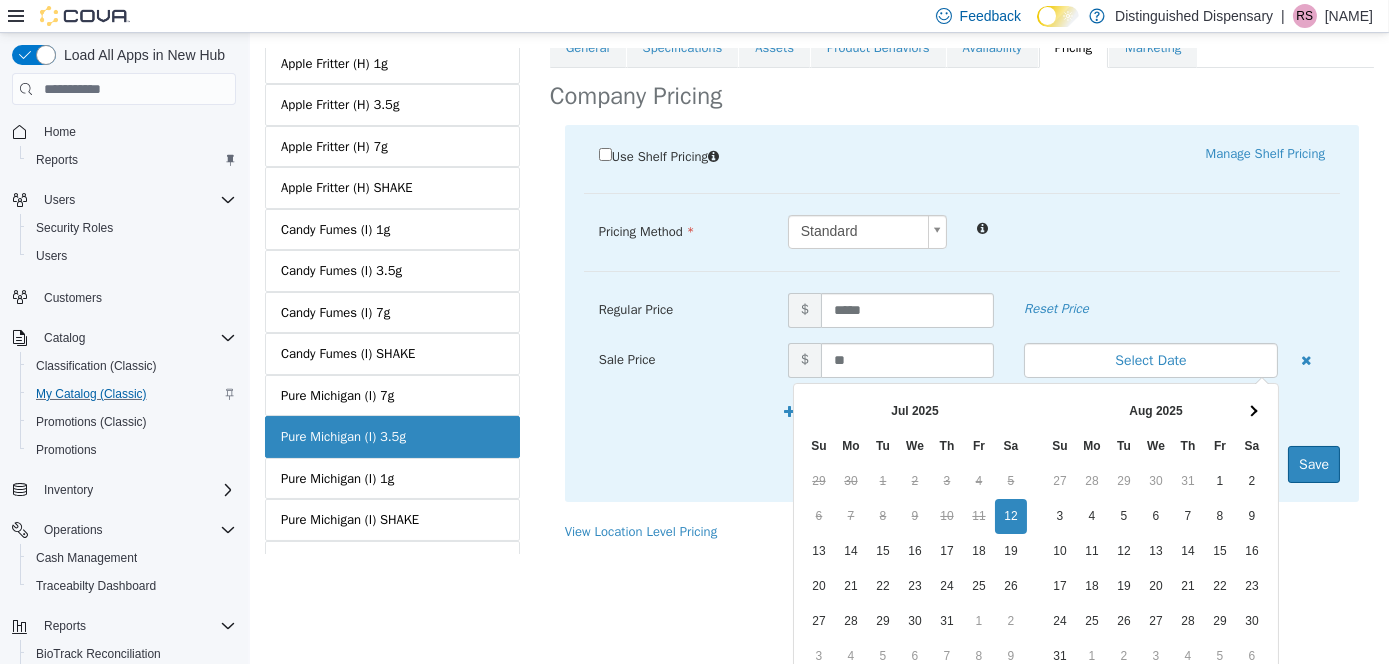 scroll, scrollTop: 205, scrollLeft: 0, axis: vertical 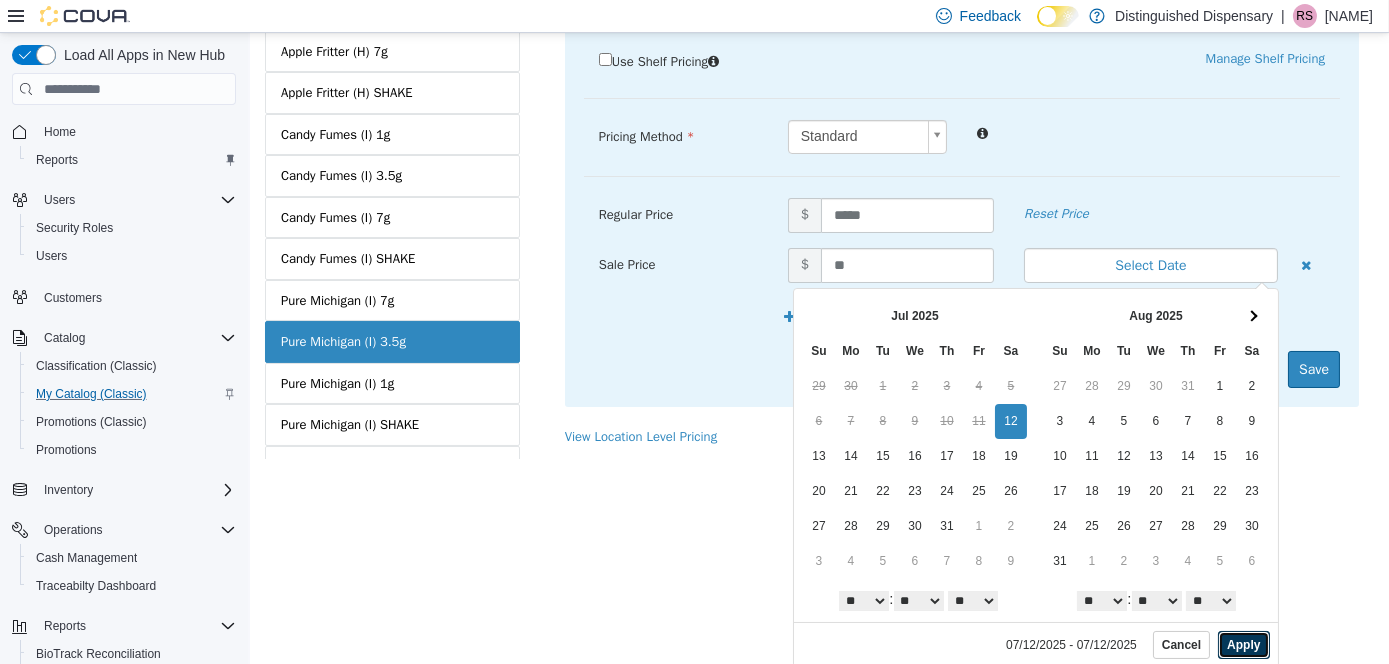 click on "Apply" at bounding box center [1242, 645] 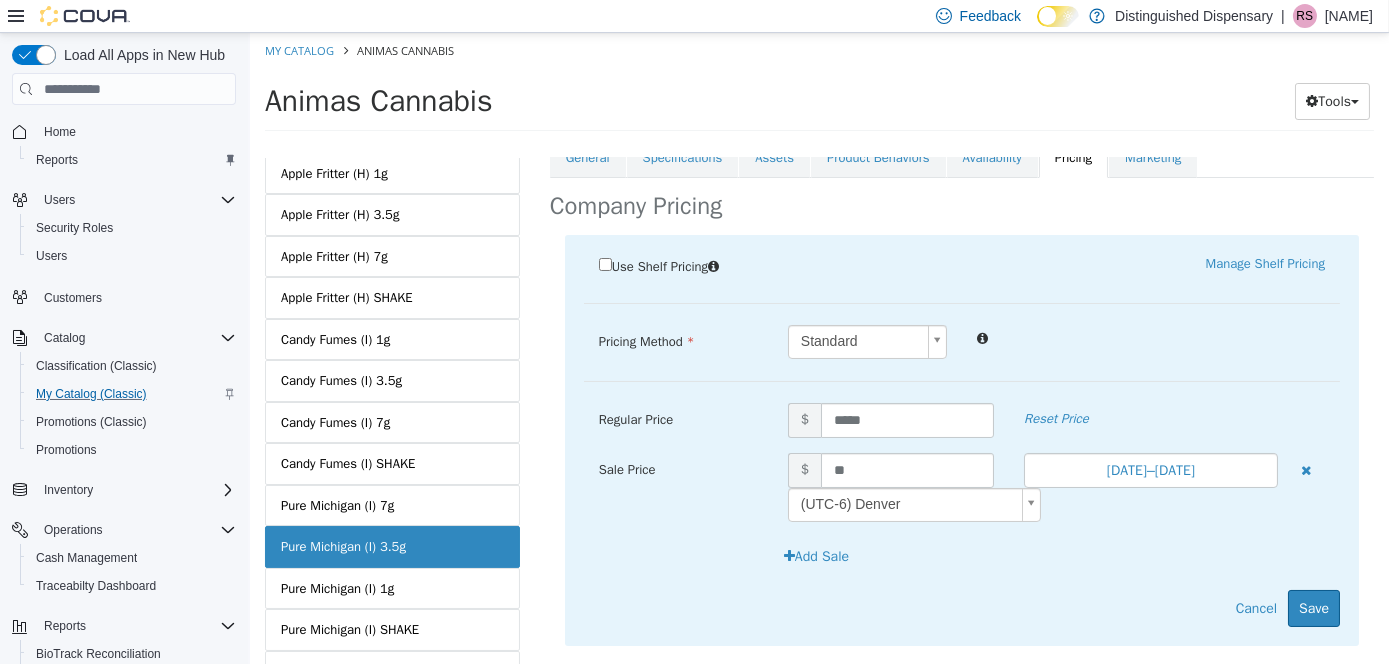 scroll, scrollTop: 0, scrollLeft: 0, axis: both 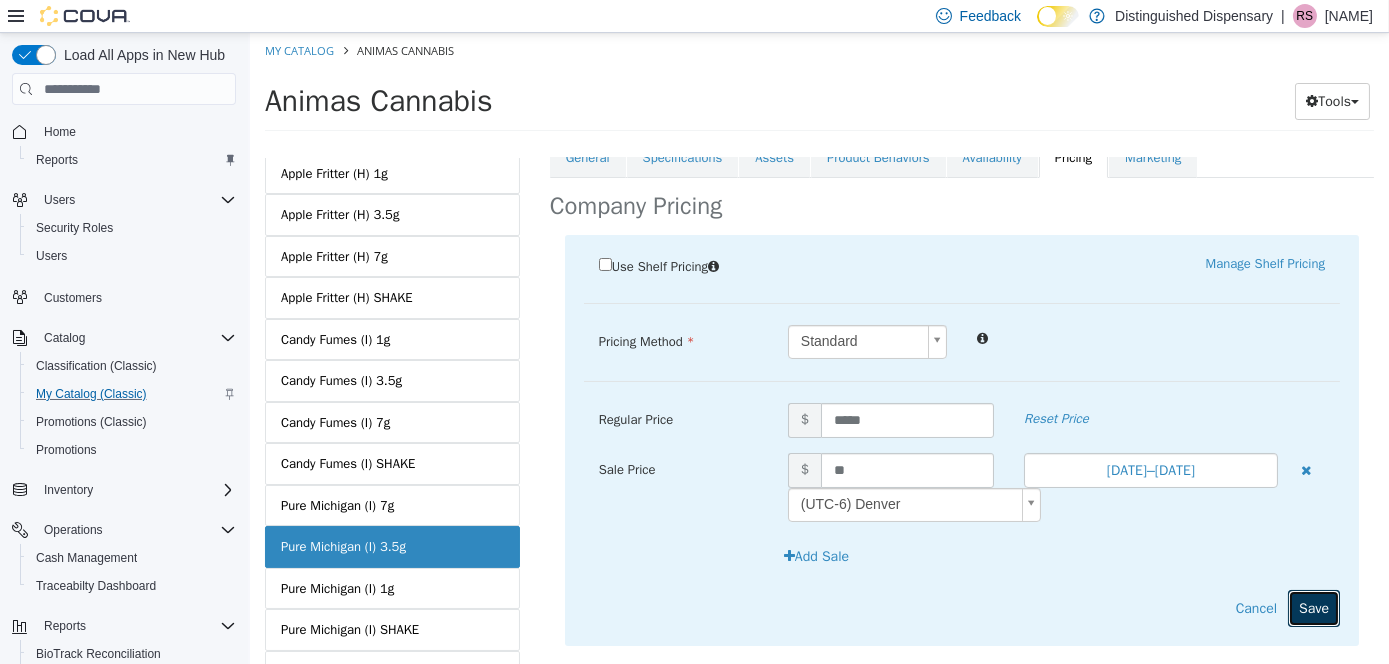 click on "Save" at bounding box center [1313, 608] 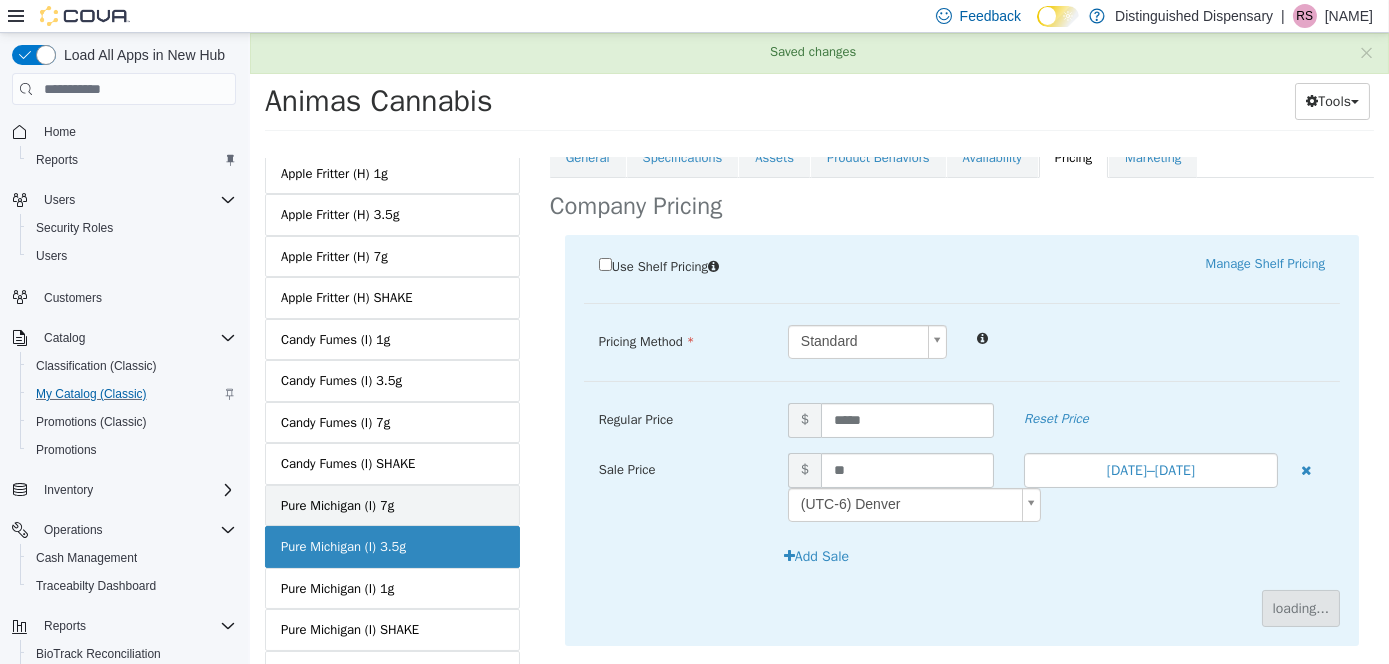 scroll, scrollTop: 181, scrollLeft: 0, axis: vertical 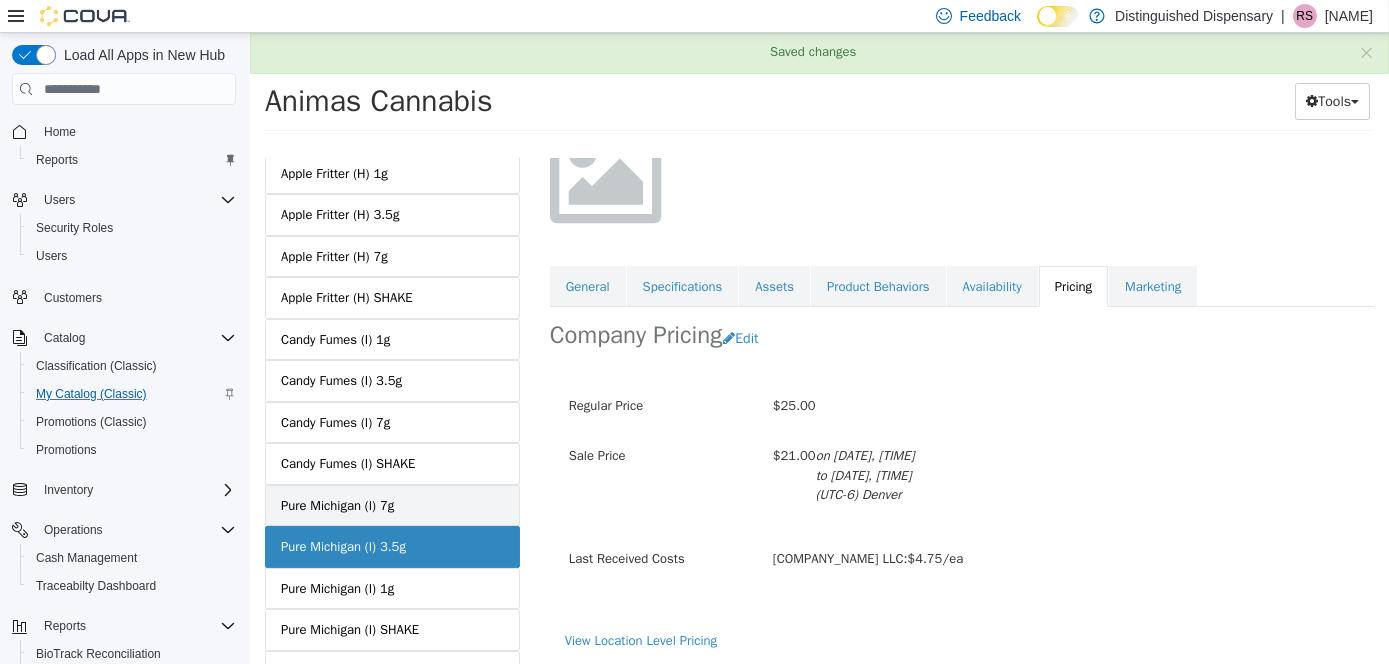 click on "Pure Michigan (I) 7g" at bounding box center (336, 506) 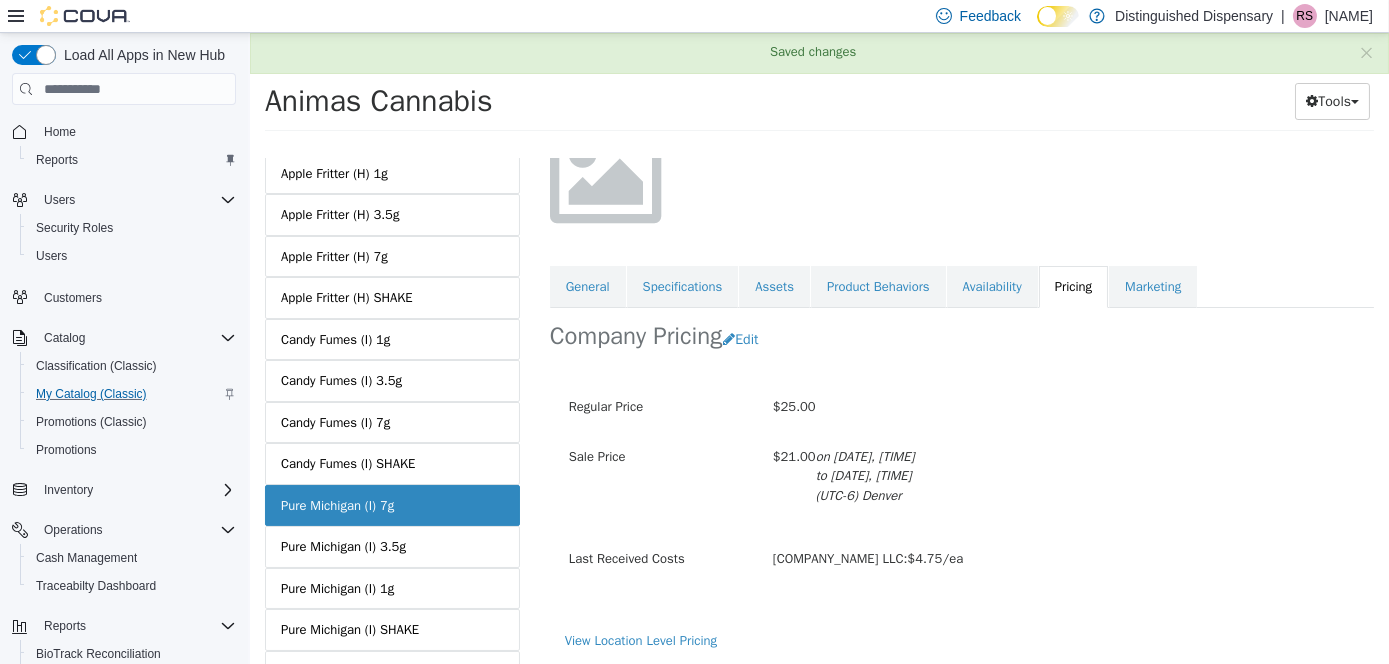 scroll, scrollTop: 0, scrollLeft: 0, axis: both 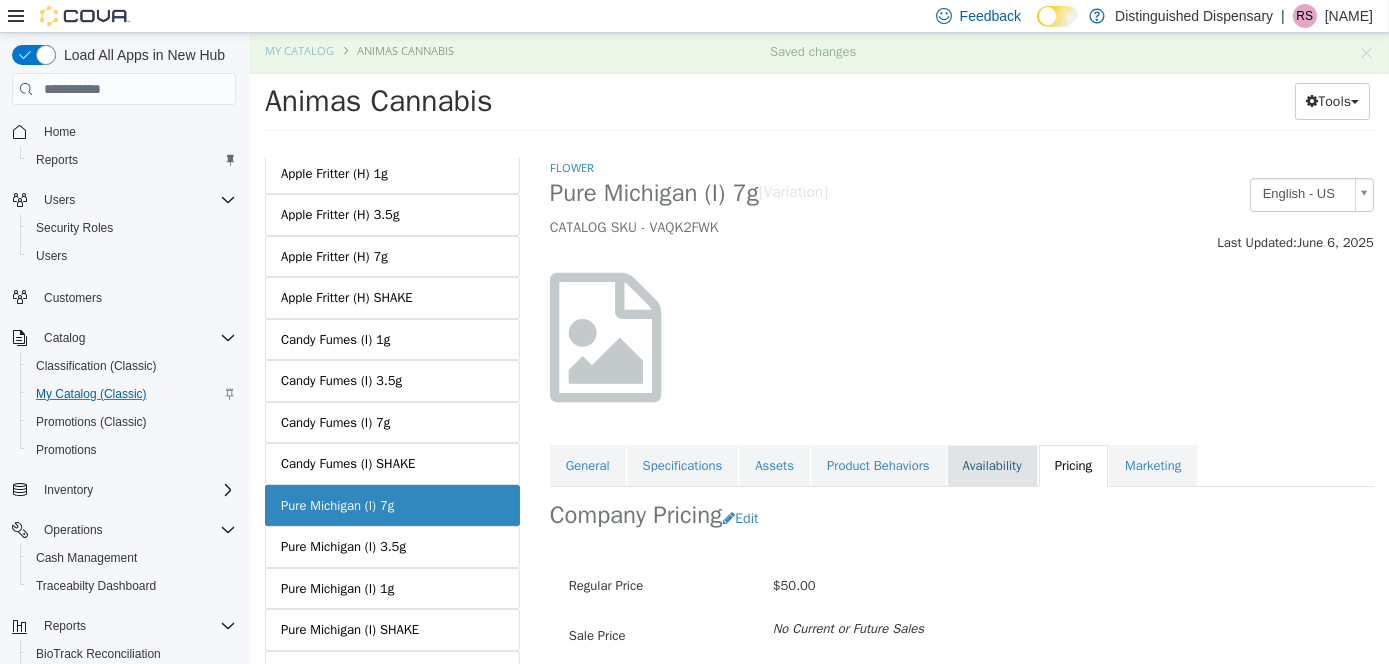 click on "Availability" at bounding box center (991, 466) 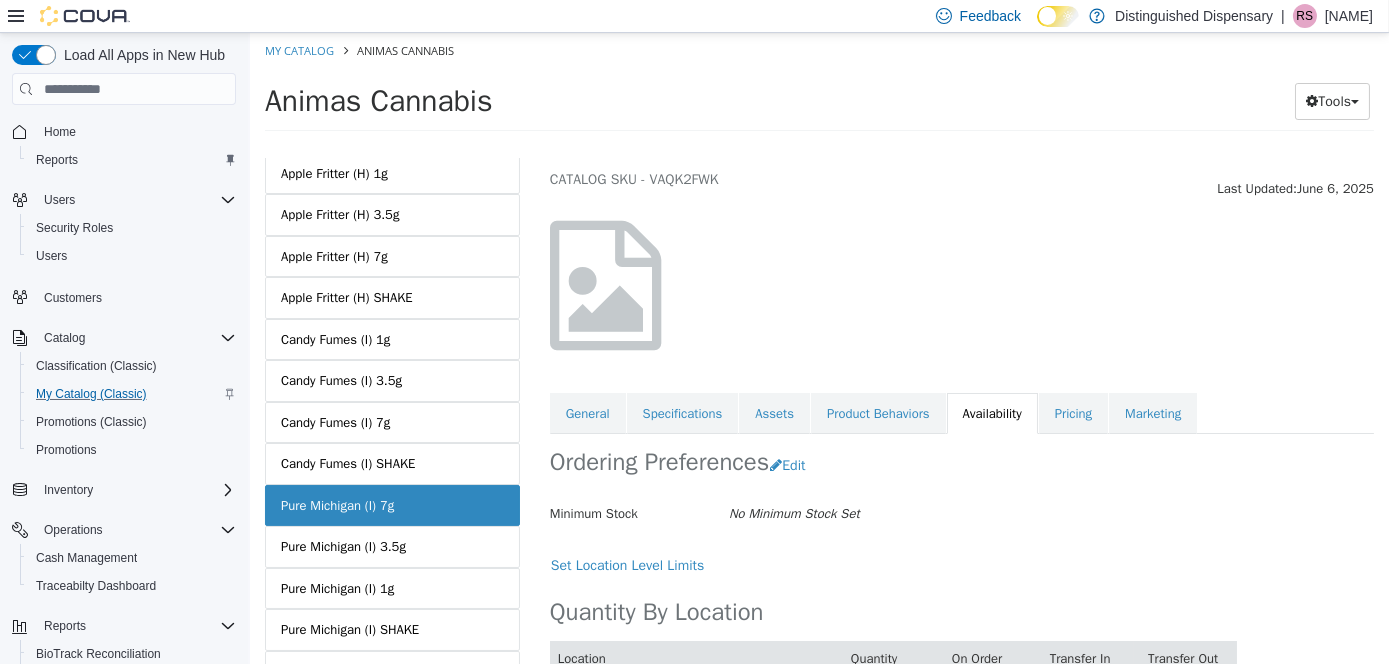 scroll, scrollTop: 0, scrollLeft: 0, axis: both 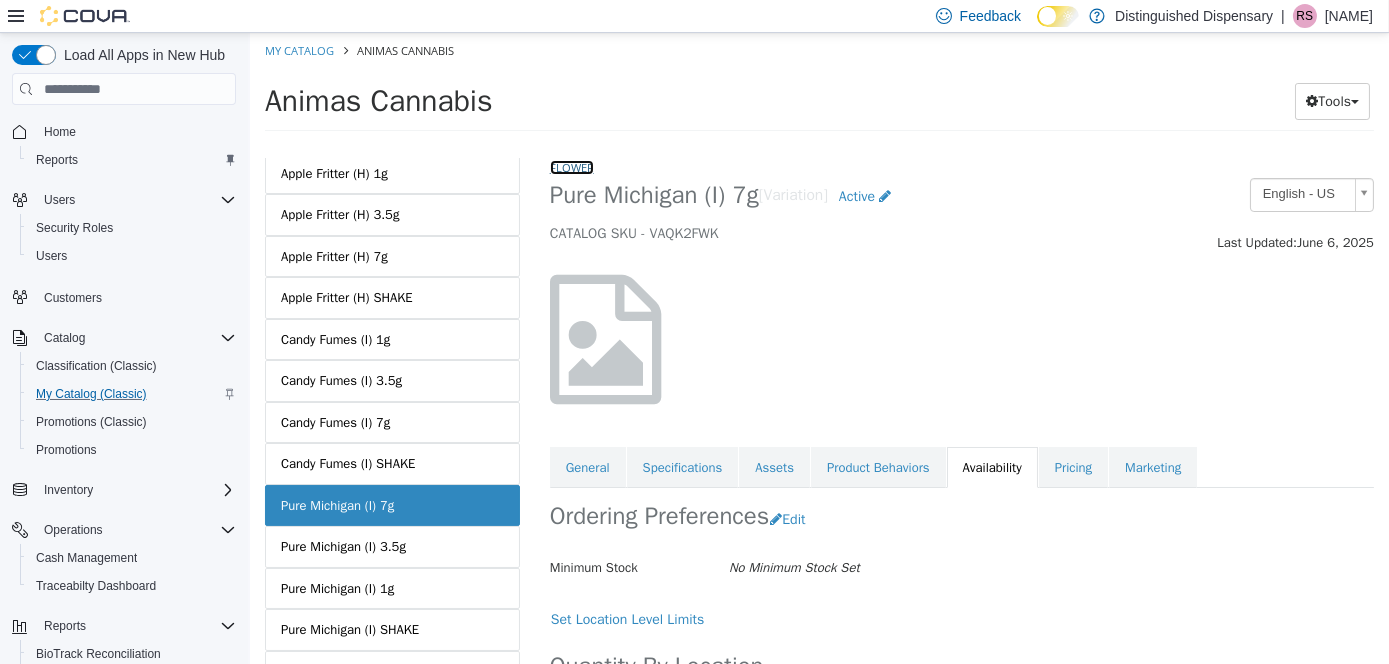 click on "Flower" at bounding box center [571, 167] 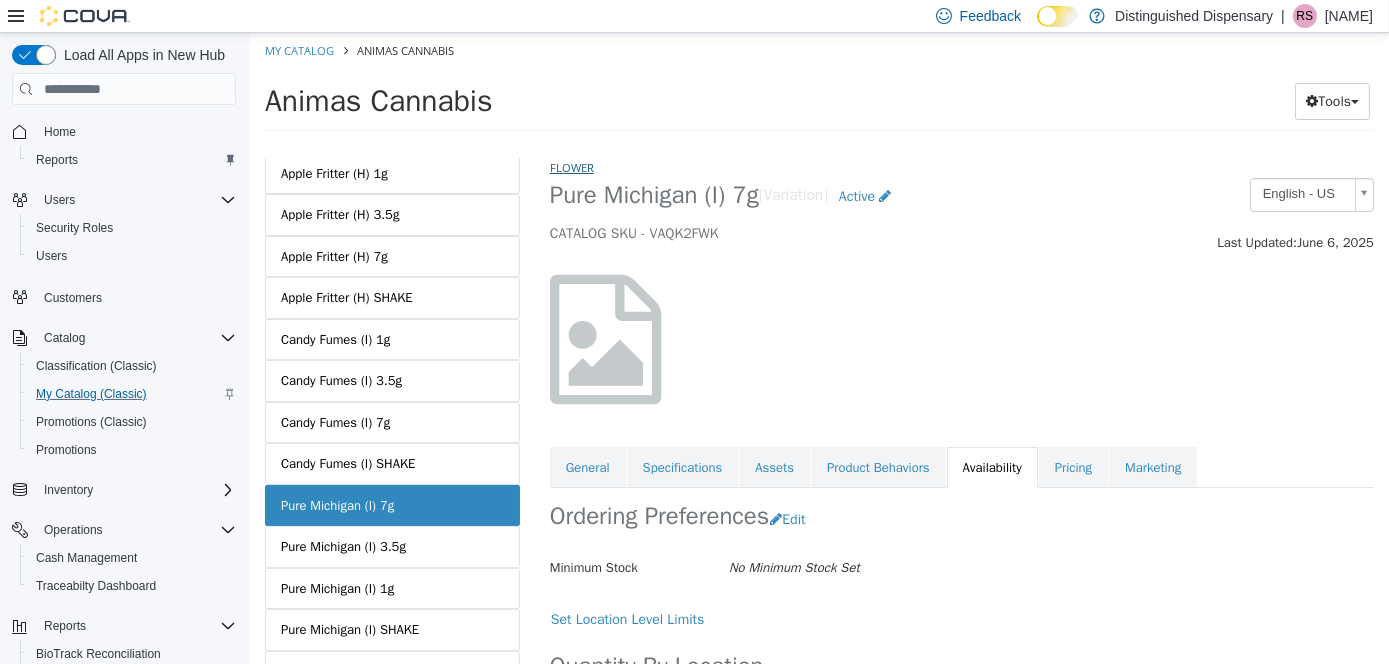 select on "**********" 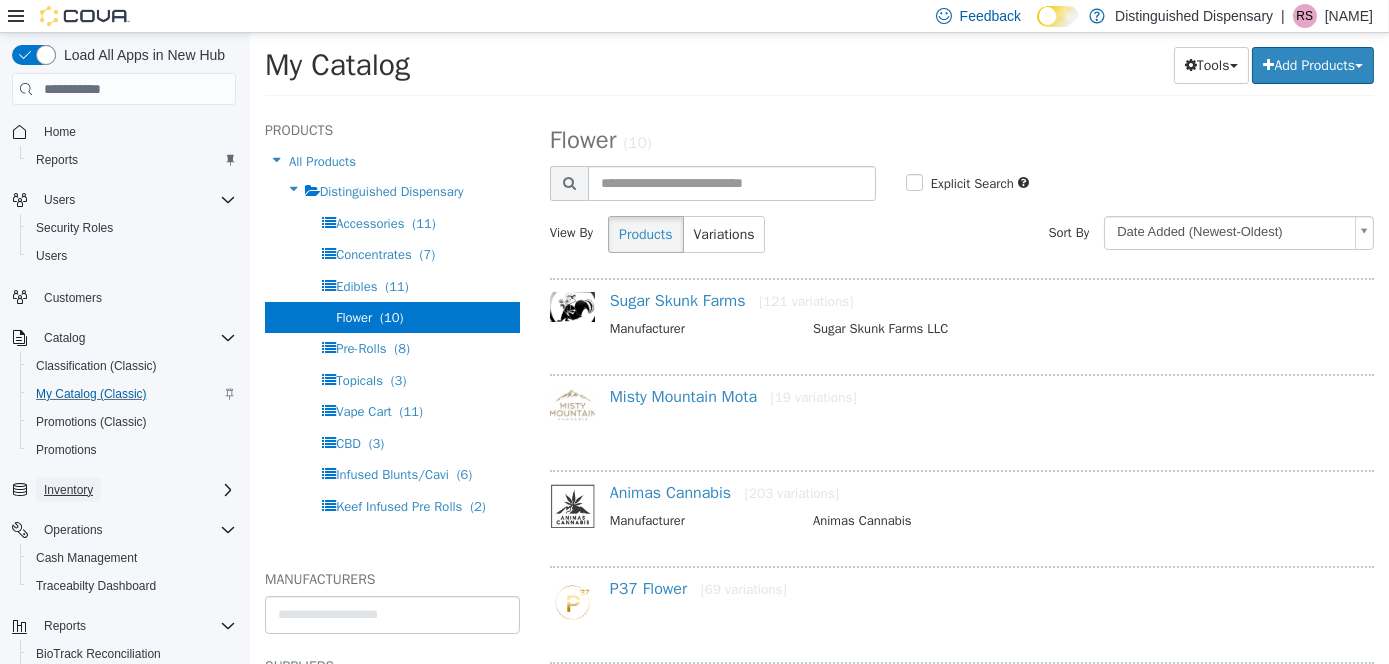 click on "Inventory" at bounding box center [68, 490] 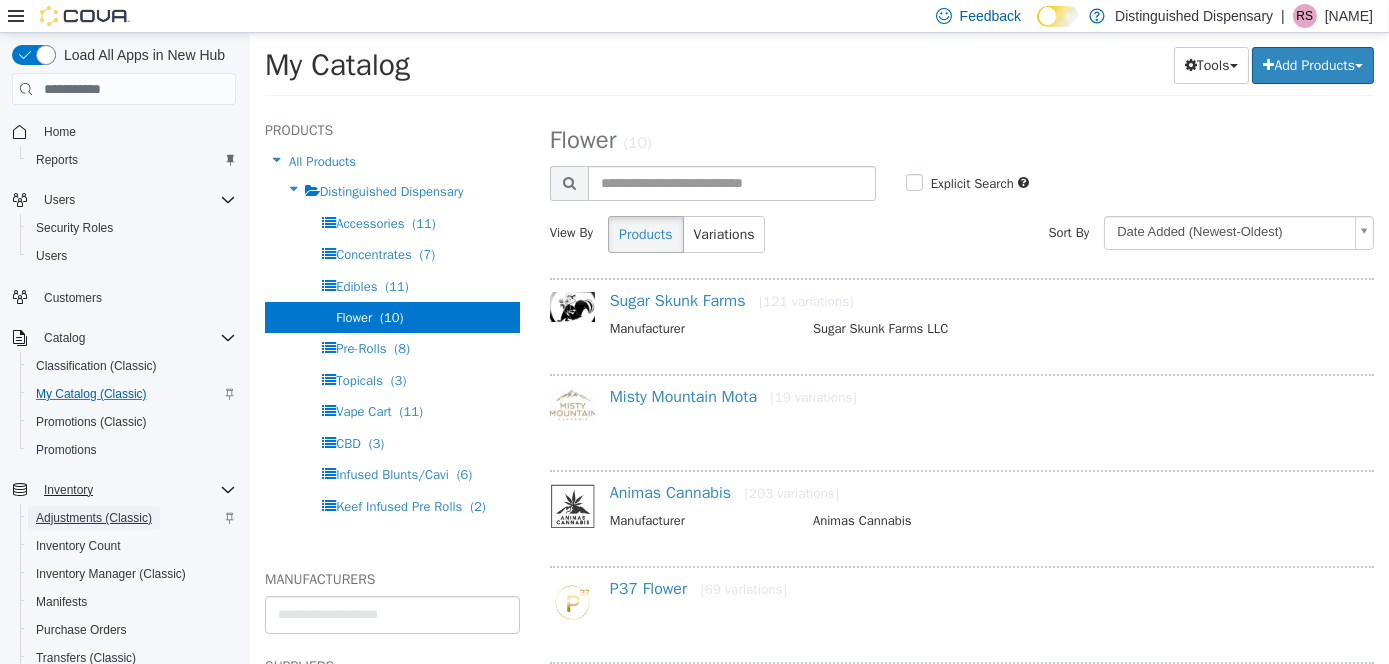 click on "Adjustments (Classic)" at bounding box center (94, 518) 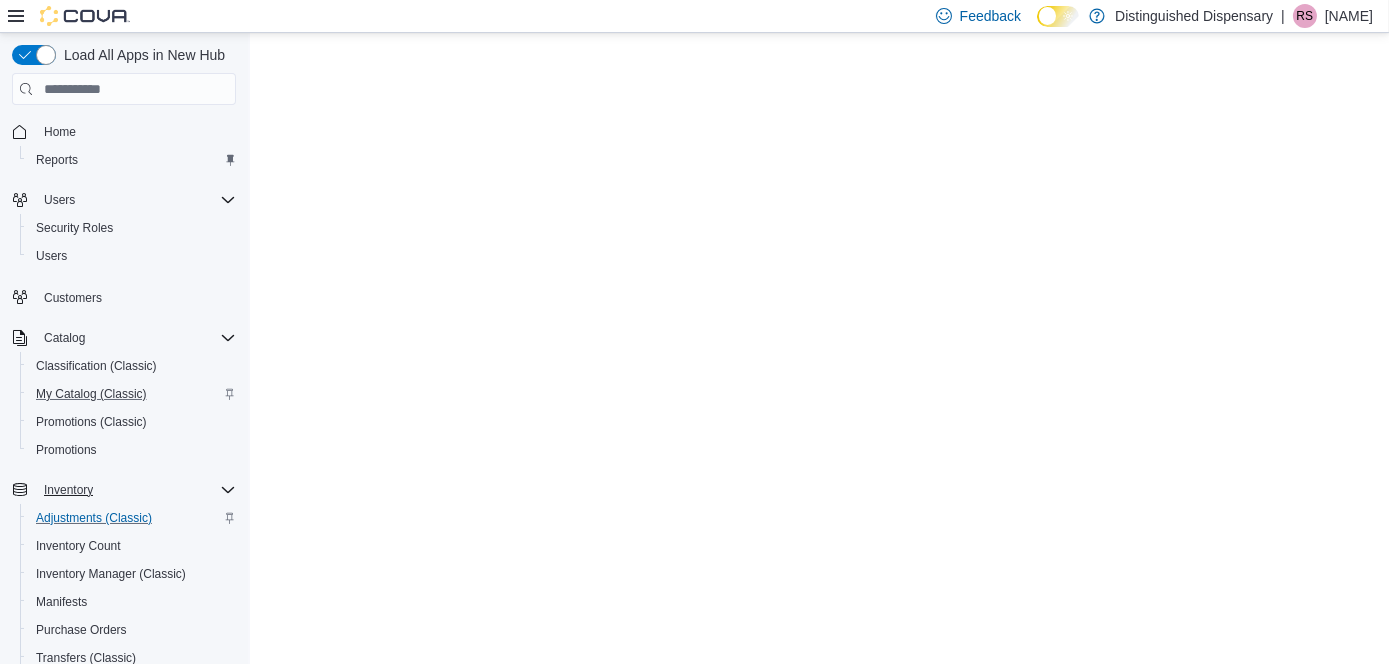 scroll, scrollTop: 0, scrollLeft: 0, axis: both 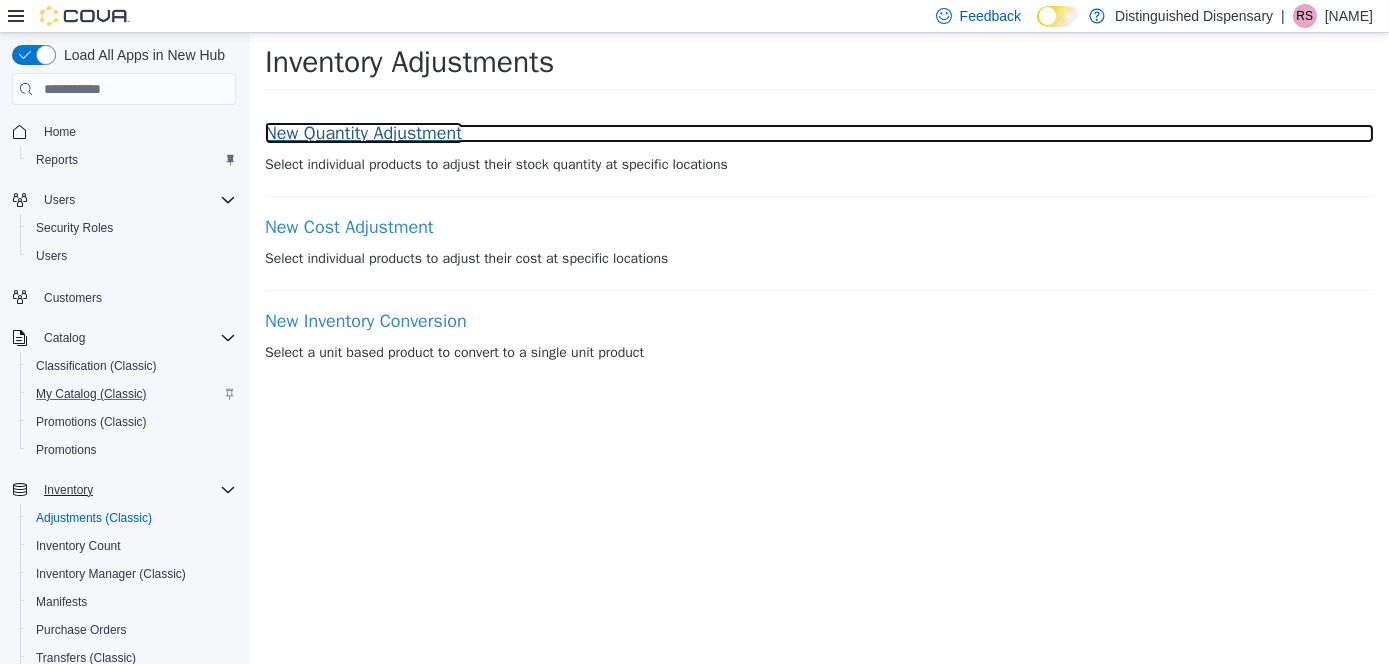 click on "New Quantity Adjustment" at bounding box center (818, 134) 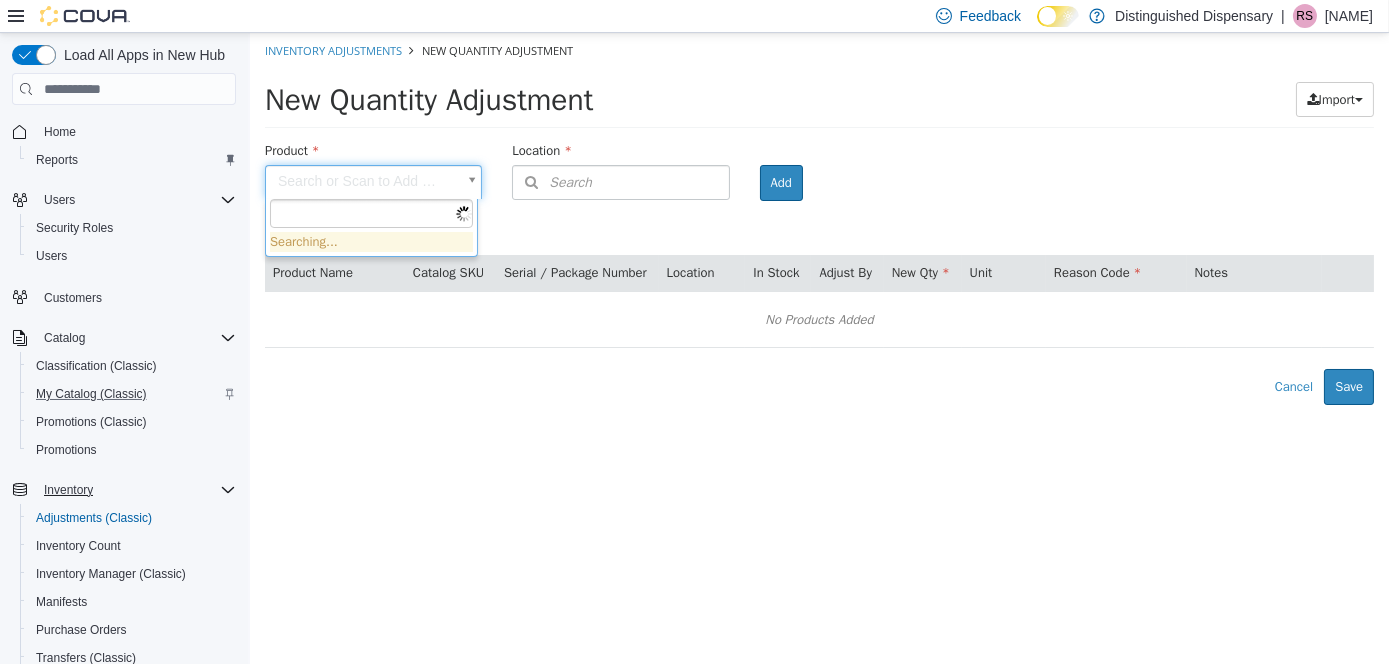 click on "×
Inventory Adjustments
New Quantity Adjustment
New Quantity Adjustment
Import  Inventory Export (.CSV) Package List (.TXT)
Product     Search or Scan to Add Product     Location Search Type 3 or more characters or browse       Distinguished Dispensary     (1)         [ADDRESS]         Room   Add Products  ( 0 ) Product Name Catalog SKU Serial / Package Number Location In Stock Adjust By New Qty Unit Reason Code Notes No Products Added Error saving adjustment please resolve the errors above. Cancel Save
Searching..." at bounding box center [818, 219] 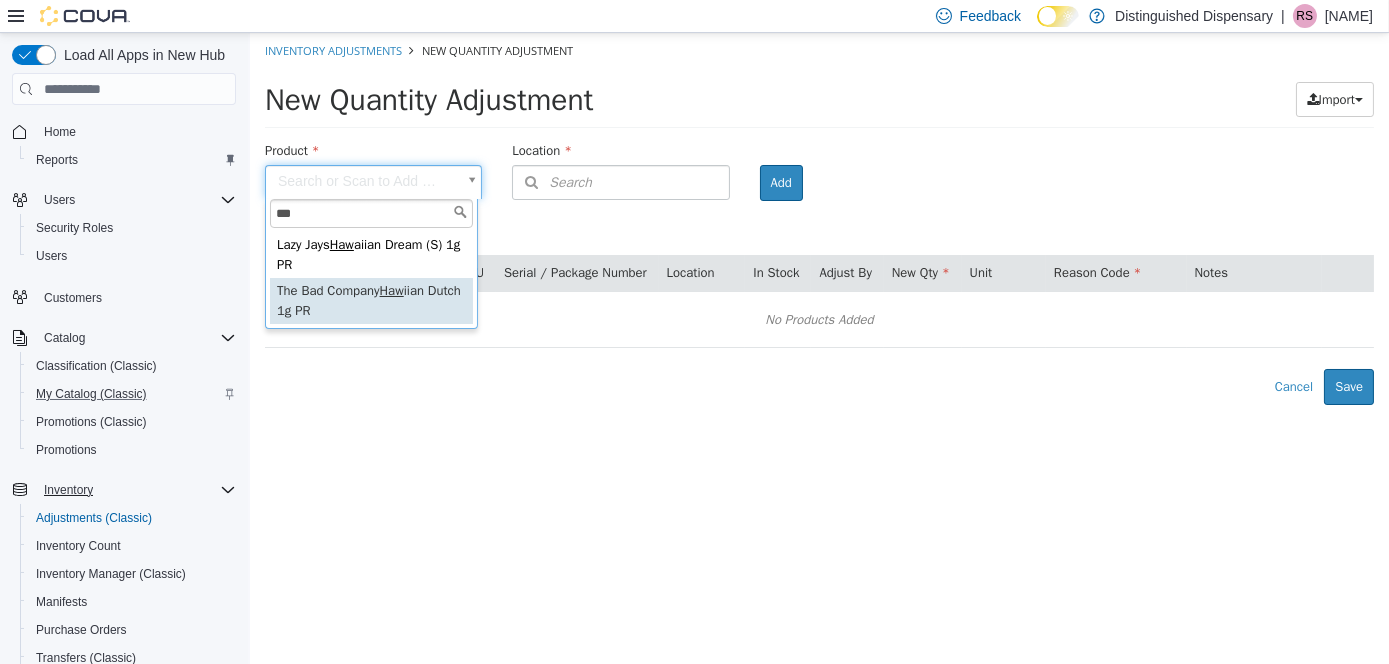 type on "***" 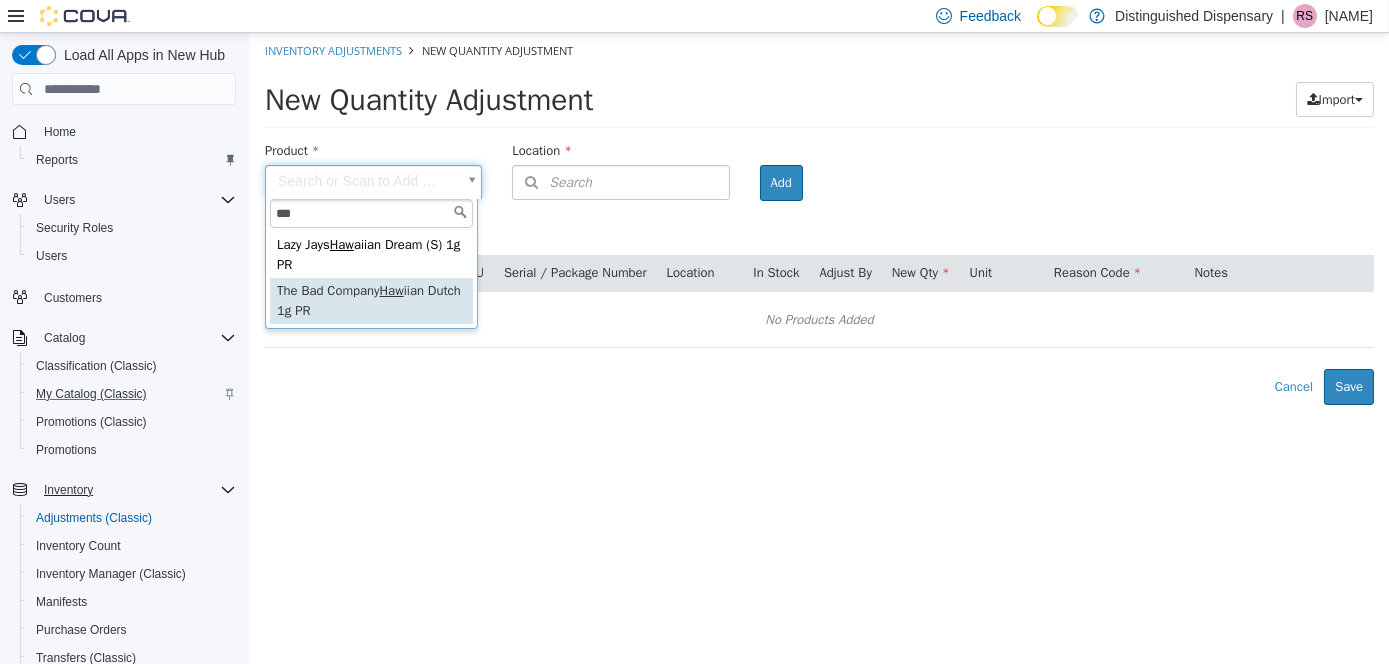 type on "**********" 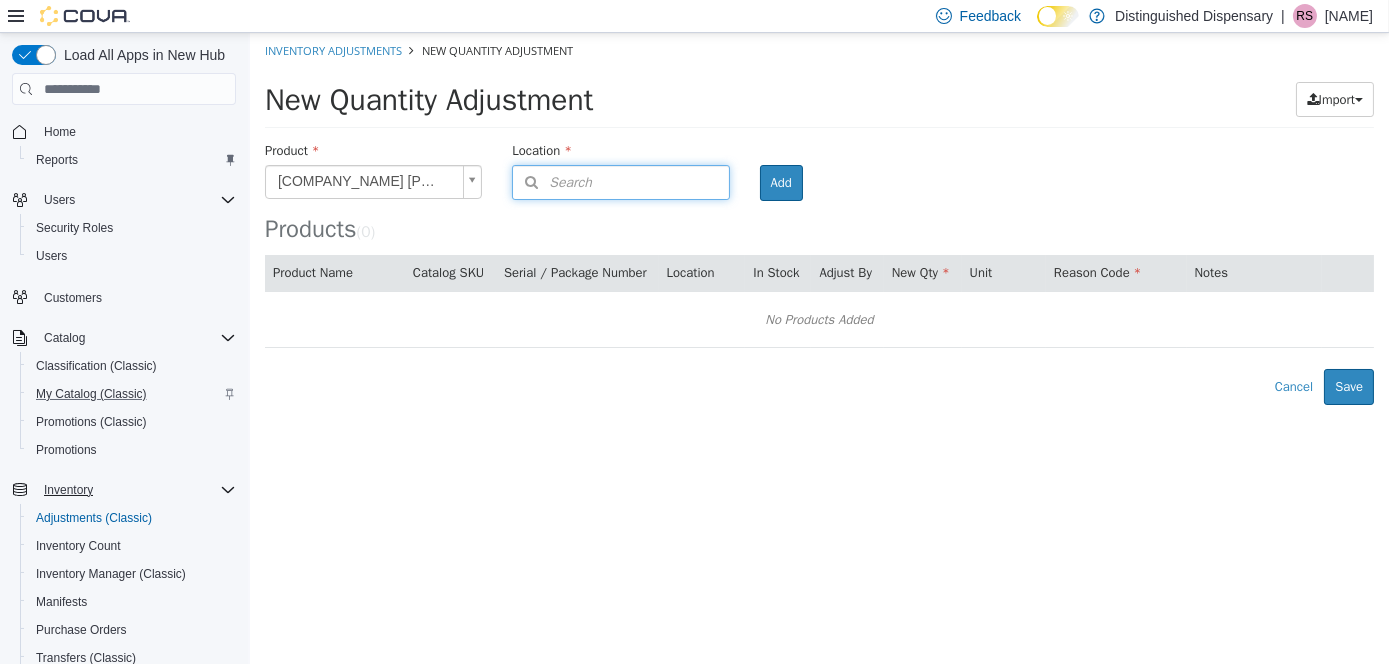 click on "Search" at bounding box center (551, 182) 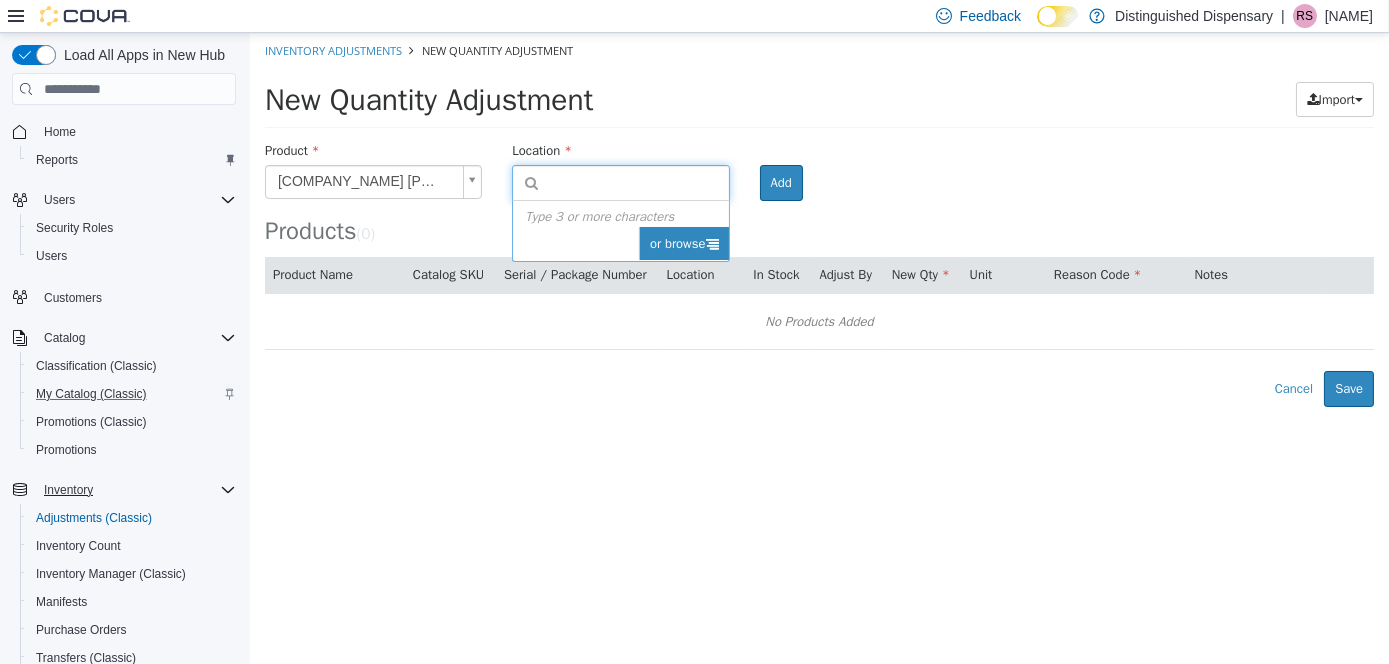 click on "or browse" at bounding box center (683, 244) 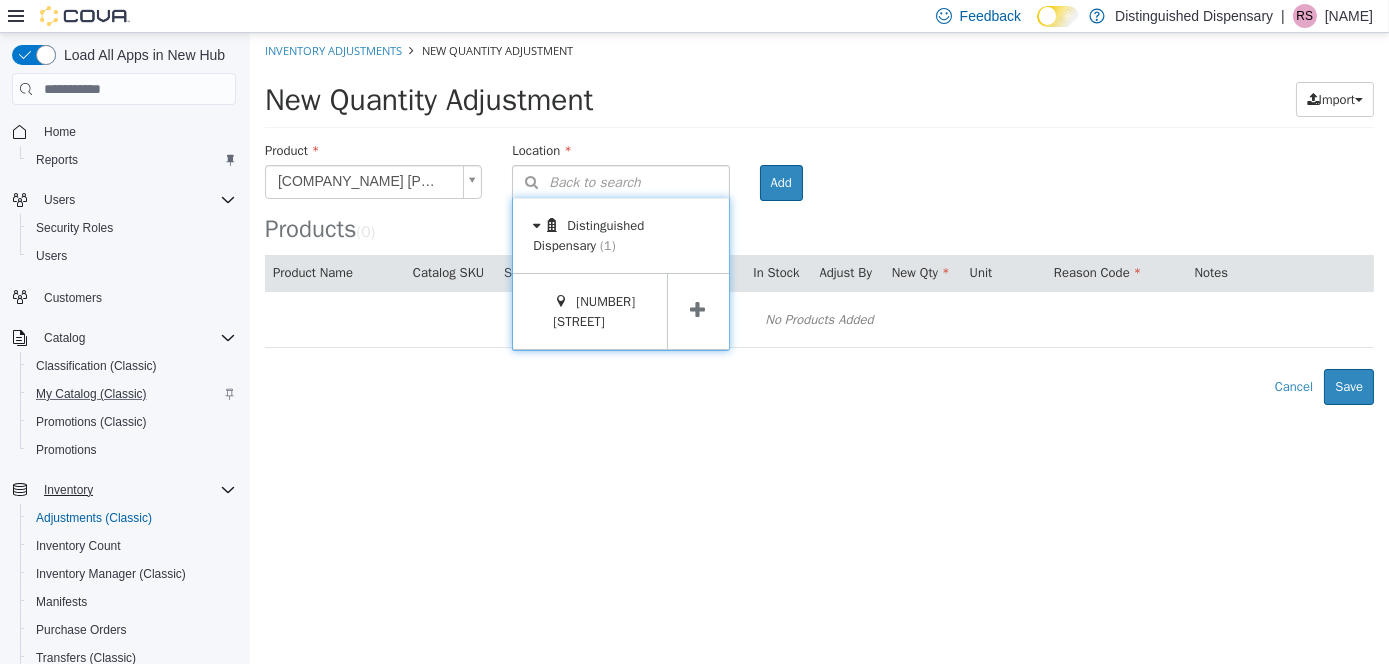 click at bounding box center [697, 311] 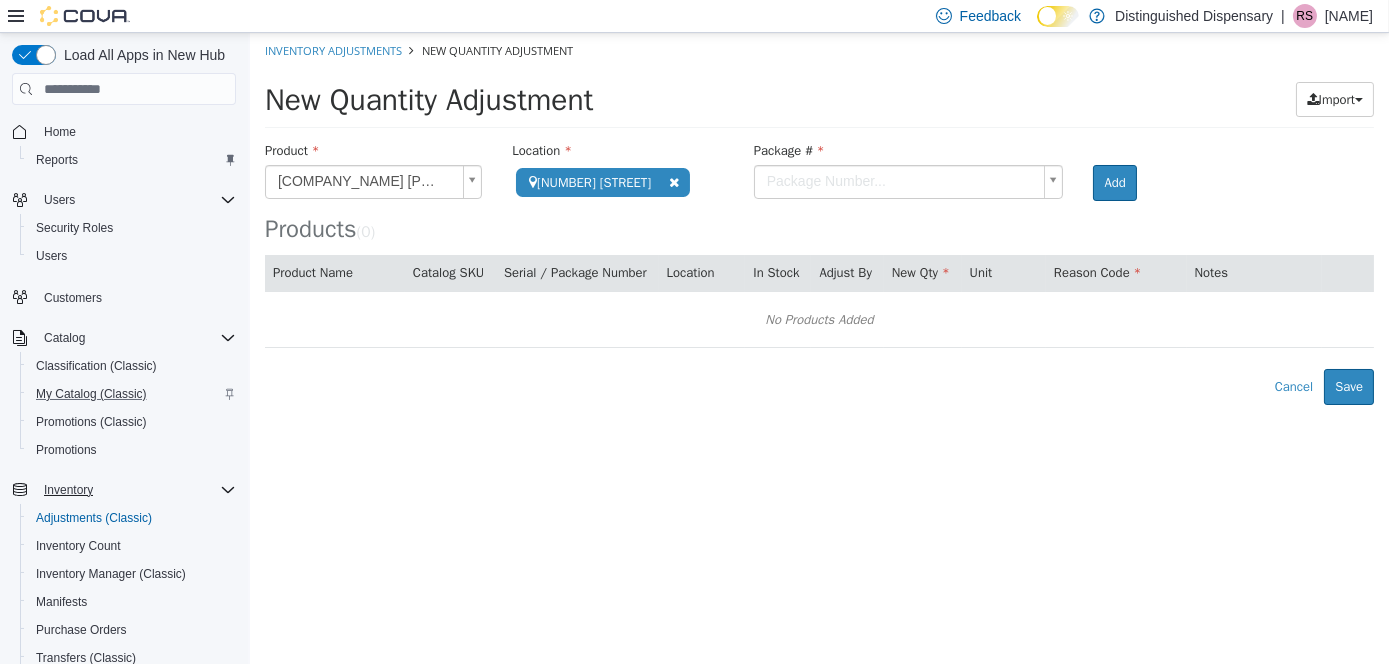 click on "**********" at bounding box center (818, 219) 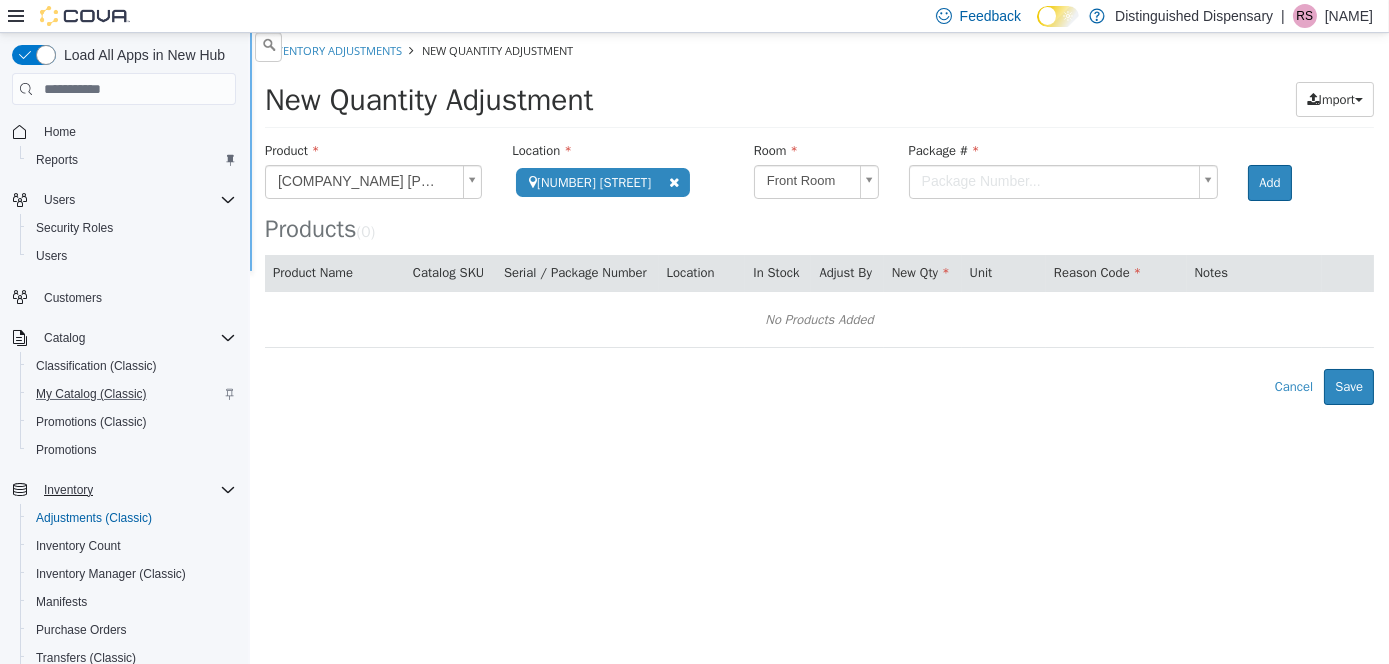 scroll, scrollTop: 14, scrollLeft: 0, axis: vertical 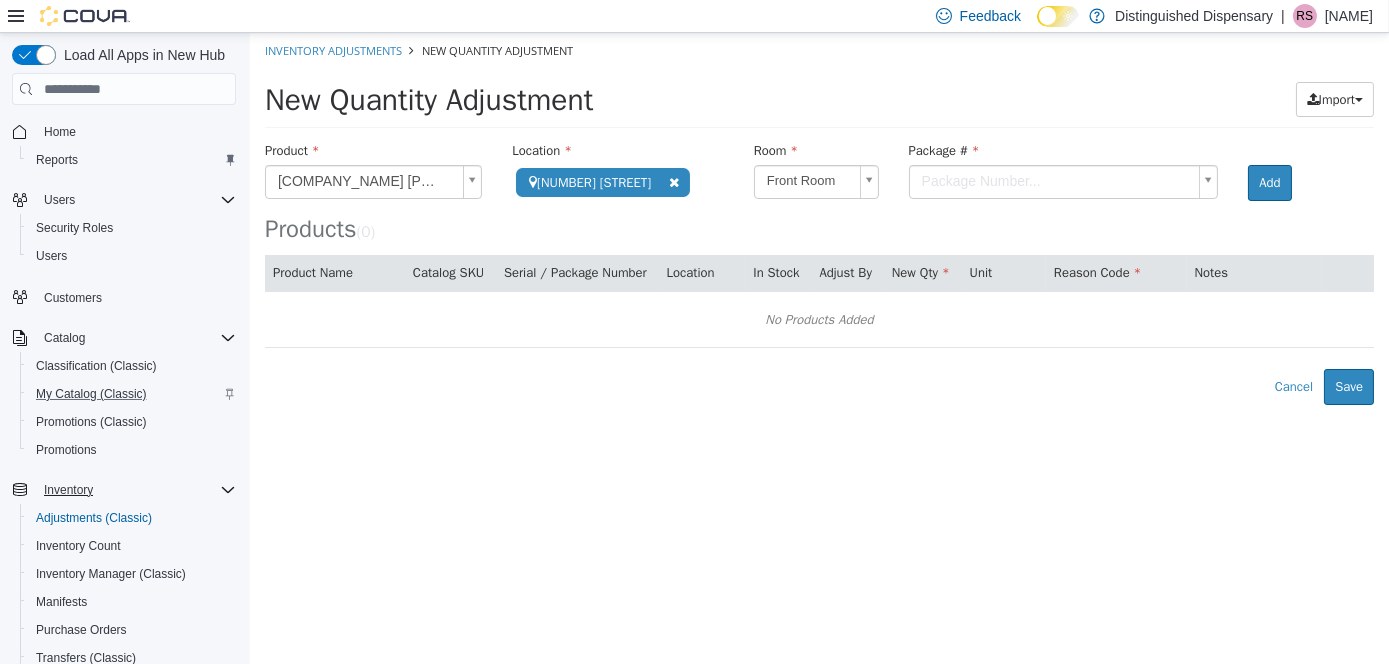 click on "**********" at bounding box center [818, 219] 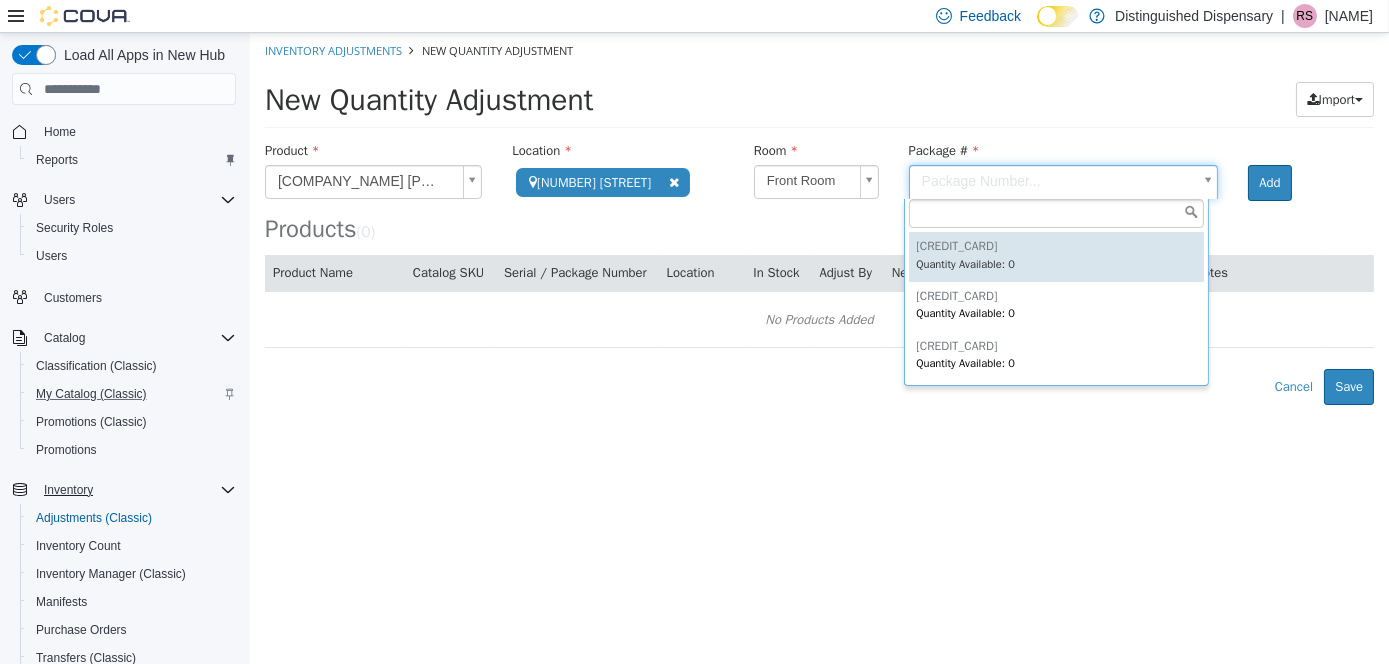 type on "**********" 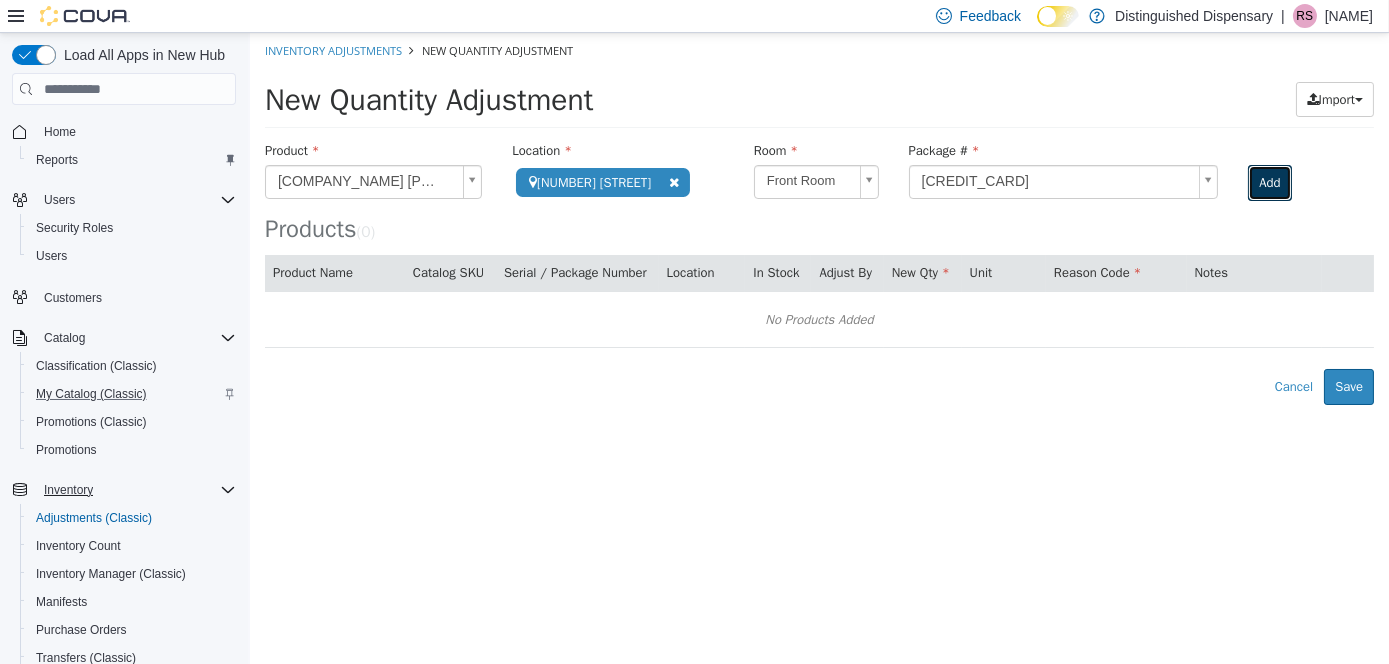 click on "Add" at bounding box center (1268, 183) 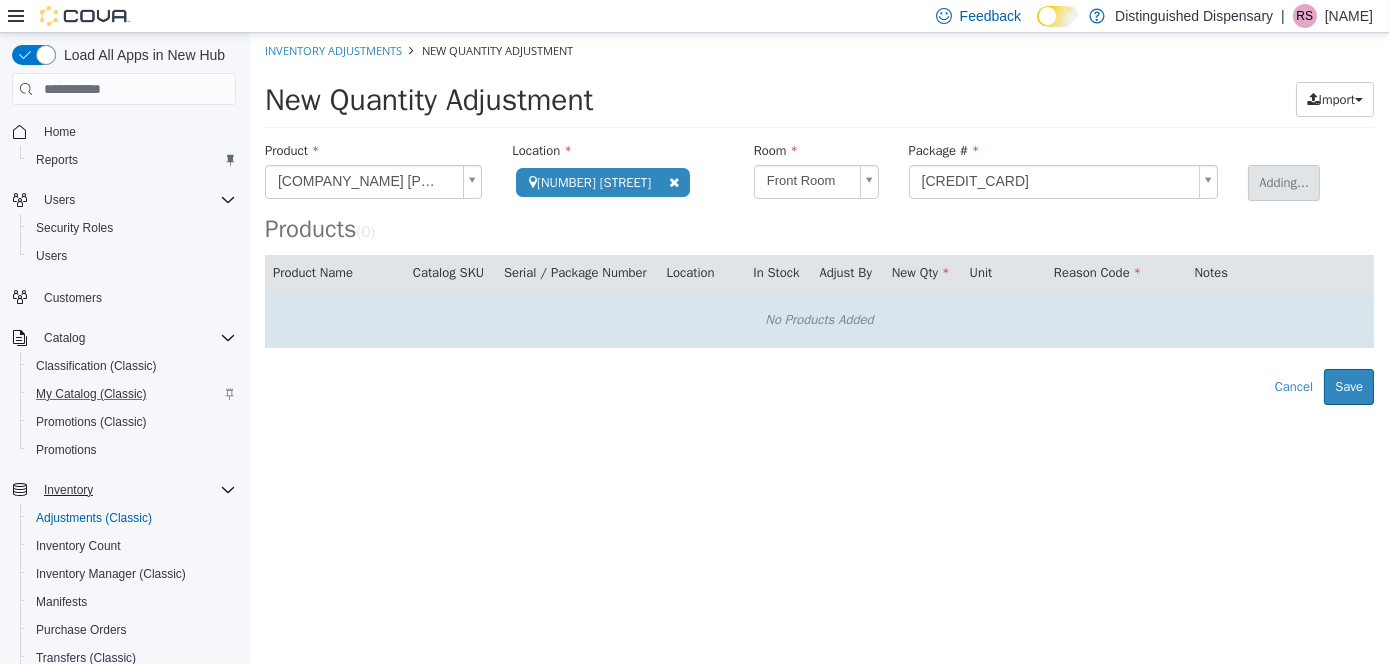 type 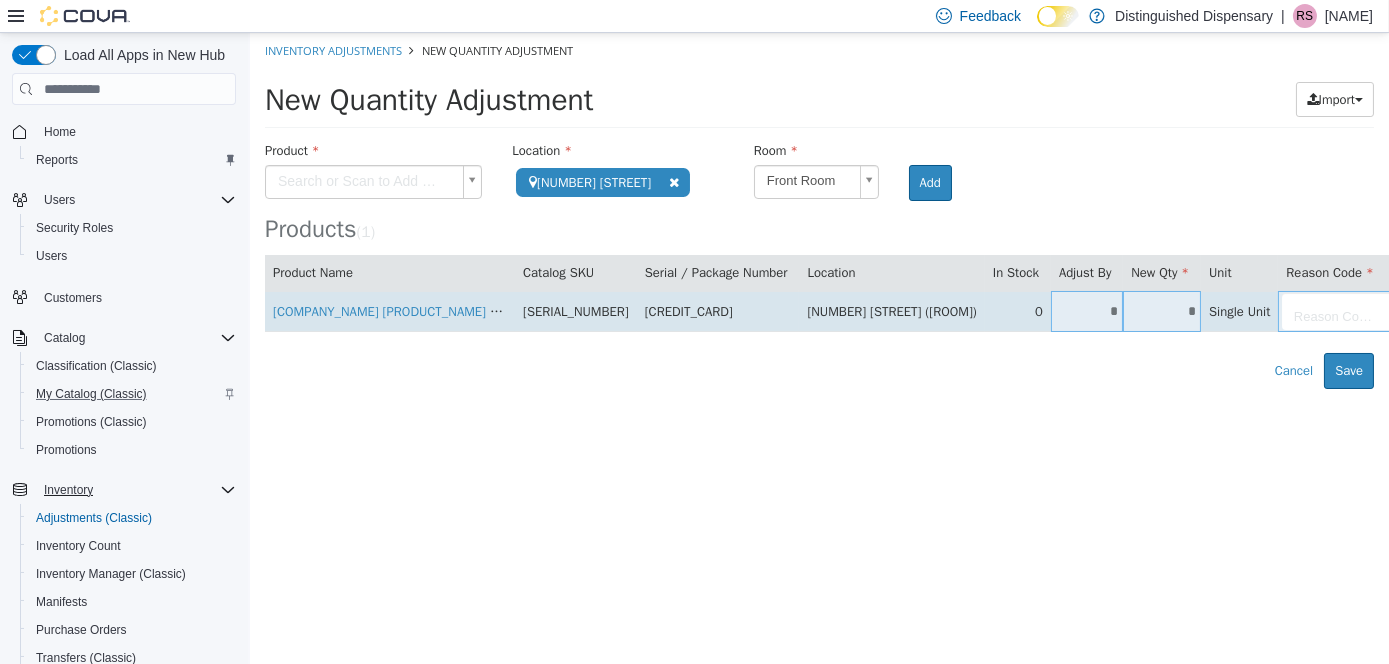 click on "*" at bounding box center [1086, 311] 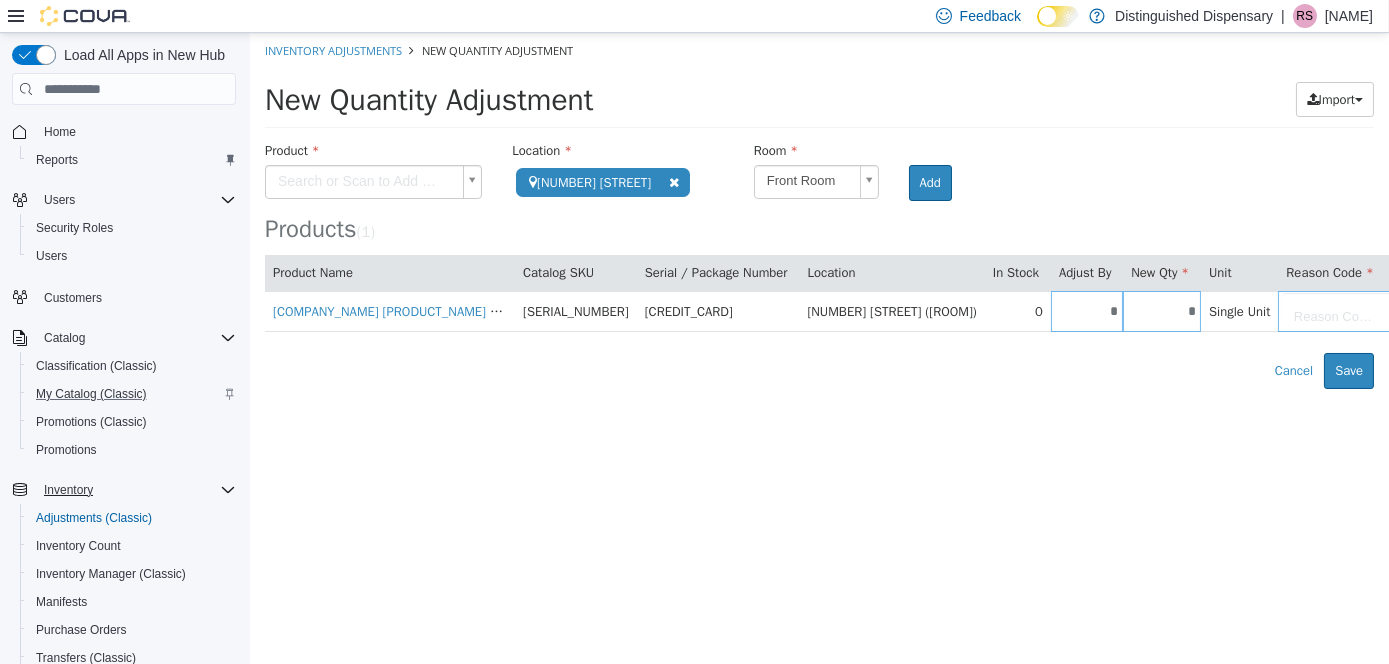 type on "*" 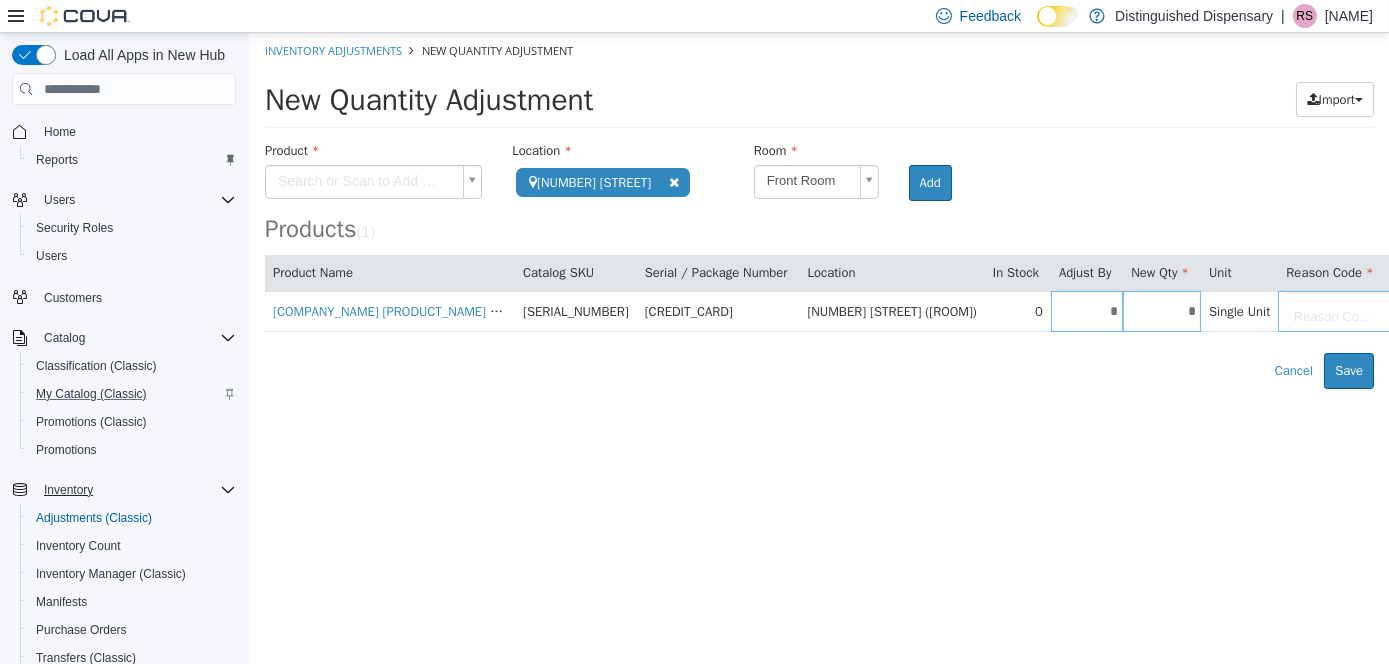 type on "*" 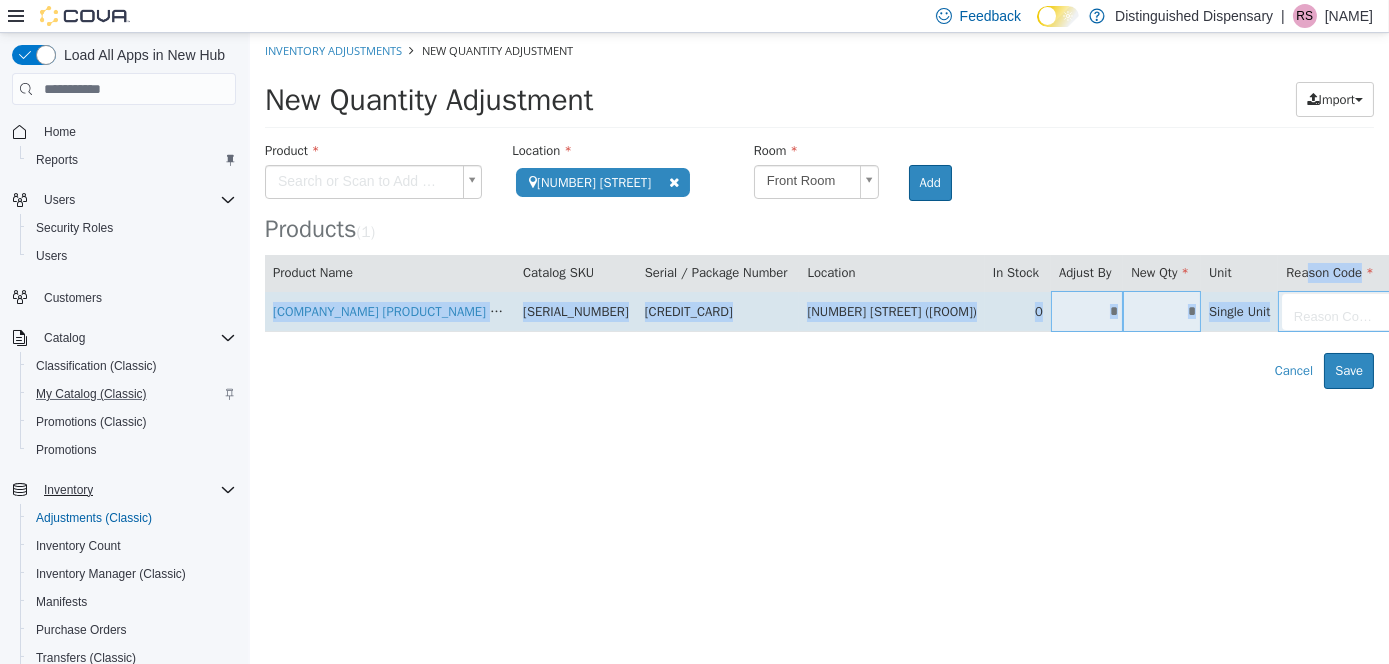 drag, startPoint x: 1296, startPoint y: 290, endPoint x: 1308, endPoint y: 309, distance: 22.472204 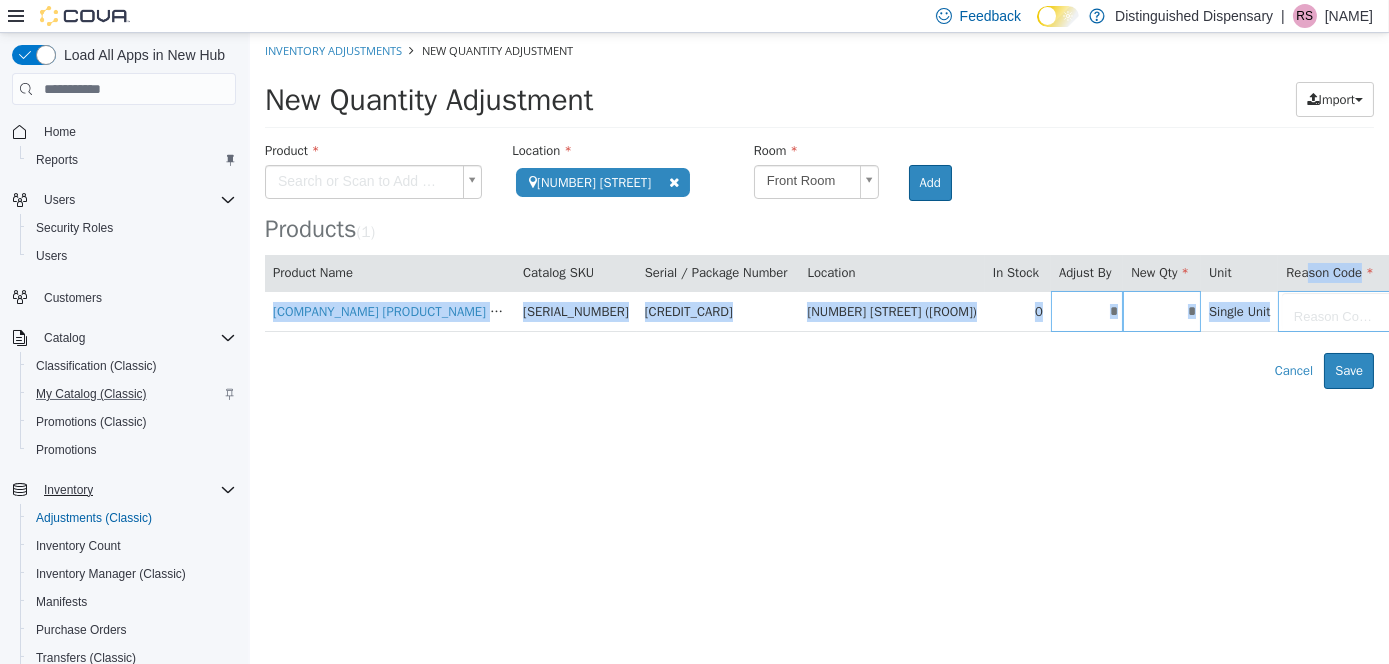 click on "**********" at bounding box center [818, 211] 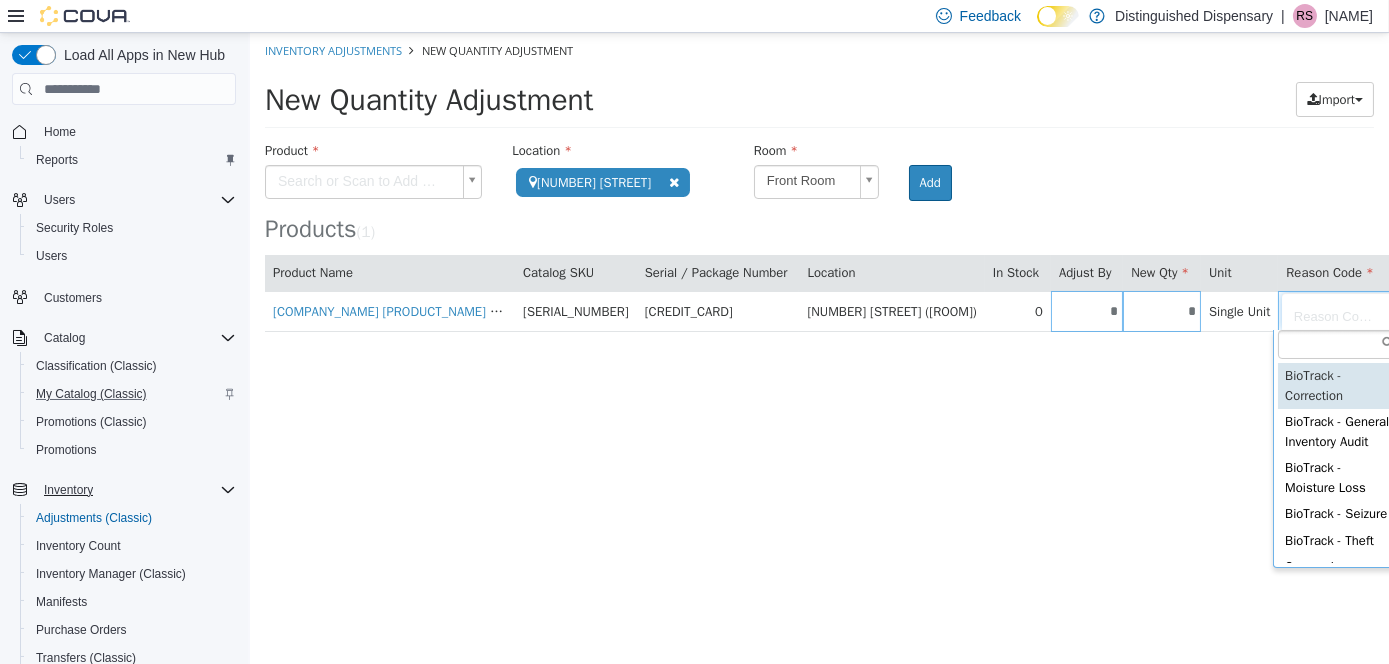 type on "**********" 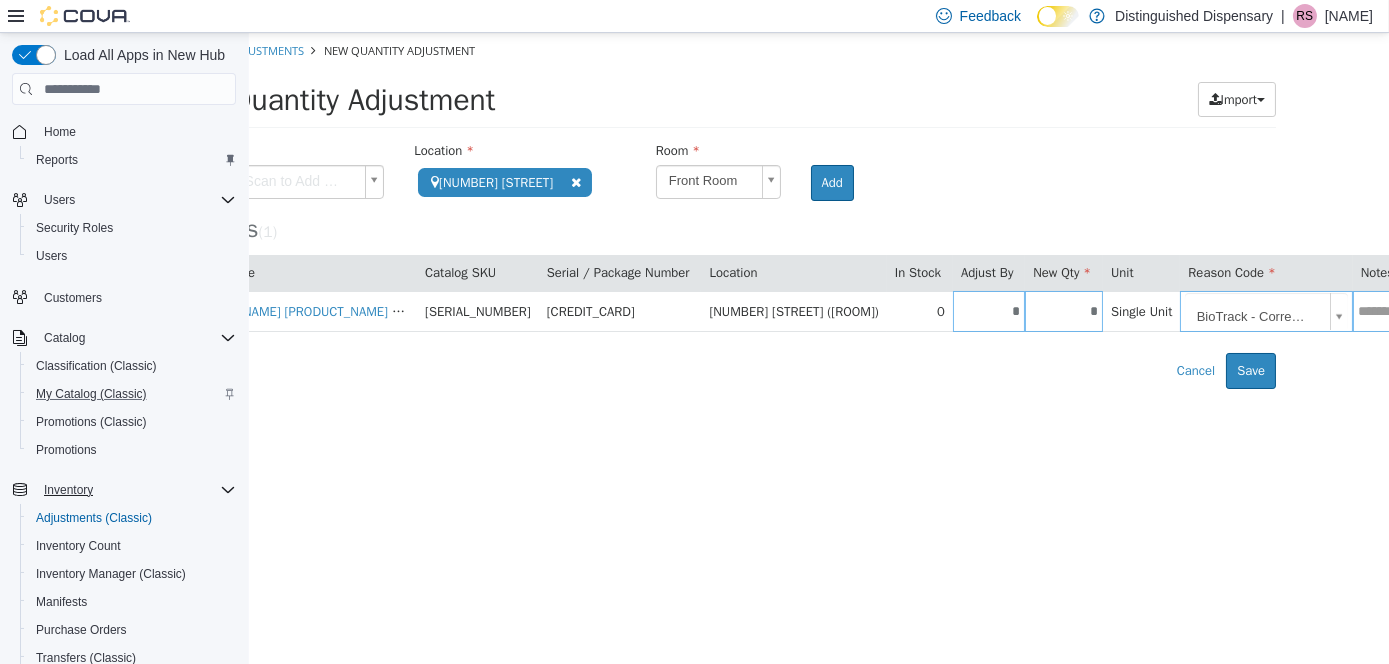 scroll, scrollTop: 0, scrollLeft: 142, axis: horizontal 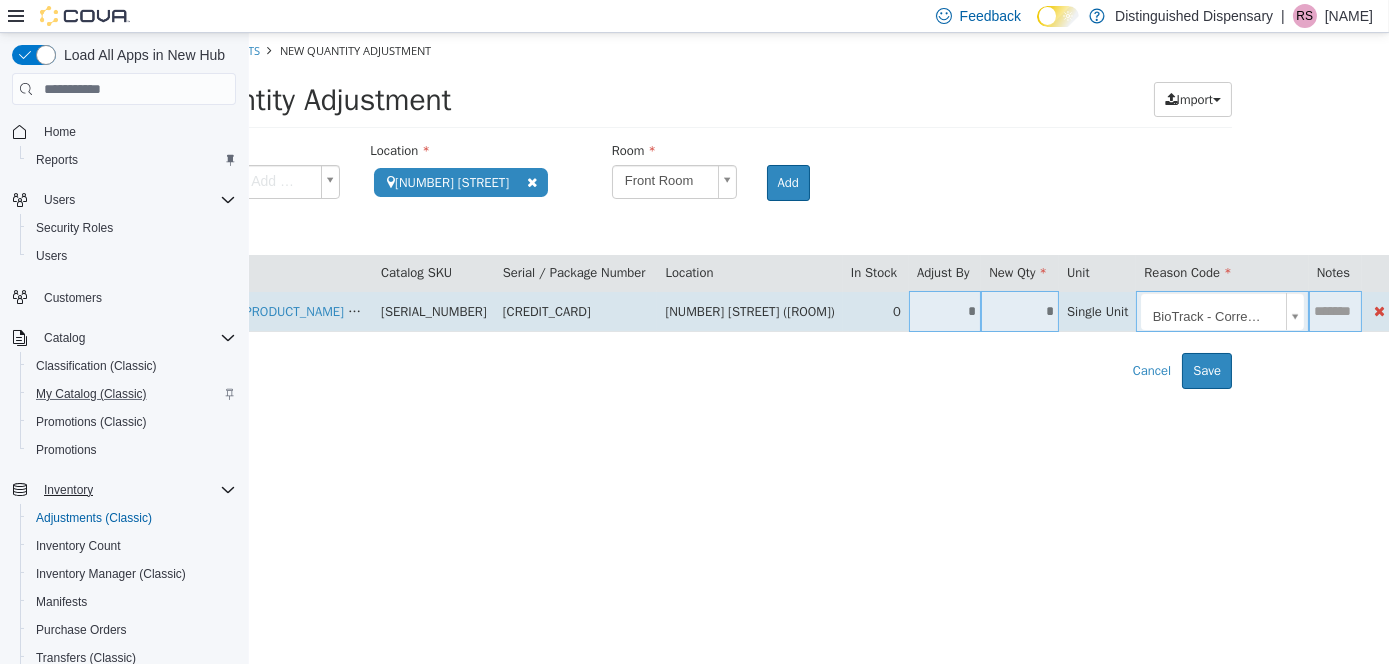 click at bounding box center (1334, 311) 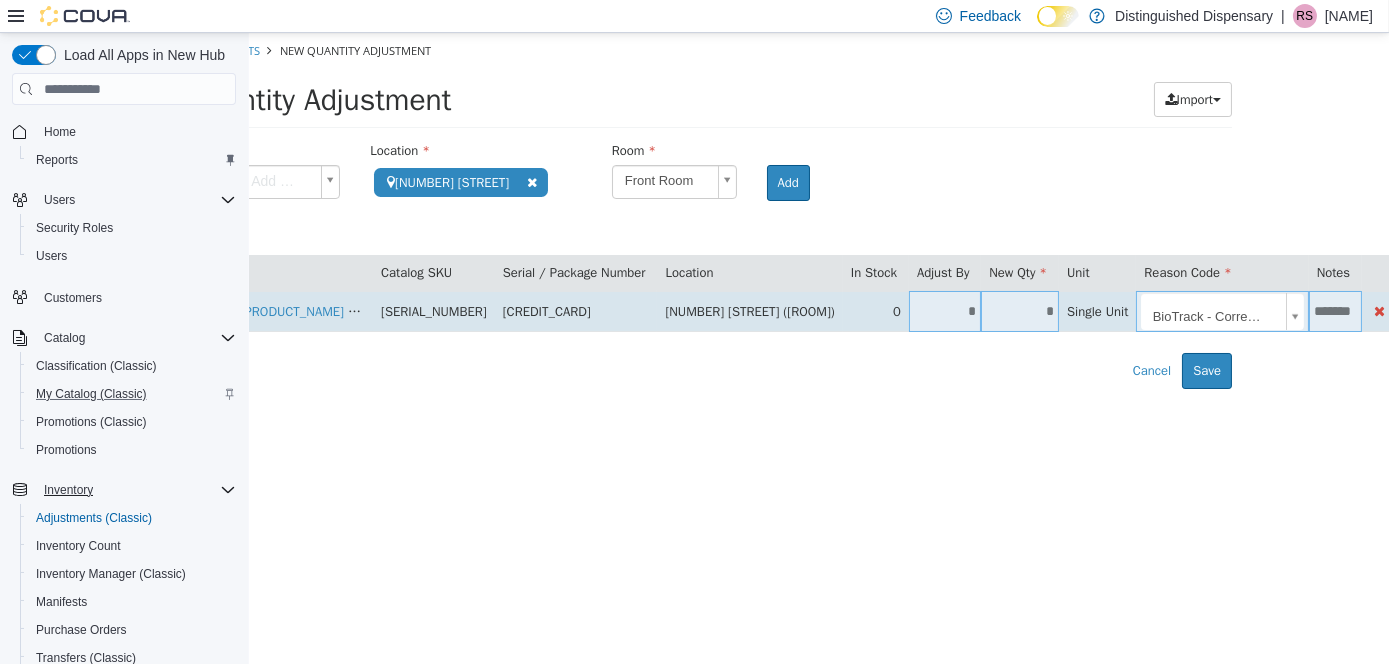 scroll, scrollTop: 0, scrollLeft: 2, axis: horizontal 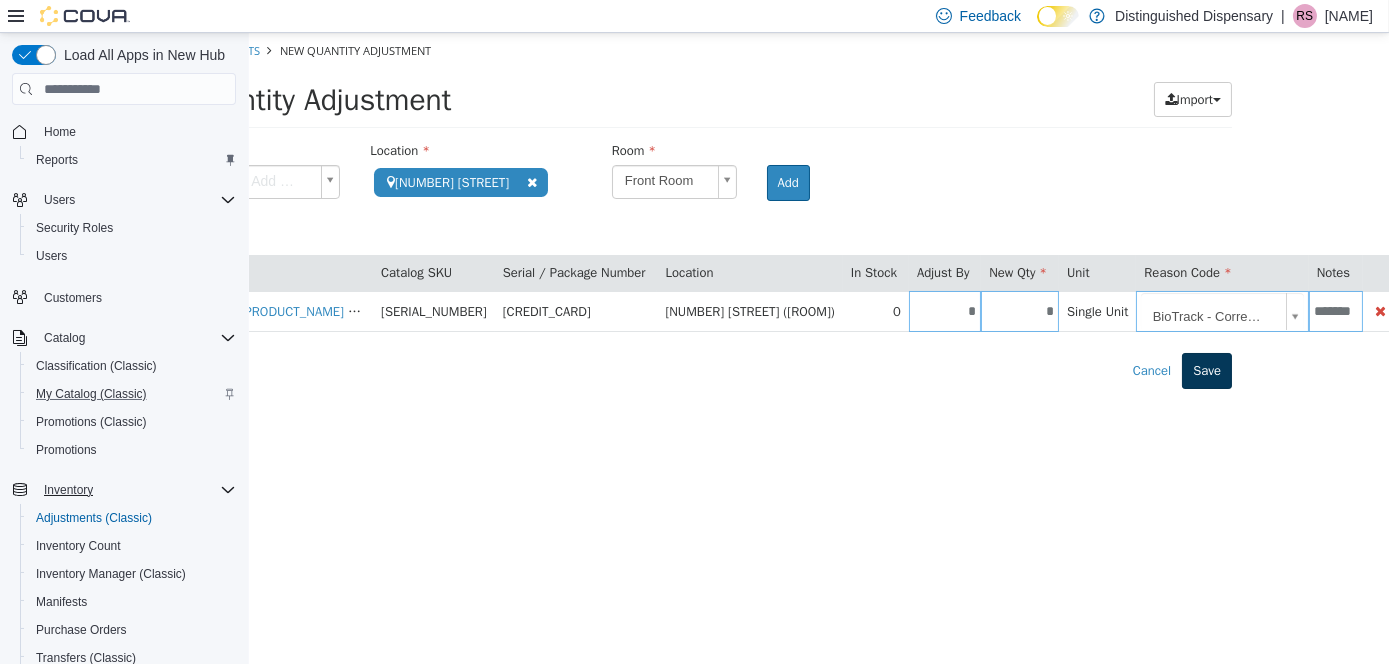 type on "*******" 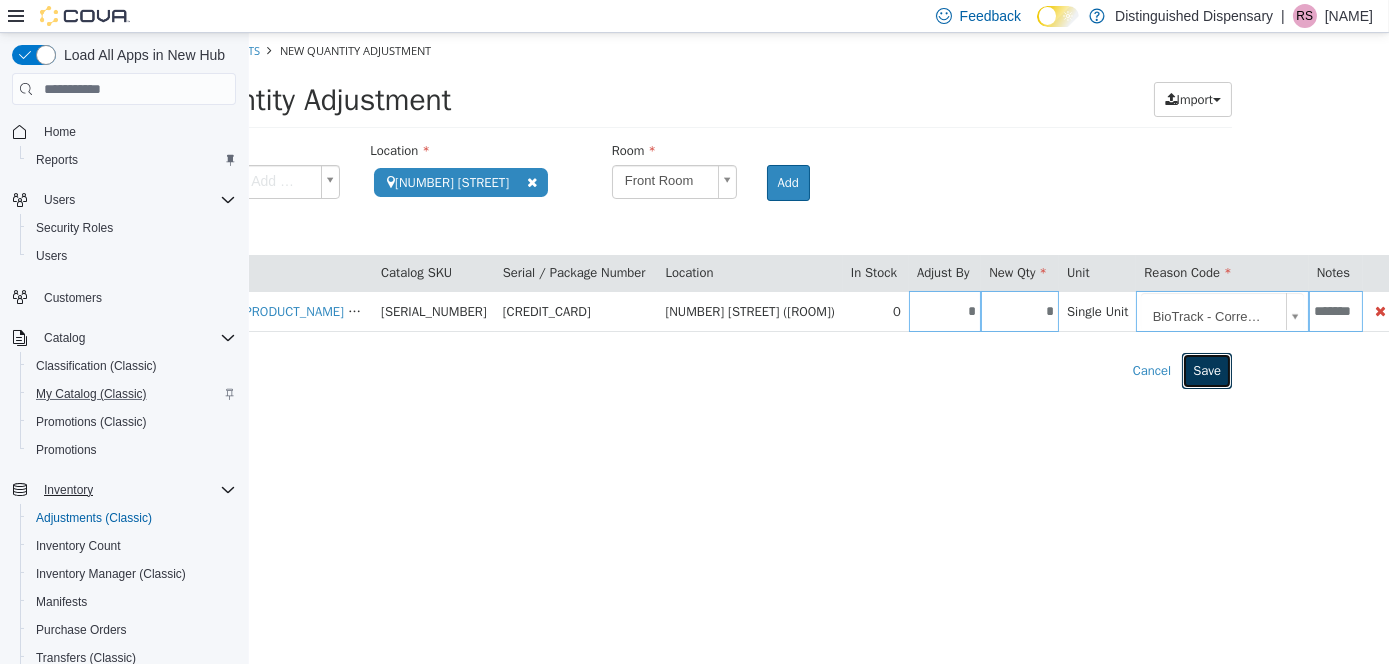 click on "Save" at bounding box center [1206, 371] 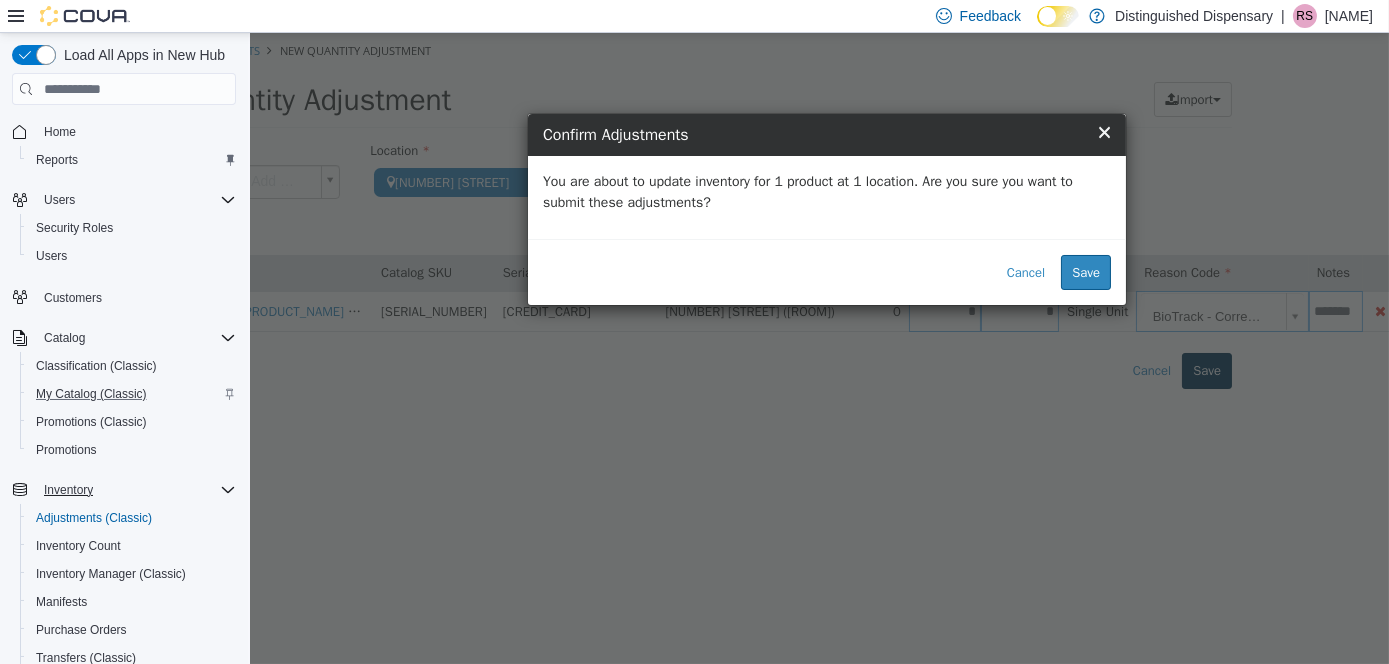 scroll, scrollTop: 0, scrollLeft: 0, axis: both 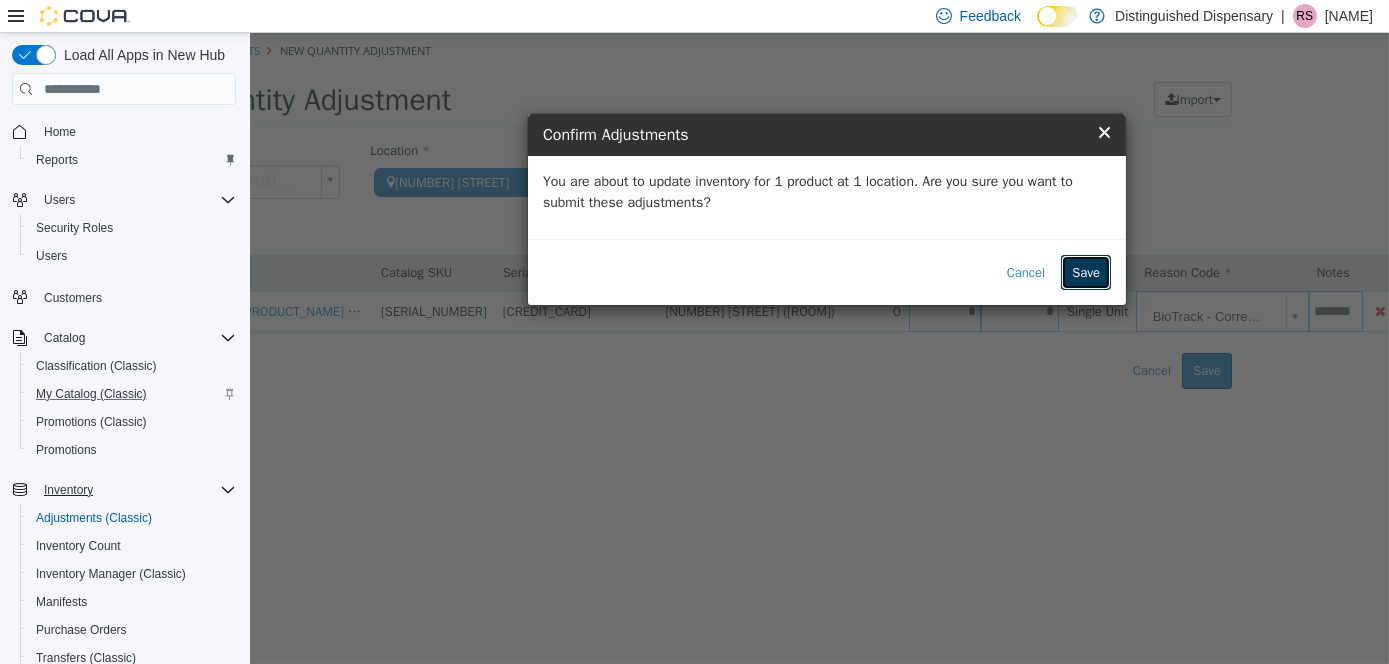 click on "Save" at bounding box center (1085, 273) 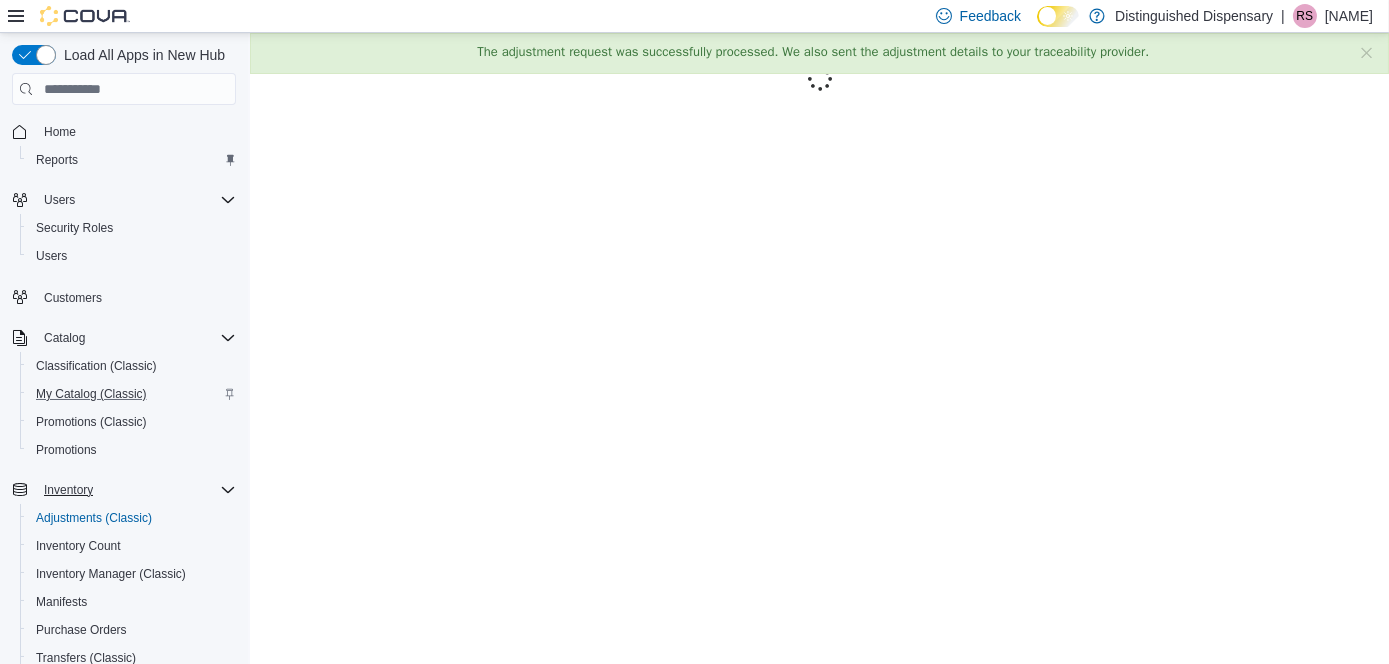 scroll, scrollTop: 0, scrollLeft: 0, axis: both 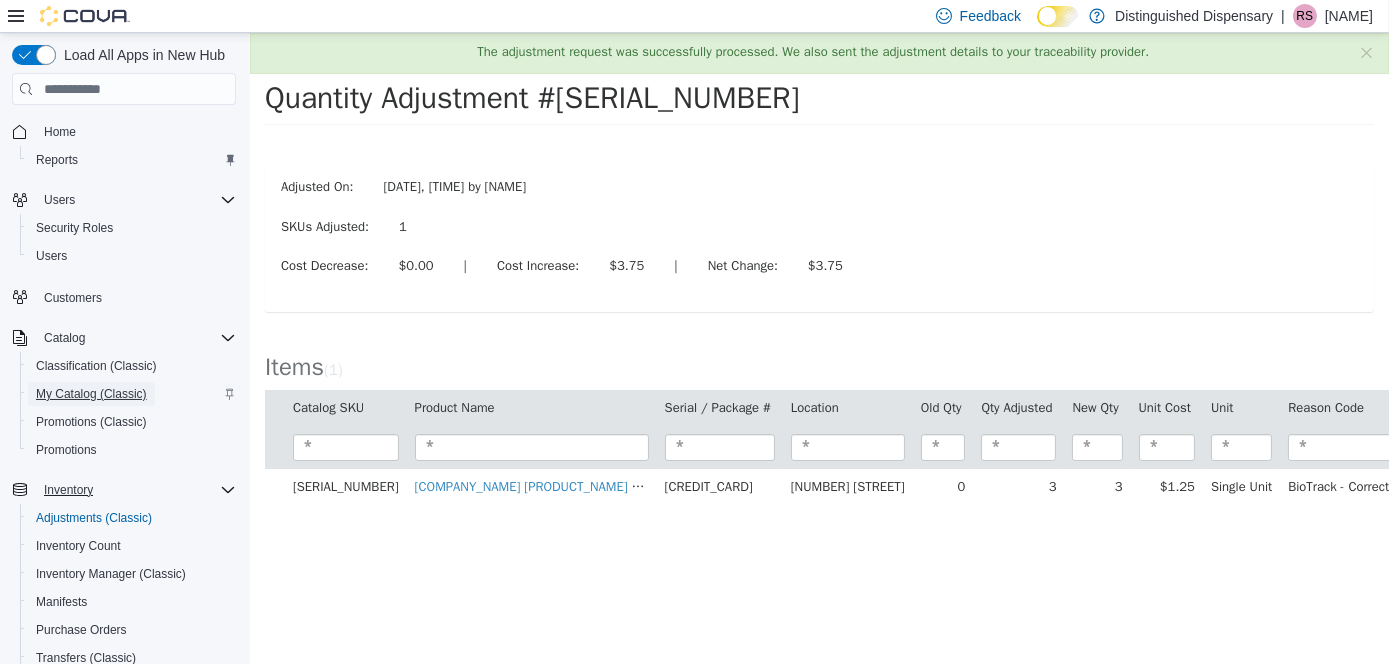 click on "My Catalog (Classic)" at bounding box center (91, 394) 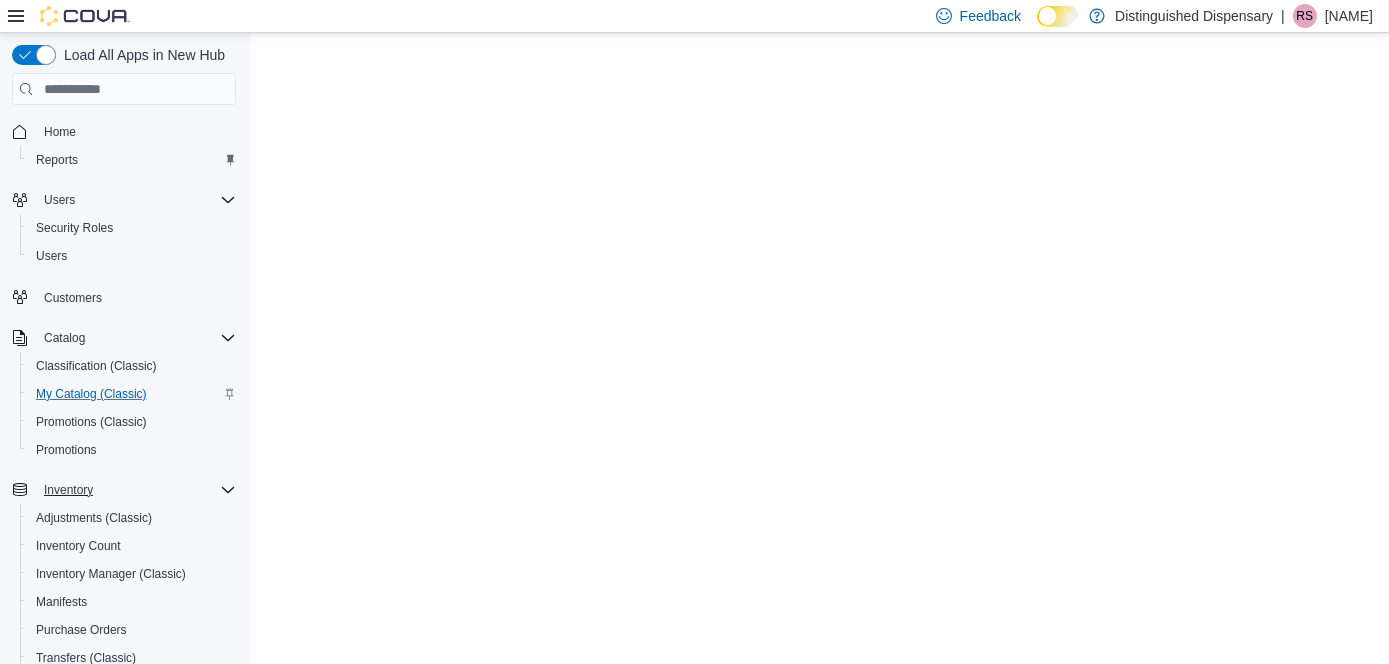 scroll, scrollTop: 0, scrollLeft: 0, axis: both 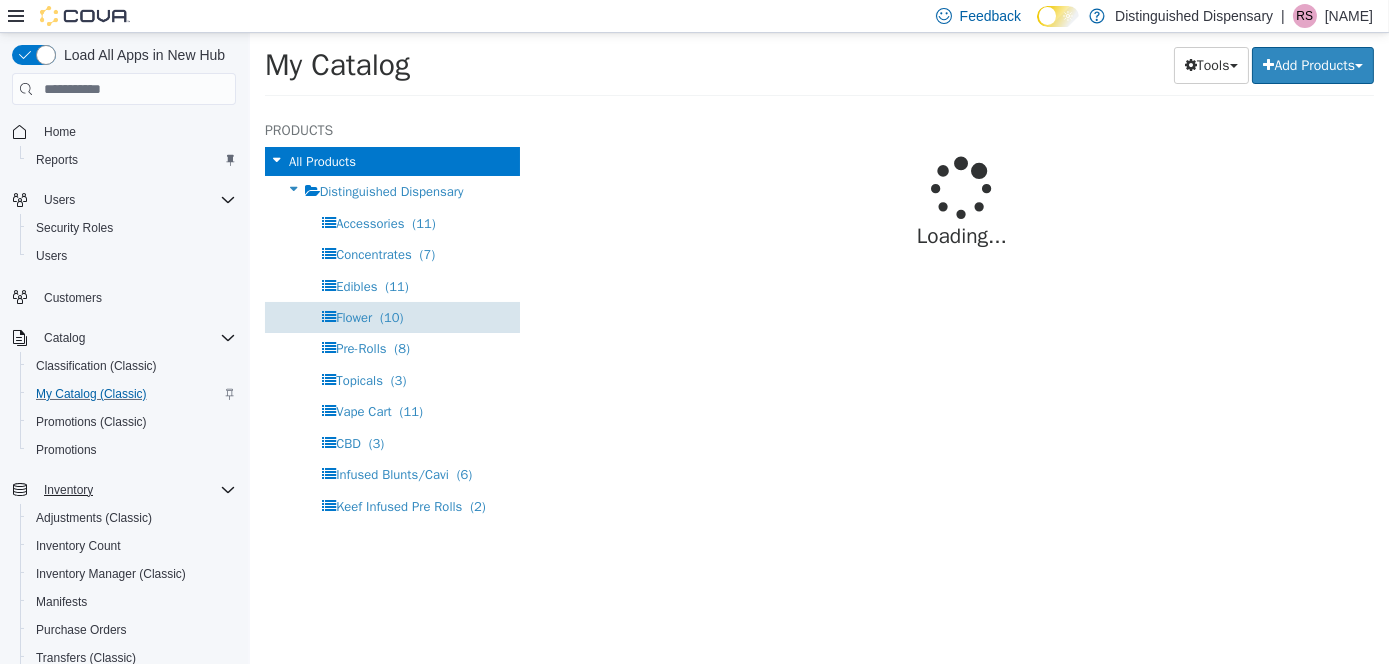 select on "**********" 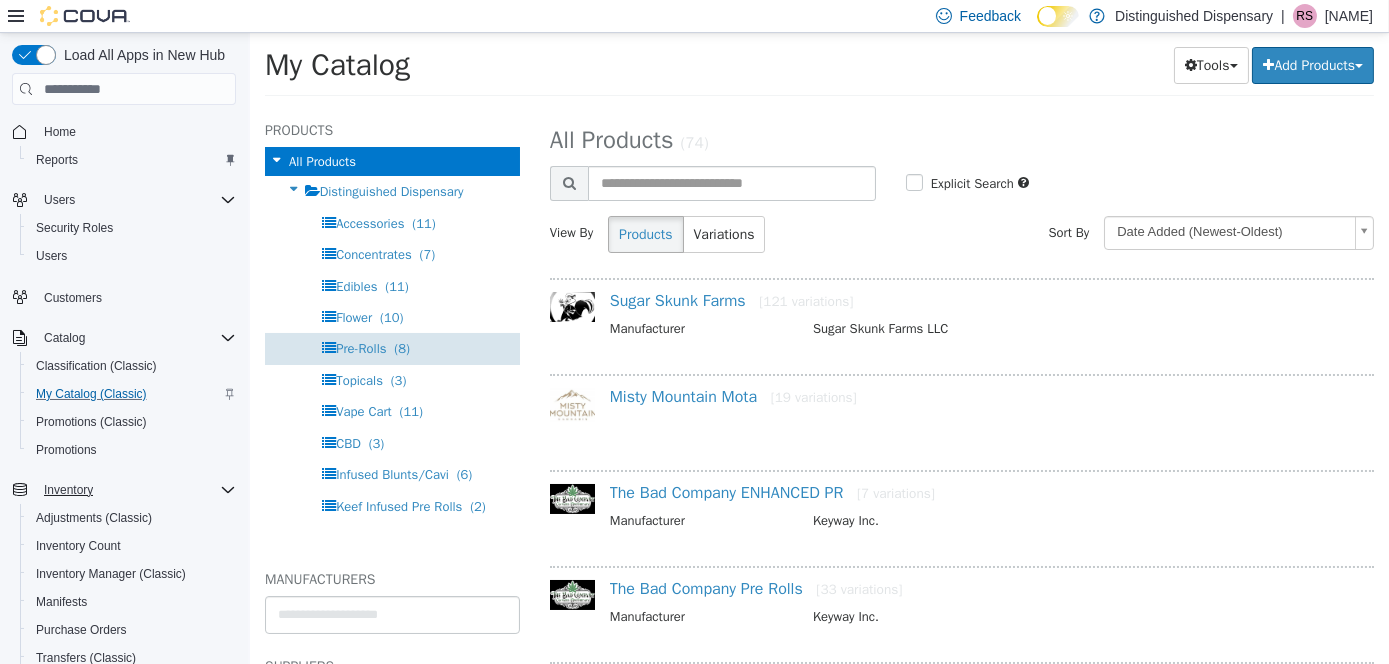click on "Pre-Rolls
(8)" at bounding box center (391, 348) 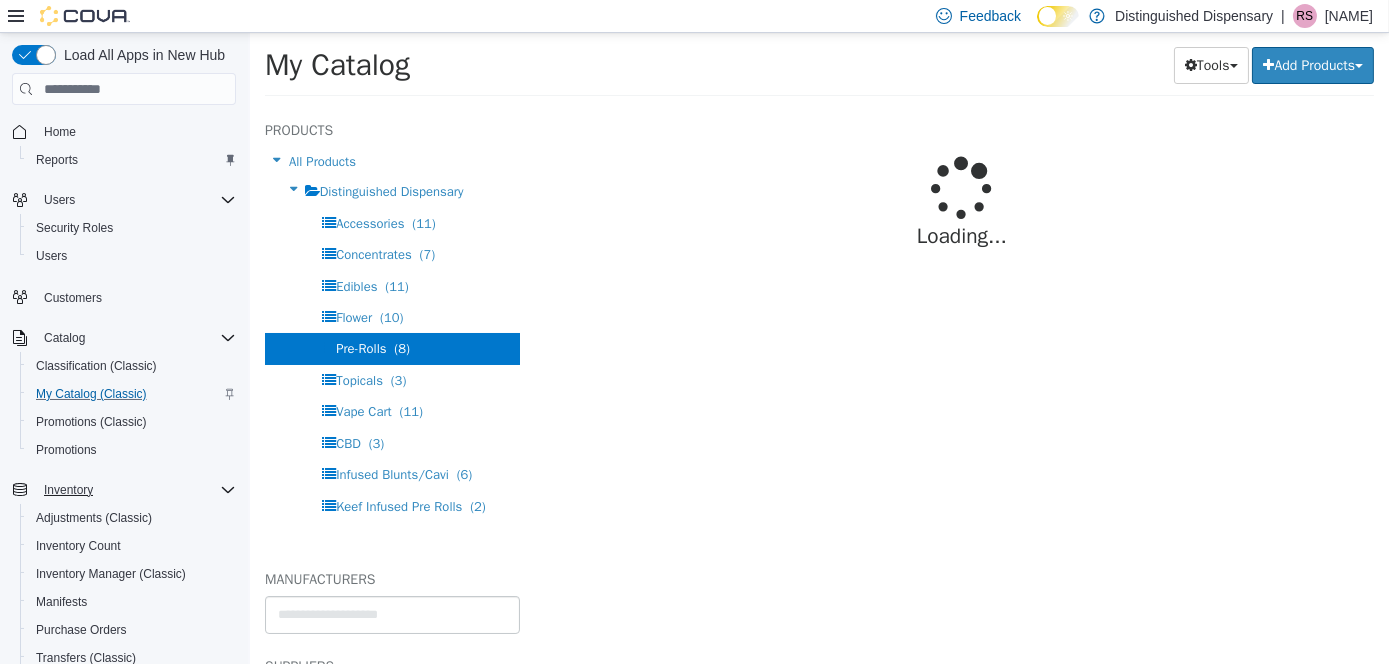 select on "**********" 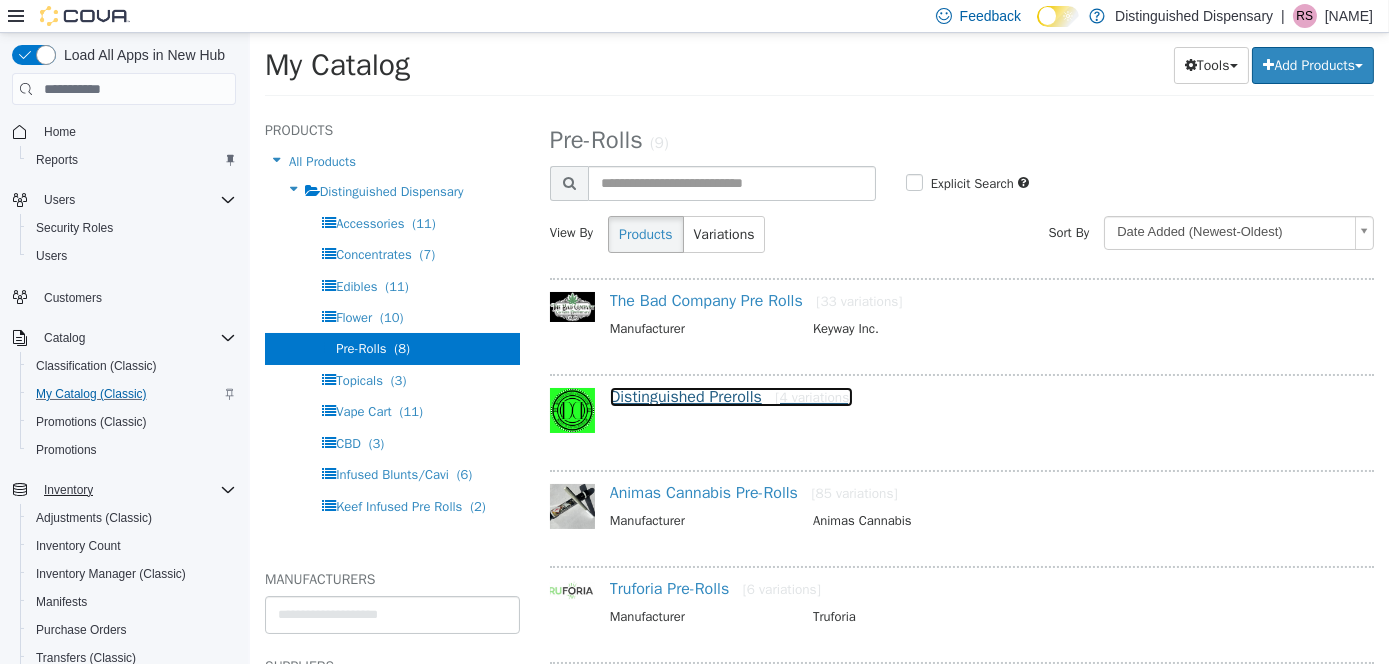 click on "Distinguished Prerolls
[4 variations]" at bounding box center (731, 397) 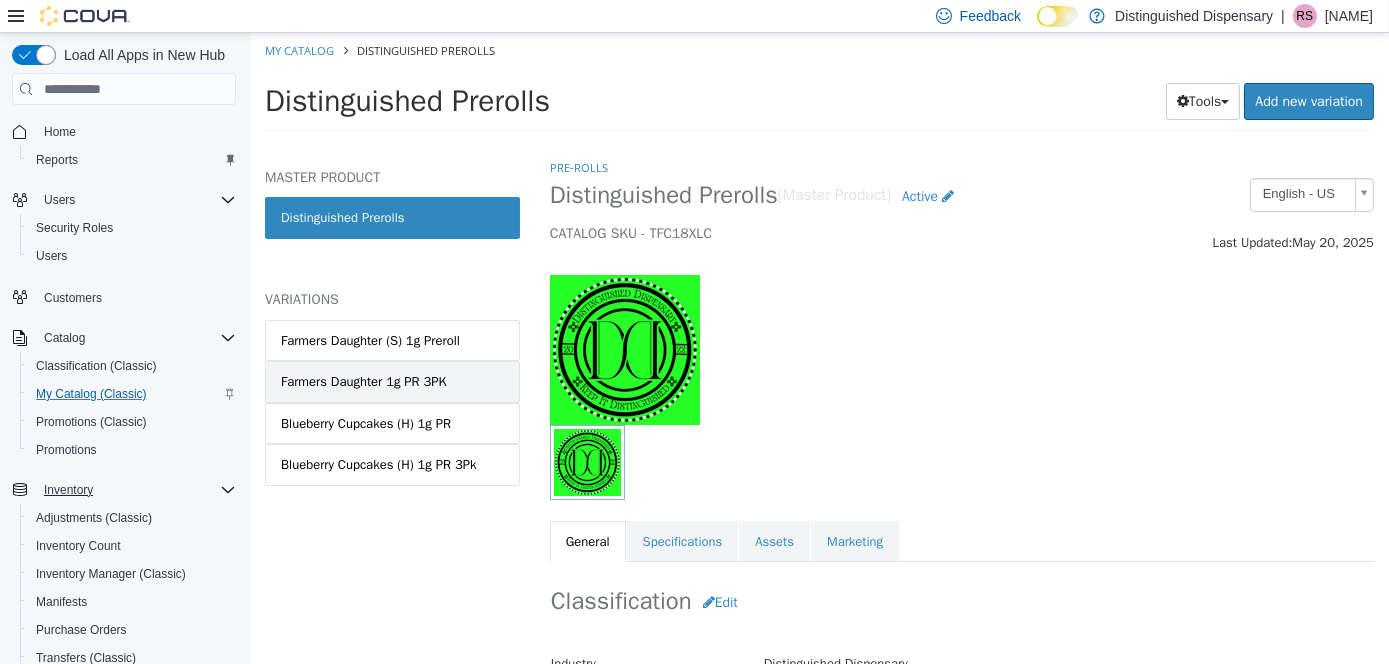 click on "Farmers Daughter 1g PR 3PK" at bounding box center [391, 382] 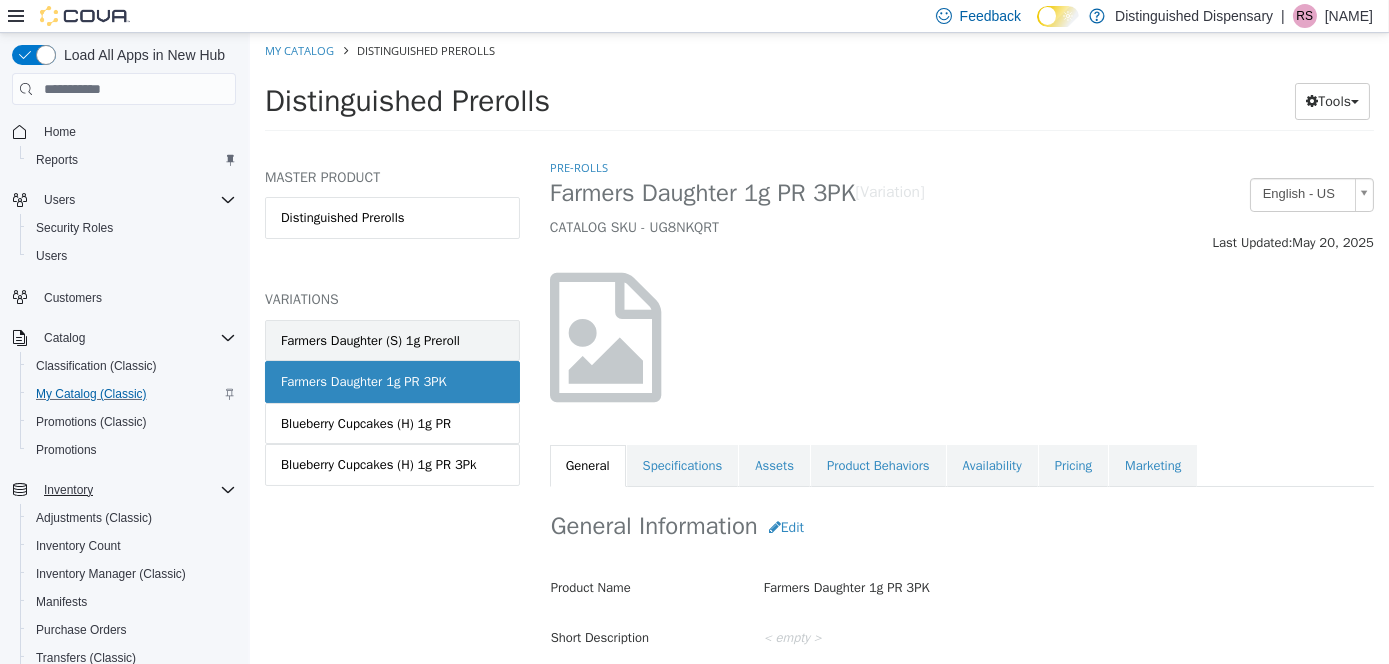 click on "Farmers Daughter (S) 1g Preroll" at bounding box center (369, 341) 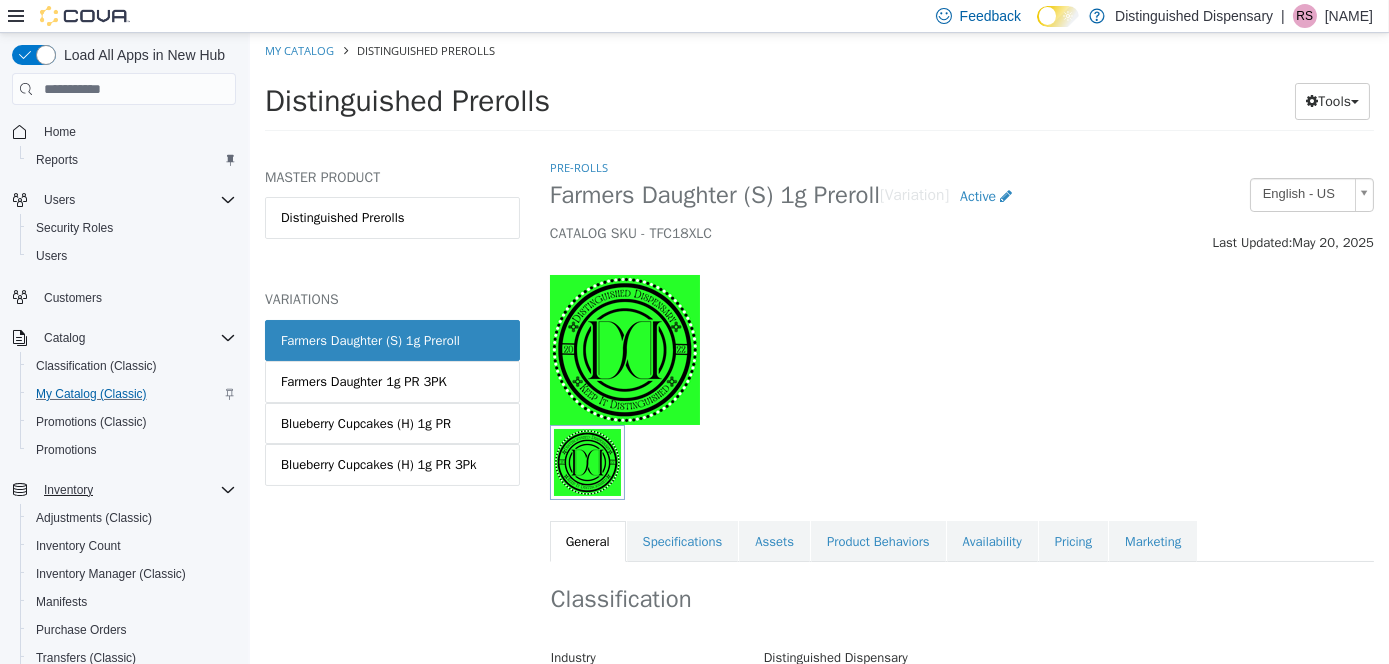 click on "Farmers Daughter (S) 1g Preroll" at bounding box center [369, 341] 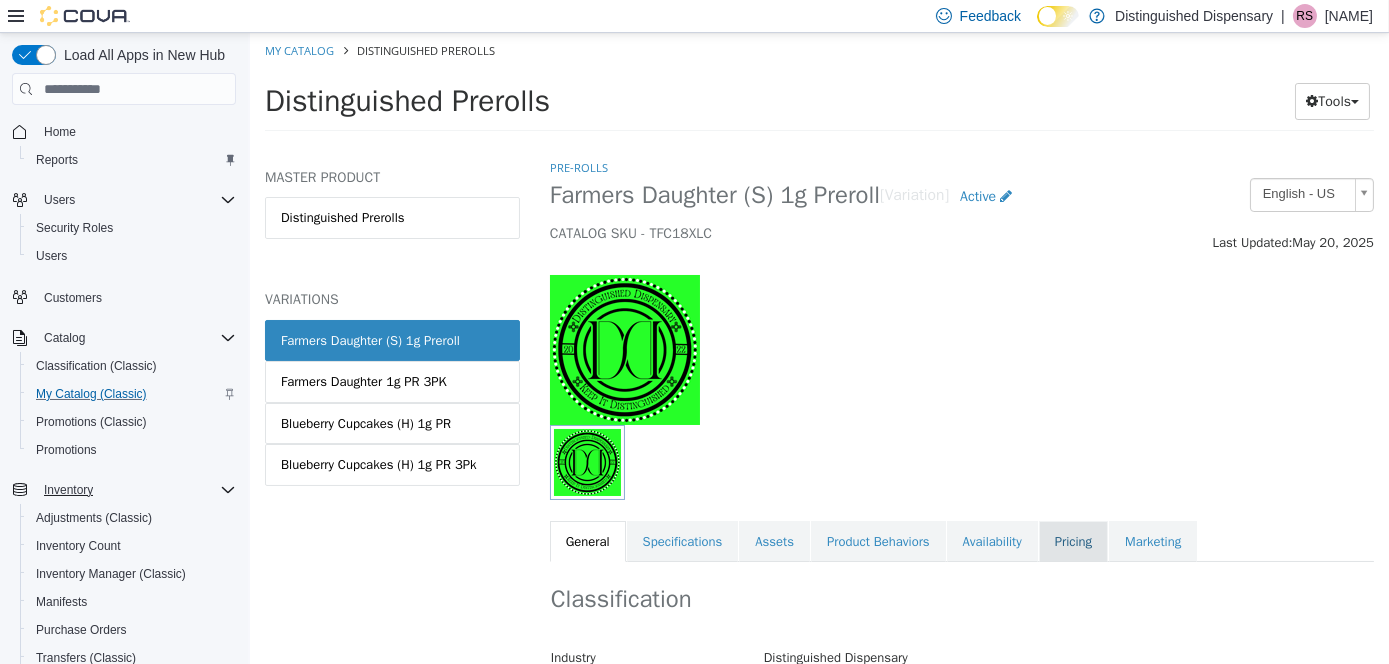 click on "Pricing" at bounding box center (1072, 542) 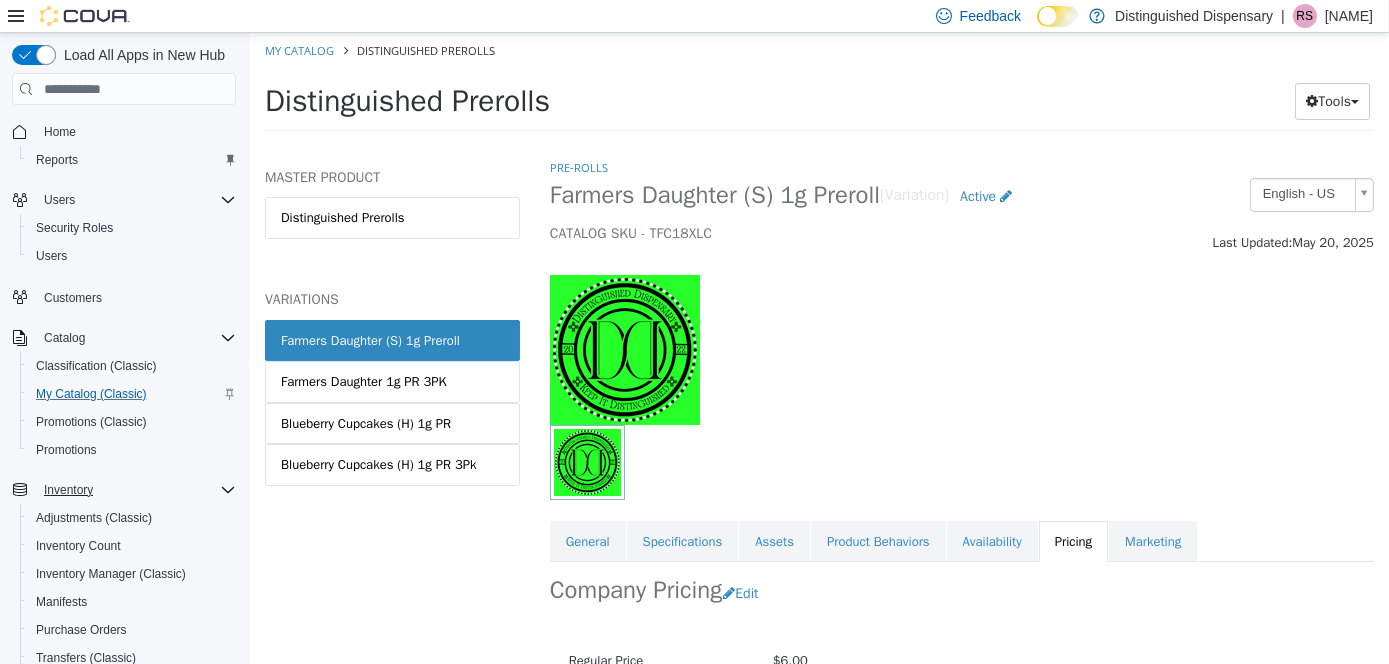 click on "Company Pricing" at bounding box center [635, 590] 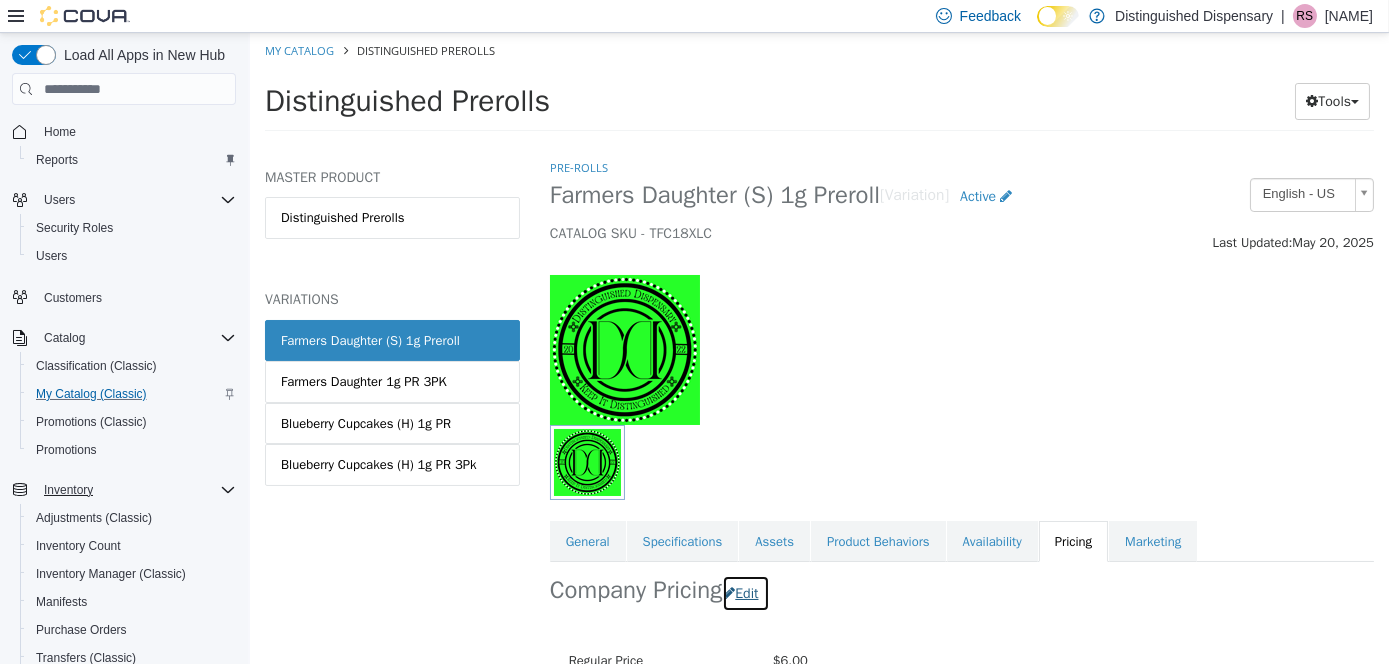 click on "Edit" at bounding box center (744, 593) 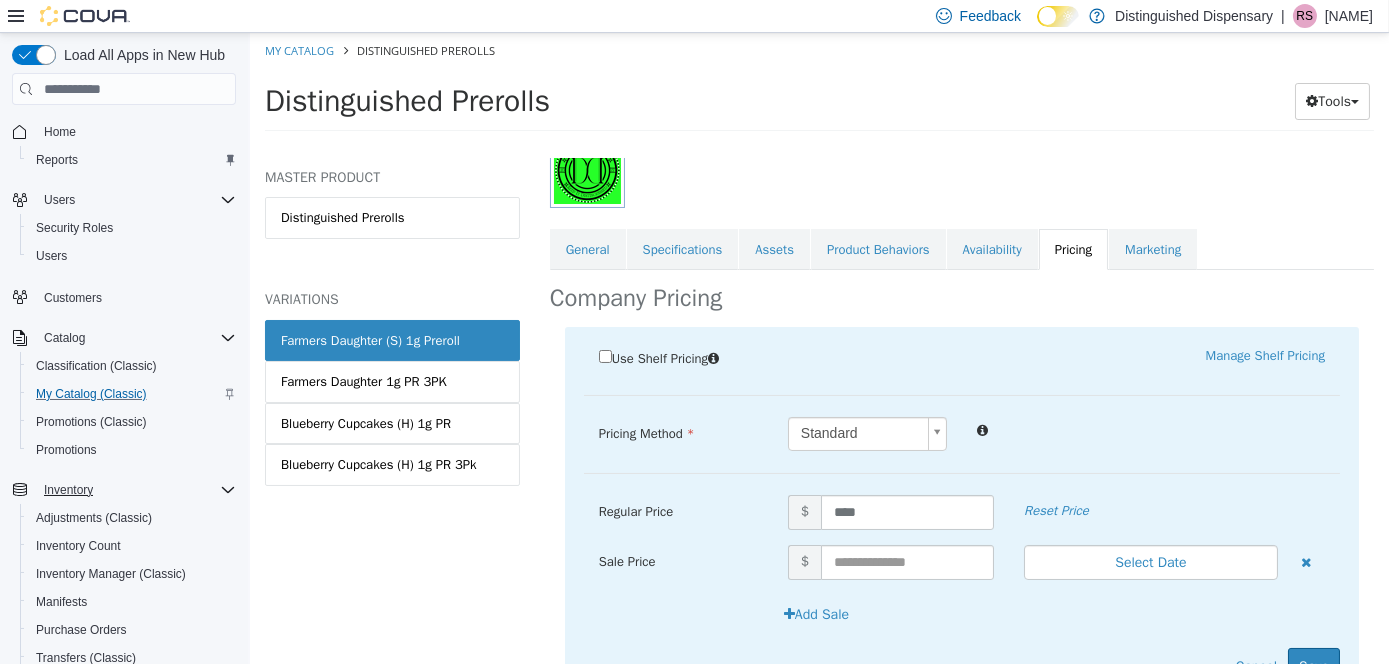 scroll, scrollTop: 300, scrollLeft: 0, axis: vertical 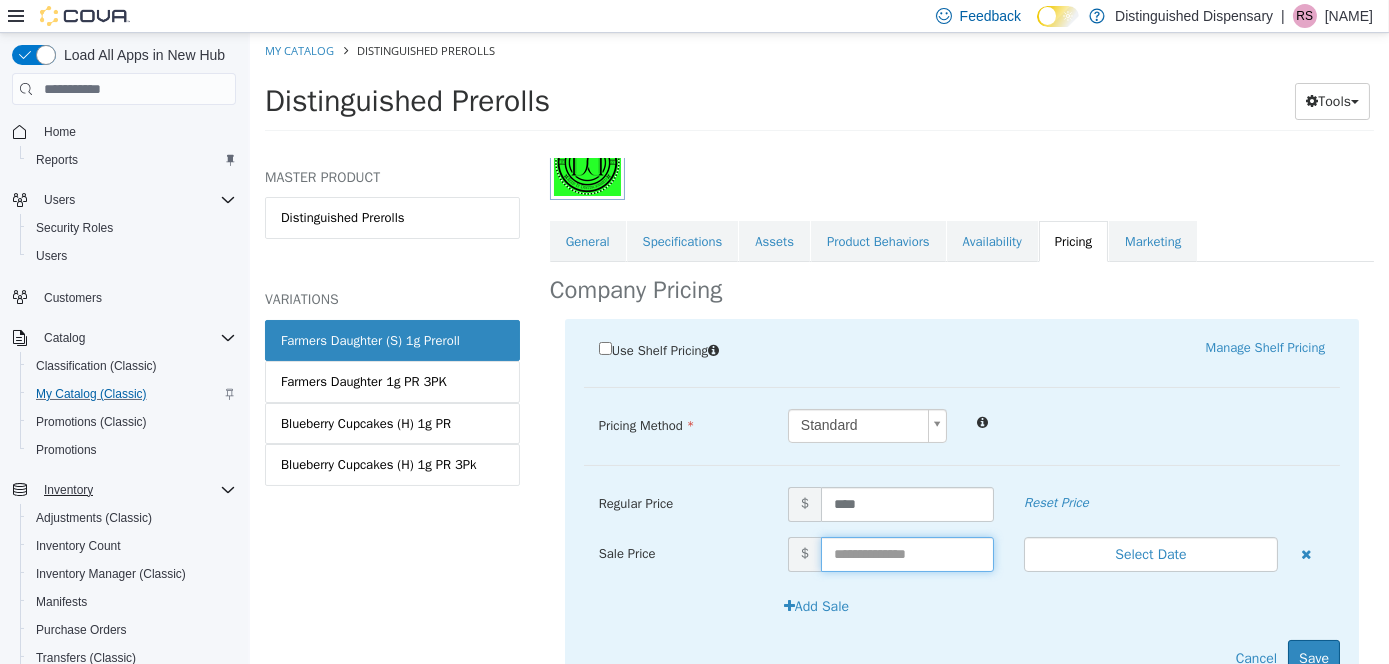 click at bounding box center [906, 554] 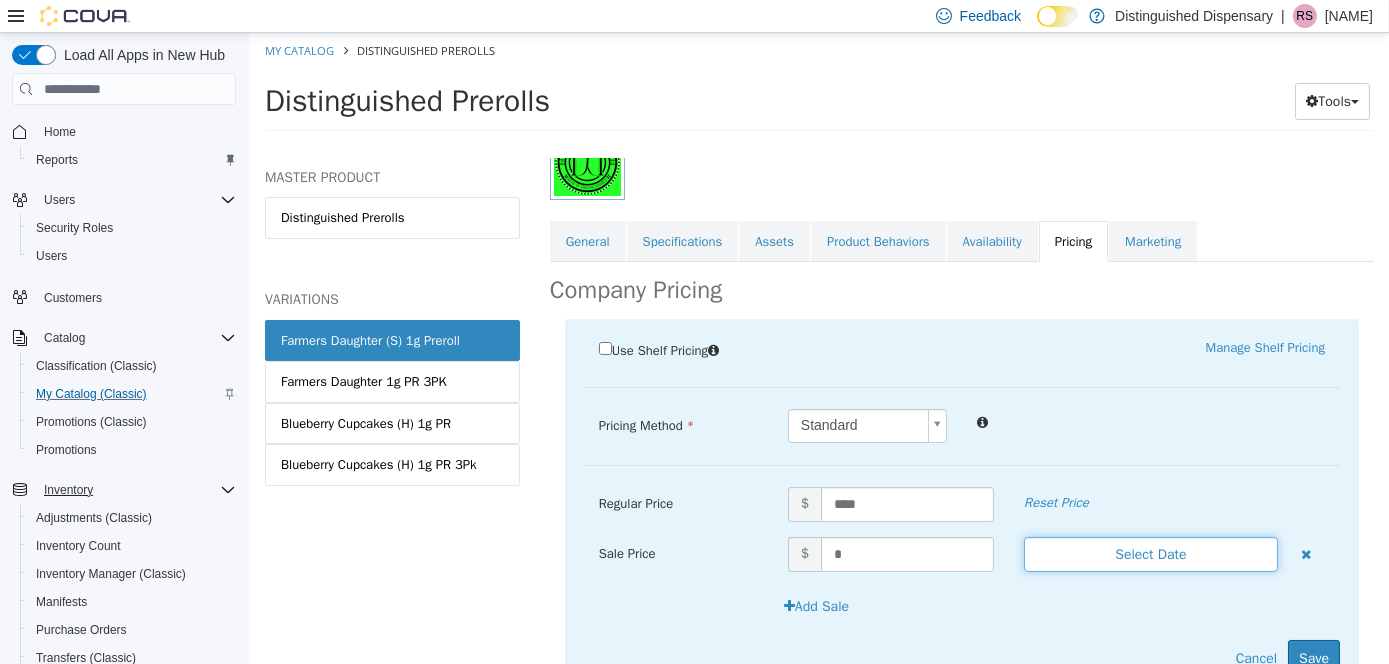click on "Select Date" at bounding box center (1150, 554) 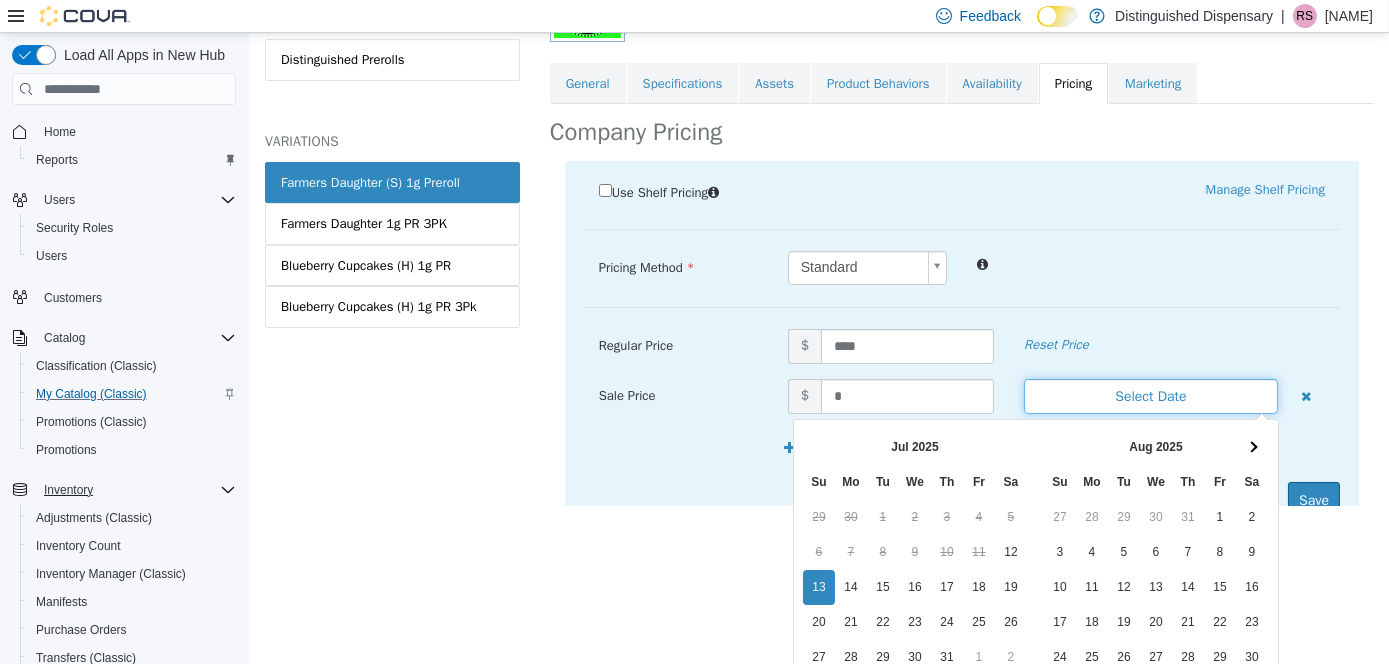 scroll, scrollTop: 289, scrollLeft: 0, axis: vertical 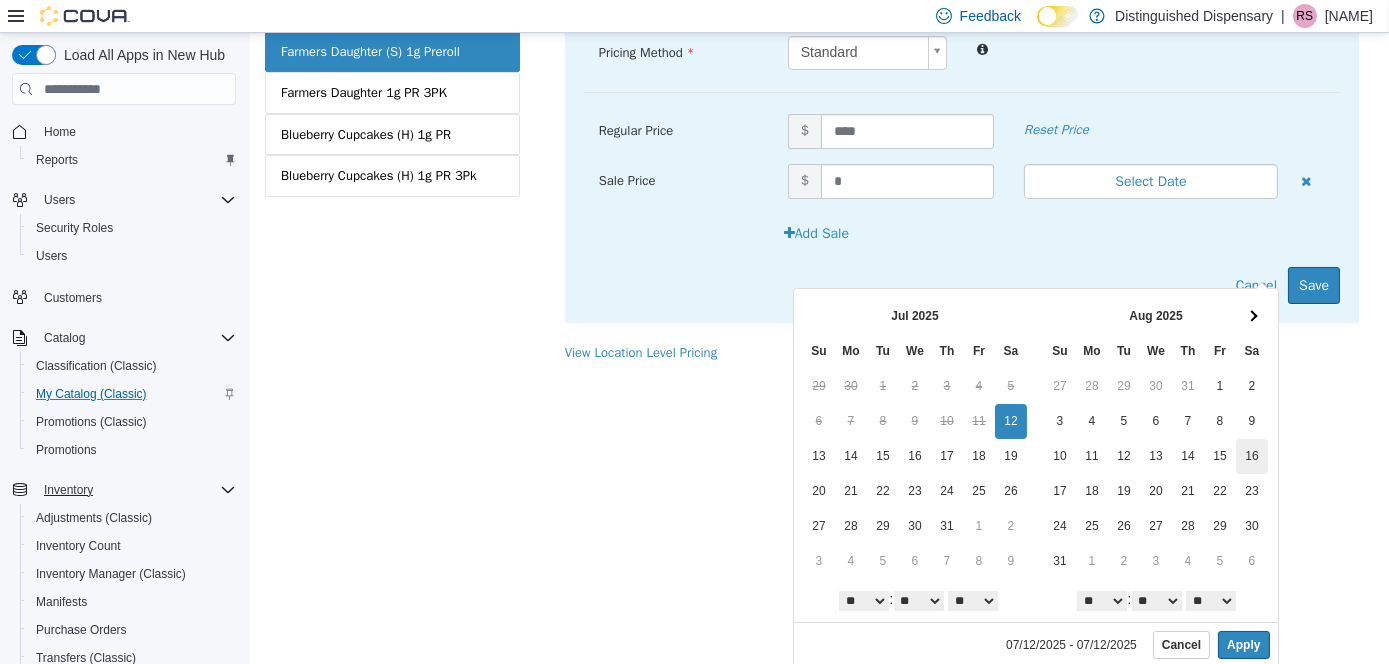 click on "[DATE] - [DATE] Cancel Apply" at bounding box center [1035, 644] 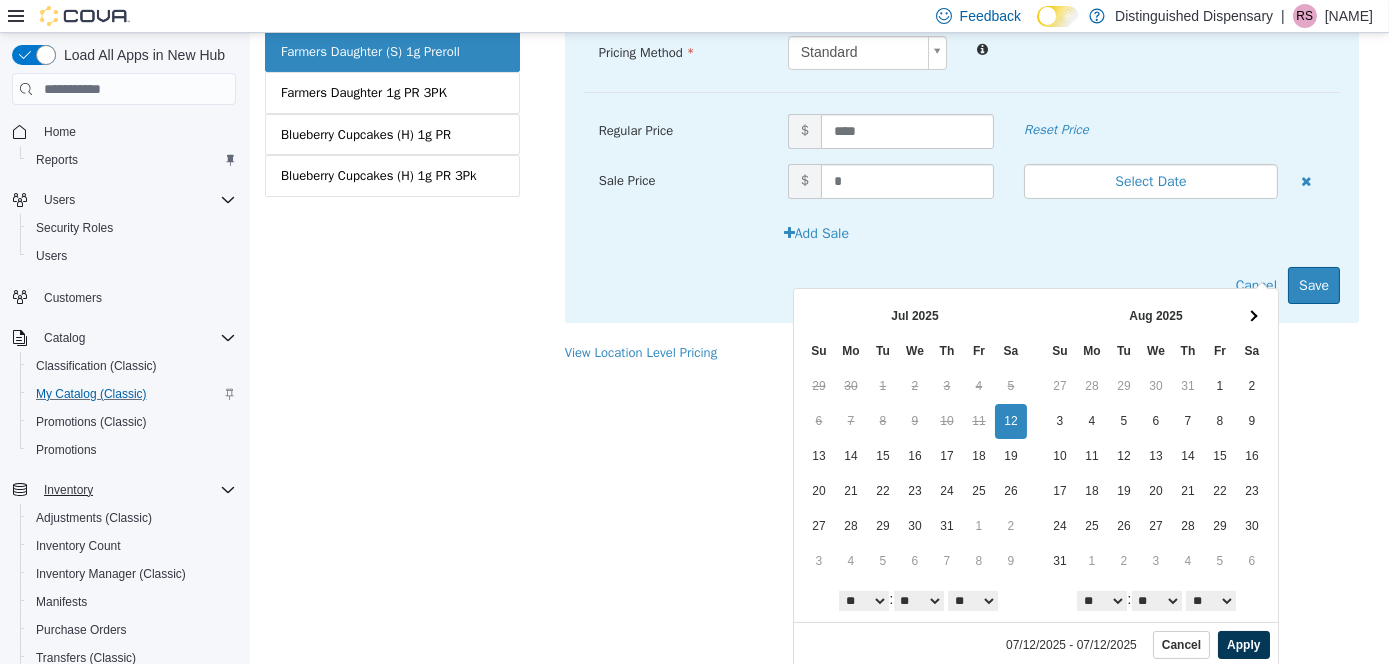 click on "[DATE] - [DATE] Cancel Apply" at bounding box center [1035, 644] 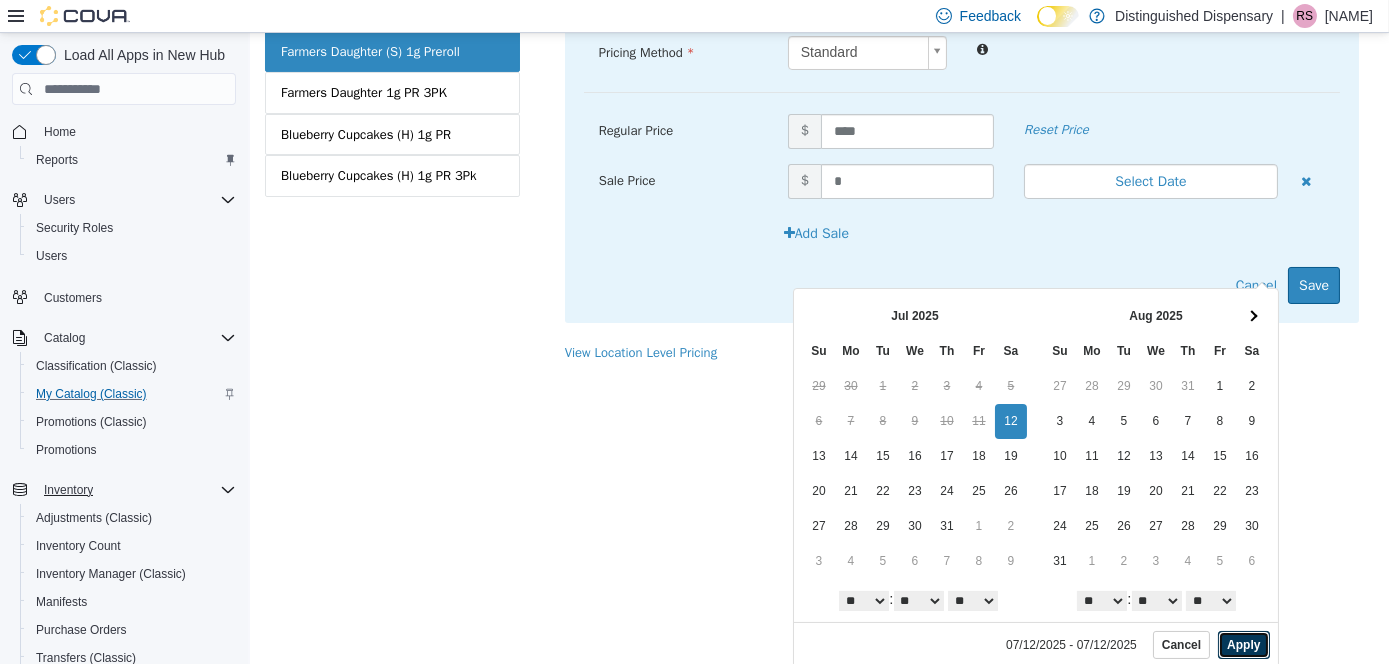 click on "Apply" at bounding box center [1242, 645] 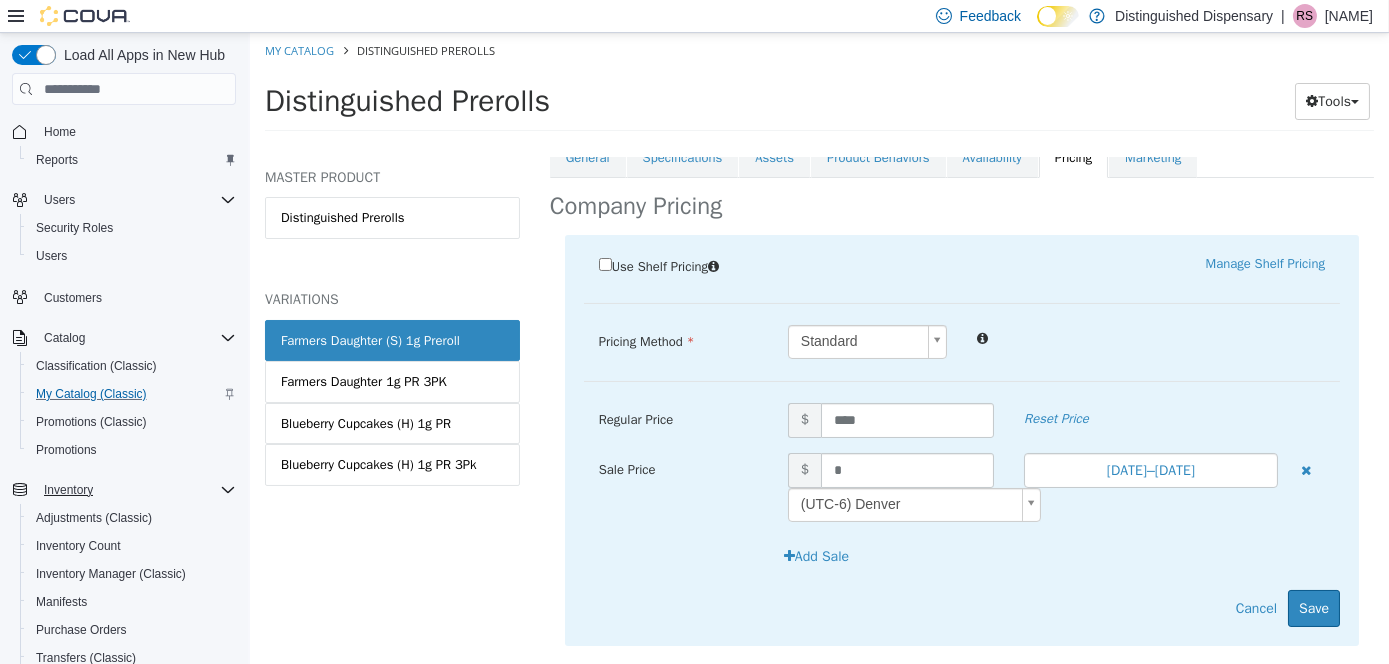 scroll, scrollTop: 0, scrollLeft: 0, axis: both 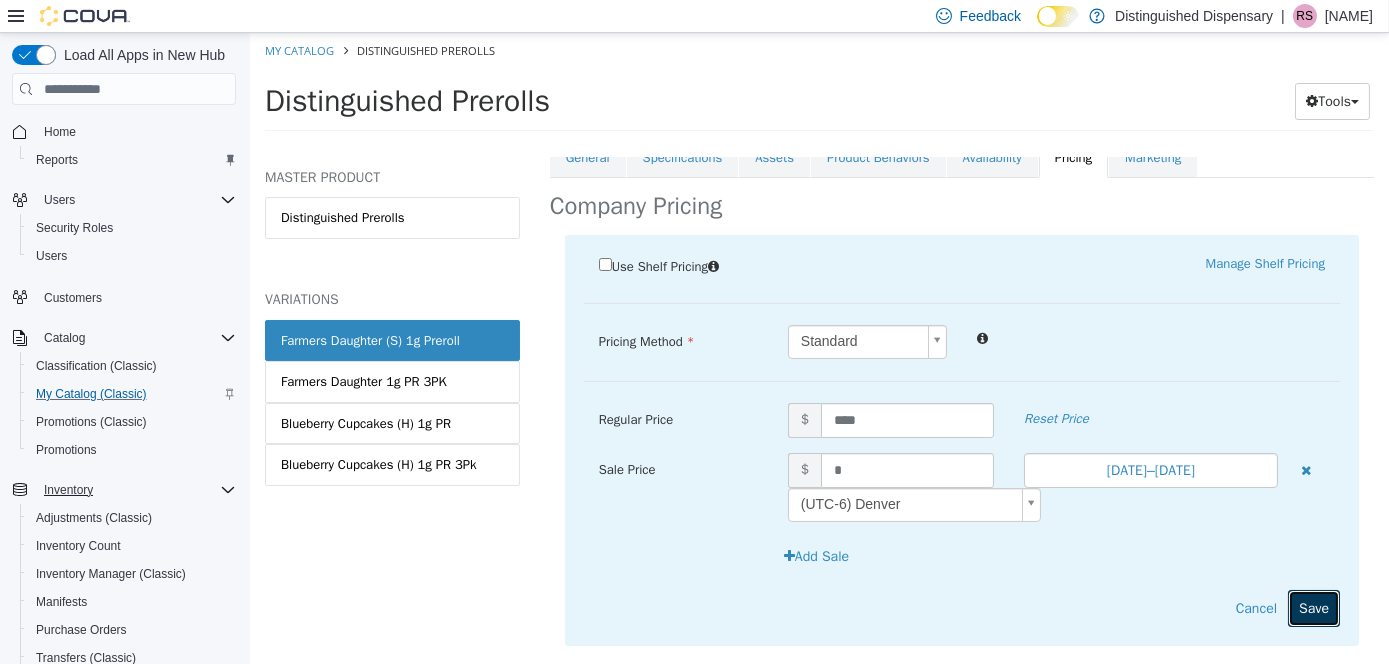 click on "Save" at bounding box center [1313, 608] 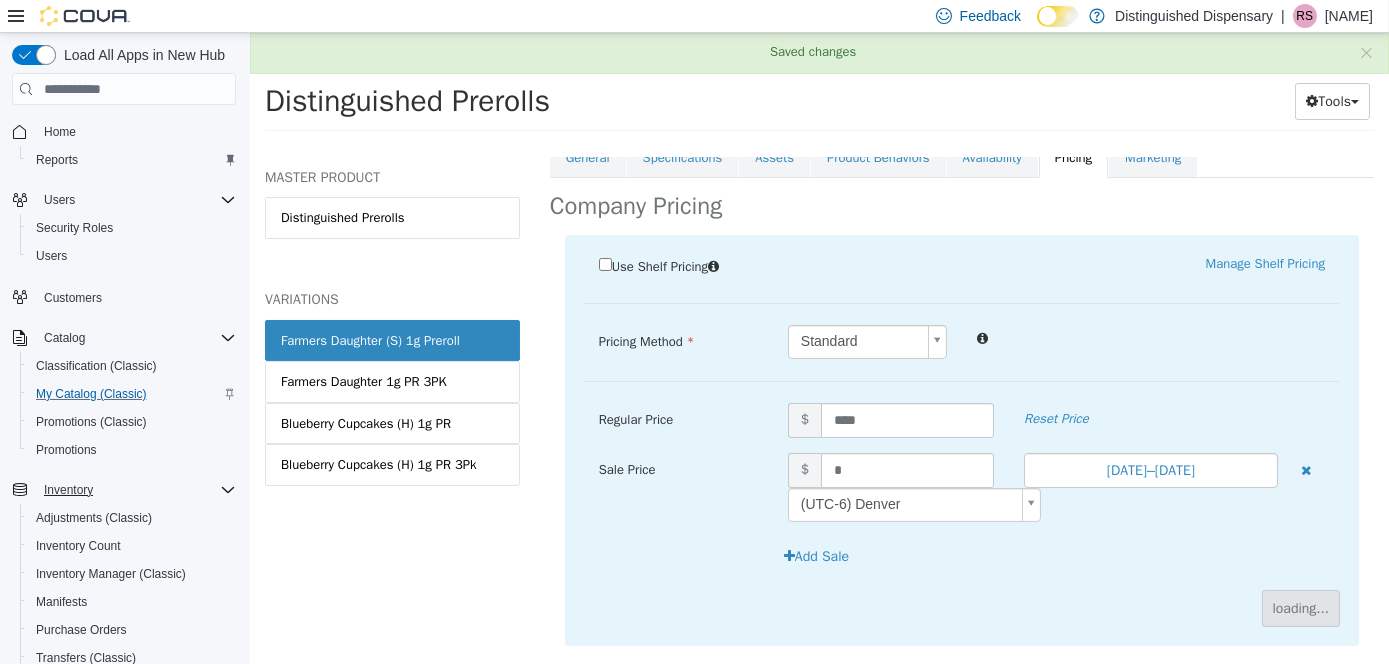 scroll, scrollTop: 256, scrollLeft: 0, axis: vertical 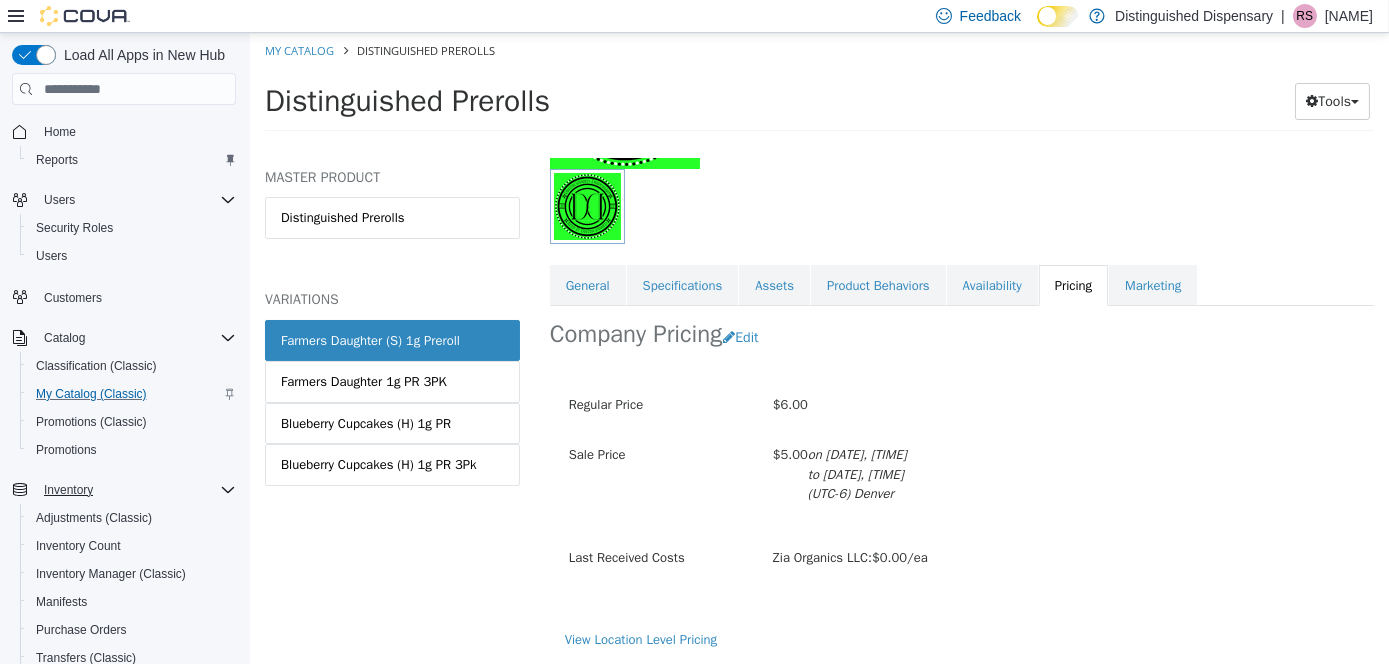 click on "My Catalog
Distinguished Prerolls" at bounding box center (818, 51) 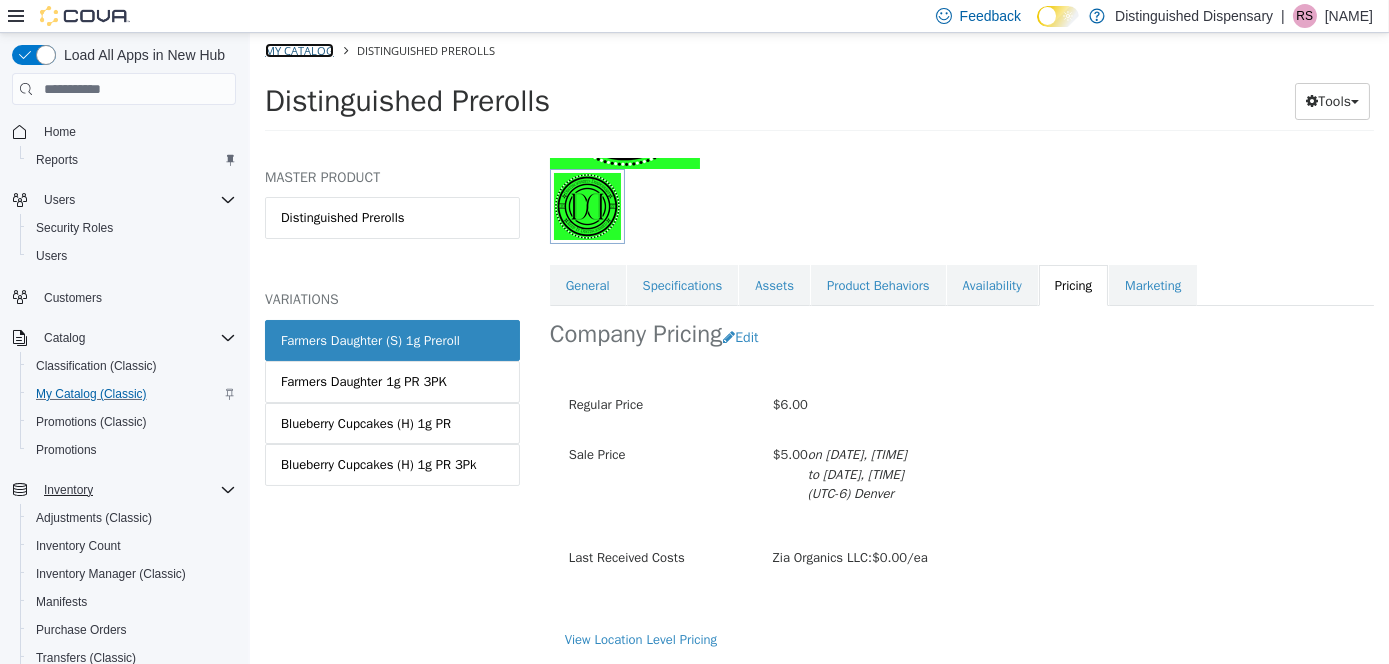 click on "My Catalog" at bounding box center (298, 50) 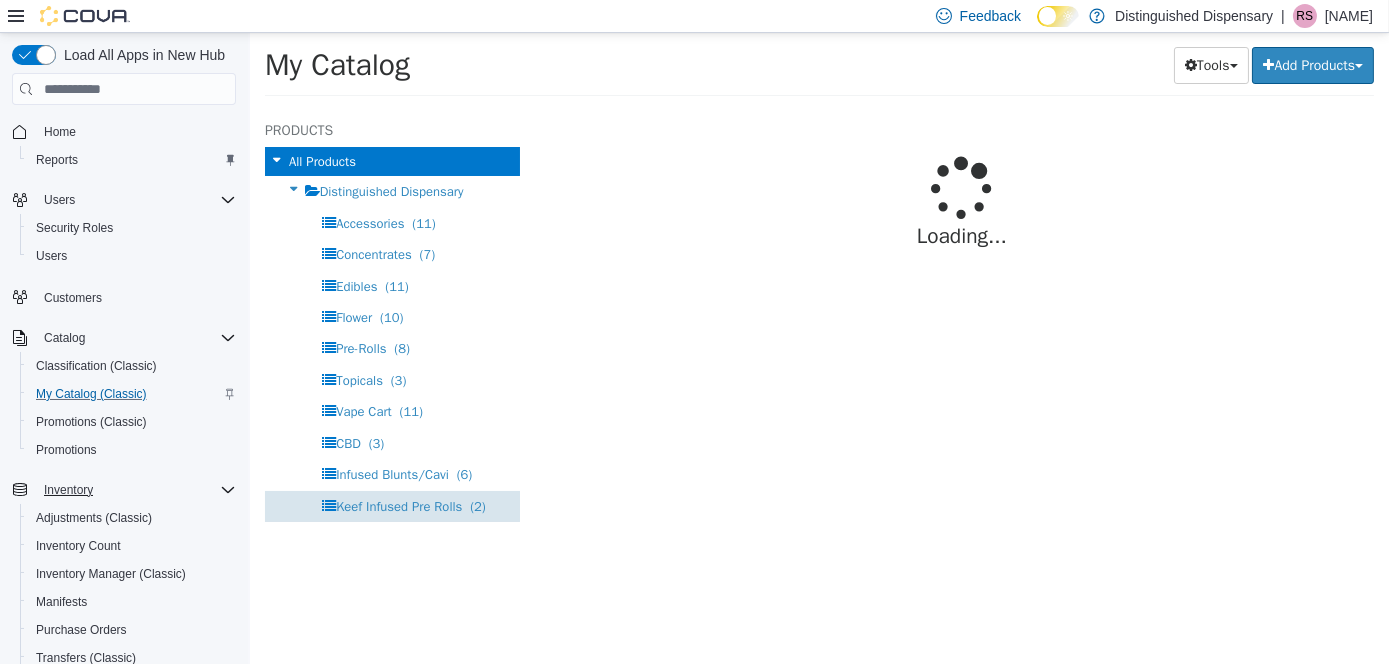 select on "**********" 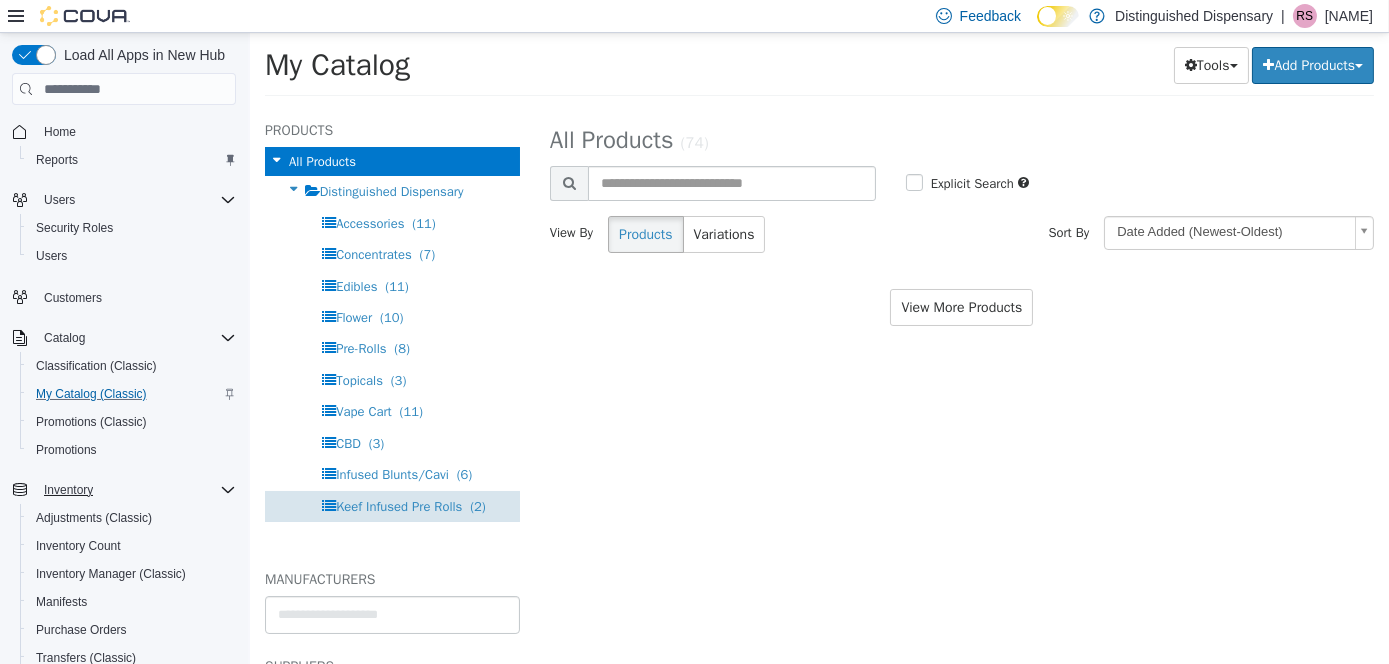 click on "Keef Infused Pre Rolls
(2)" at bounding box center (391, 506) 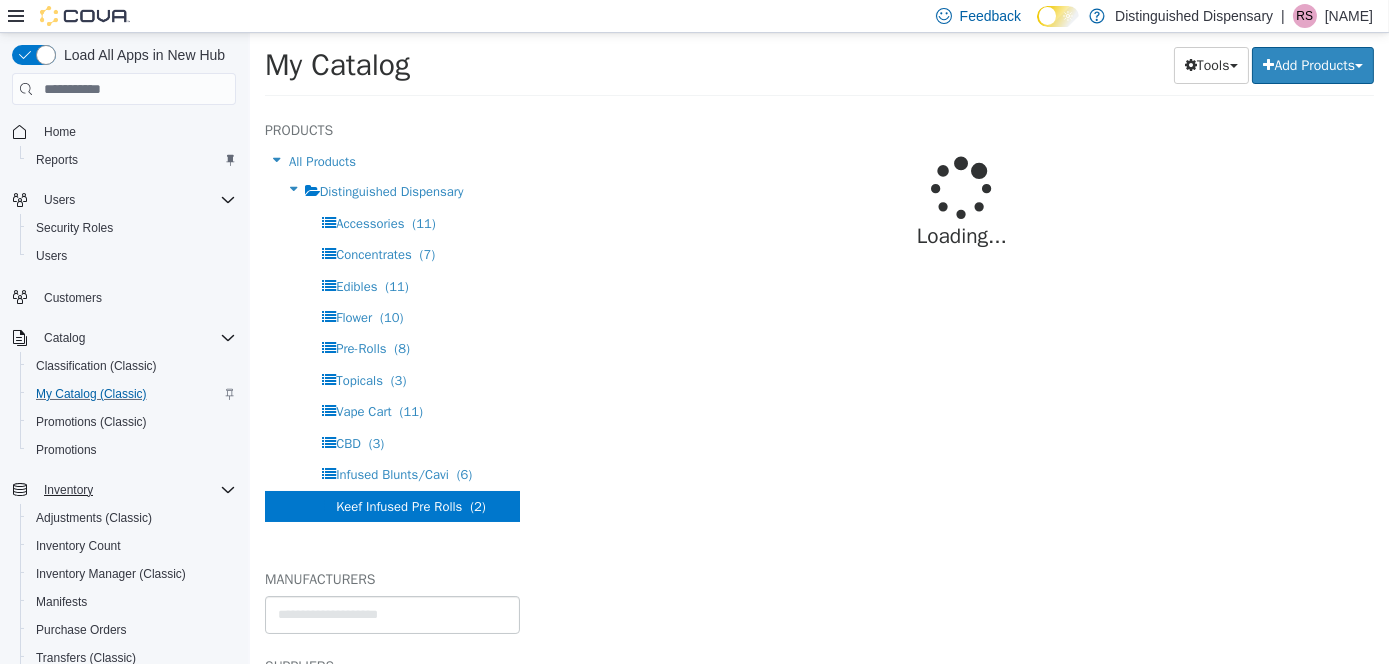 select on "**********" 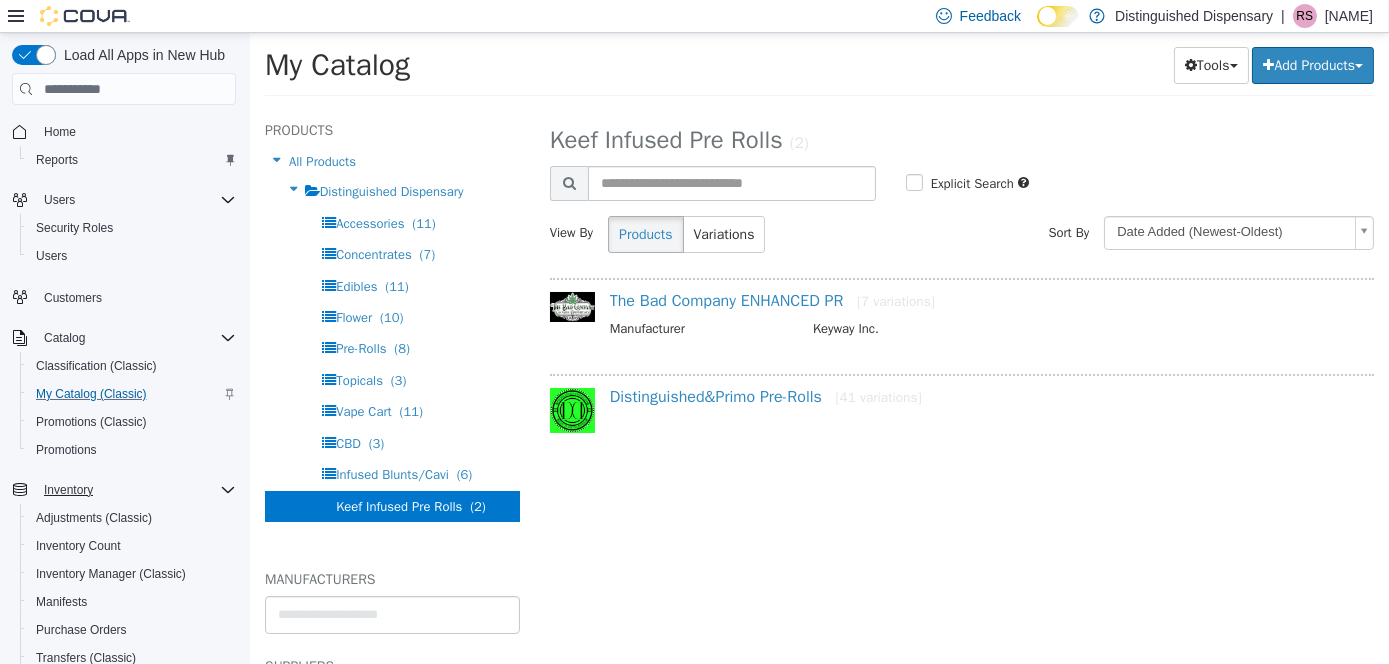 click on "Distinguished&Primo Pre-Rolls
[41 variations]" at bounding box center [985, 401] 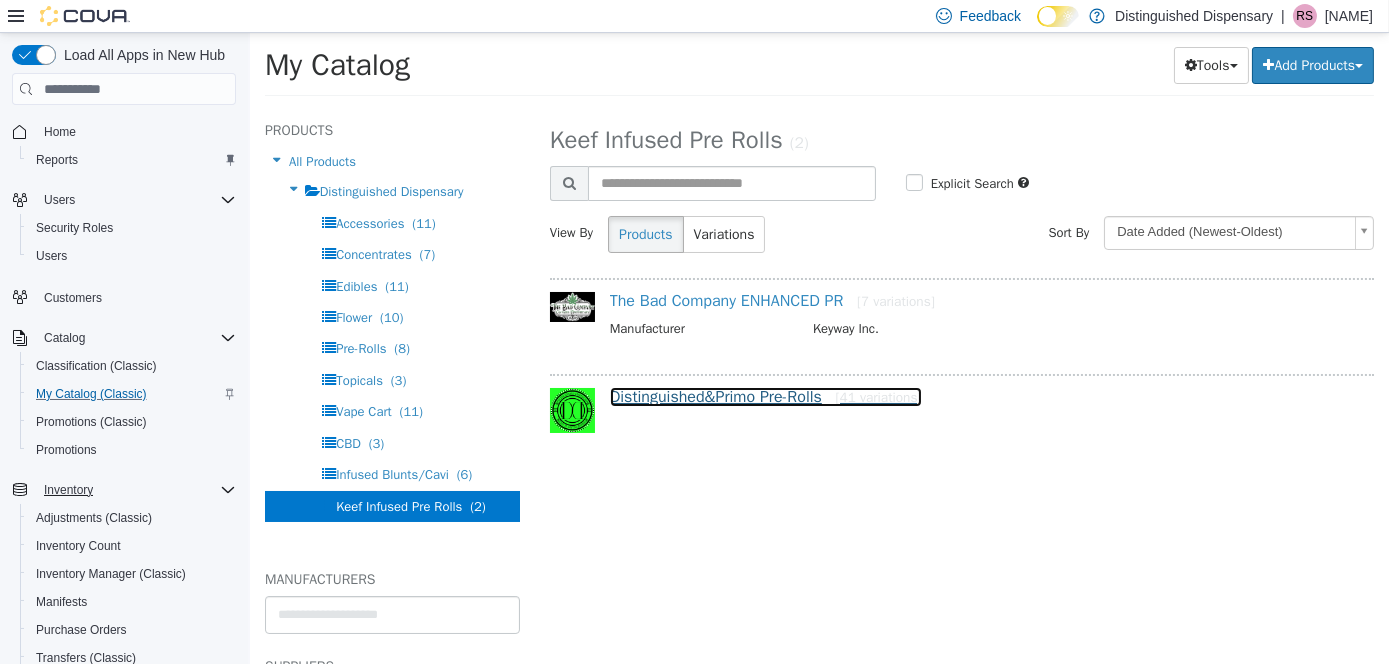 click on "Distinguished&Primo Pre-Rolls
[41 variations]" at bounding box center [765, 397] 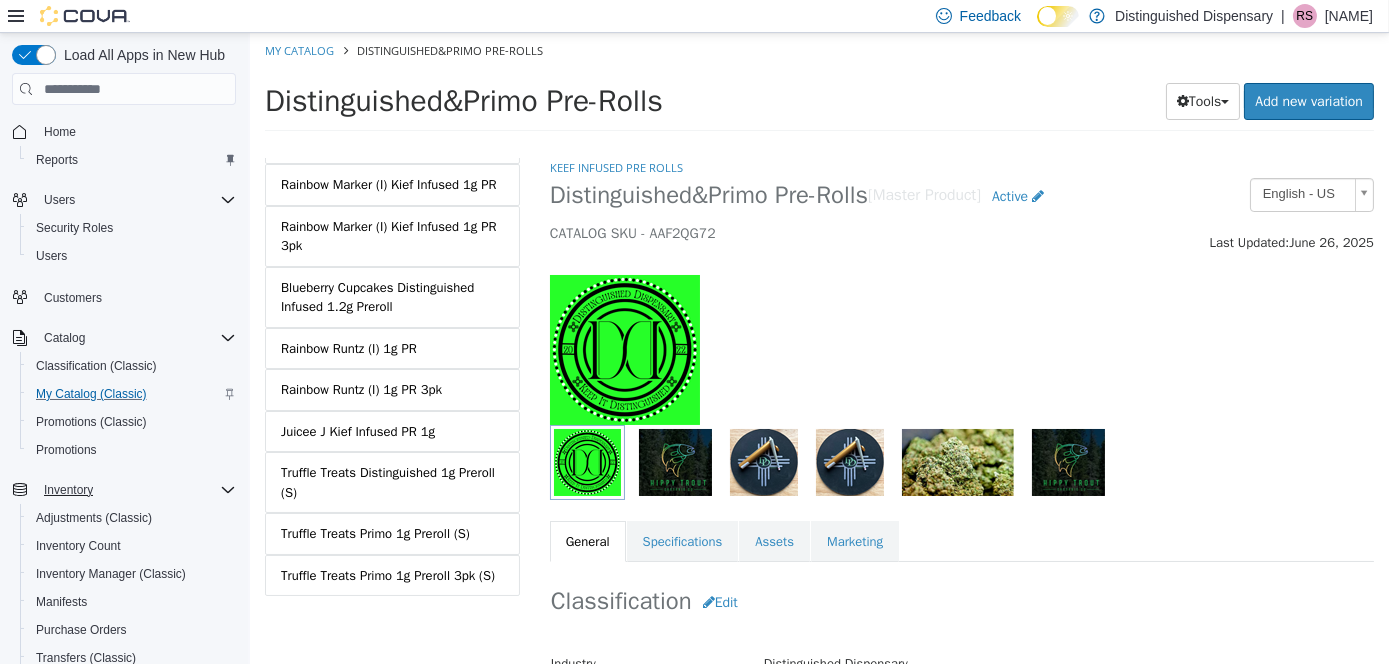 scroll, scrollTop: 1773, scrollLeft: 0, axis: vertical 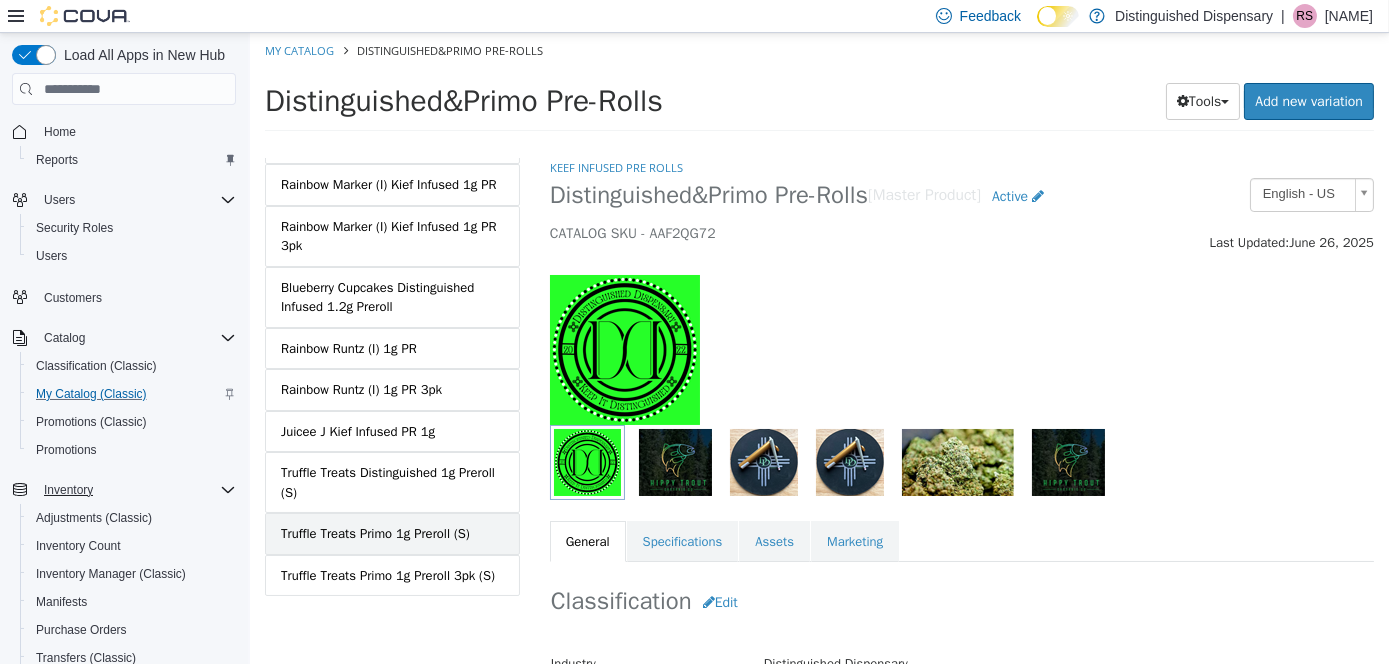 click on "Truffle Treats Primo 1g Preroll (S)" at bounding box center [391, 534] 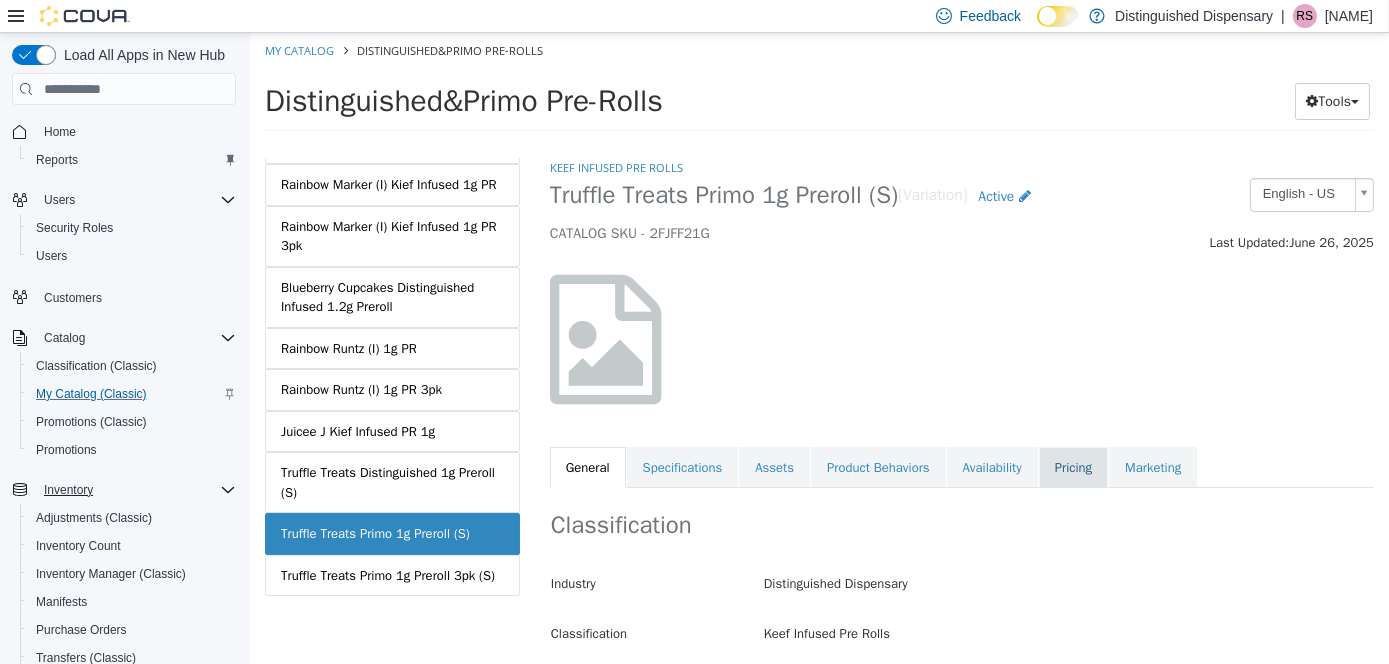 click on "Pricing" at bounding box center [1072, 468] 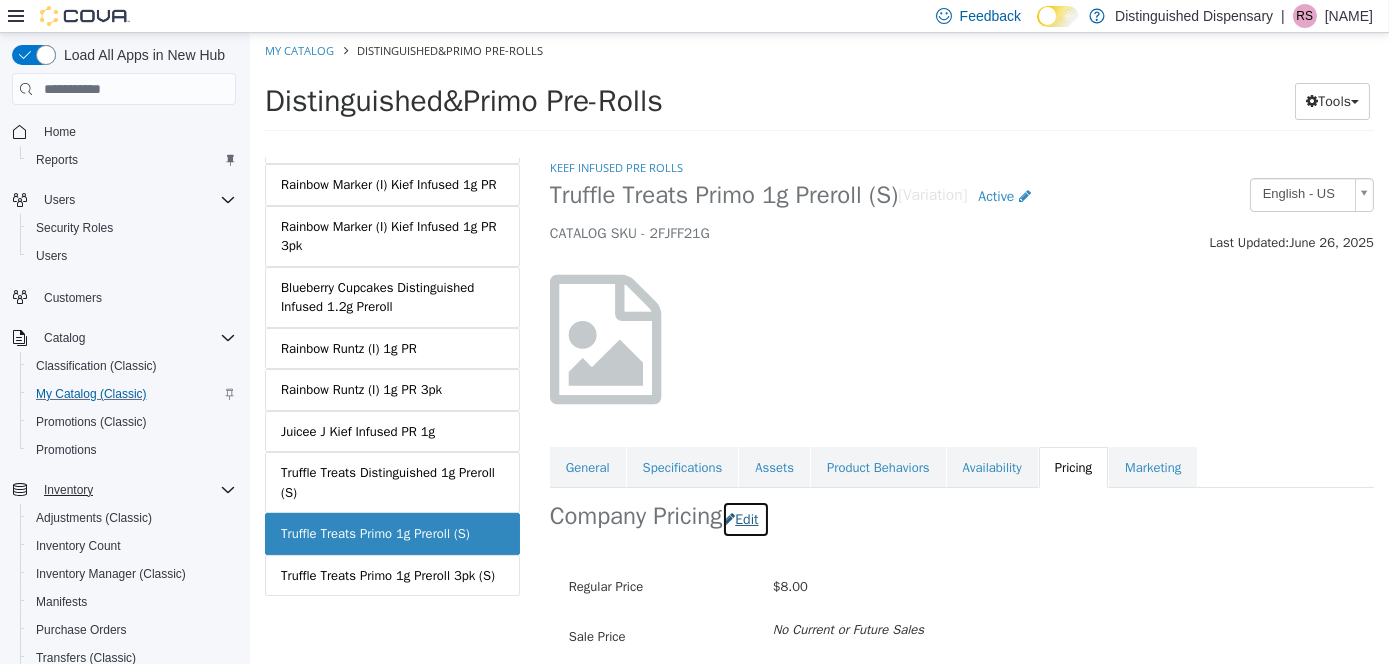 click on "Edit" at bounding box center (744, 519) 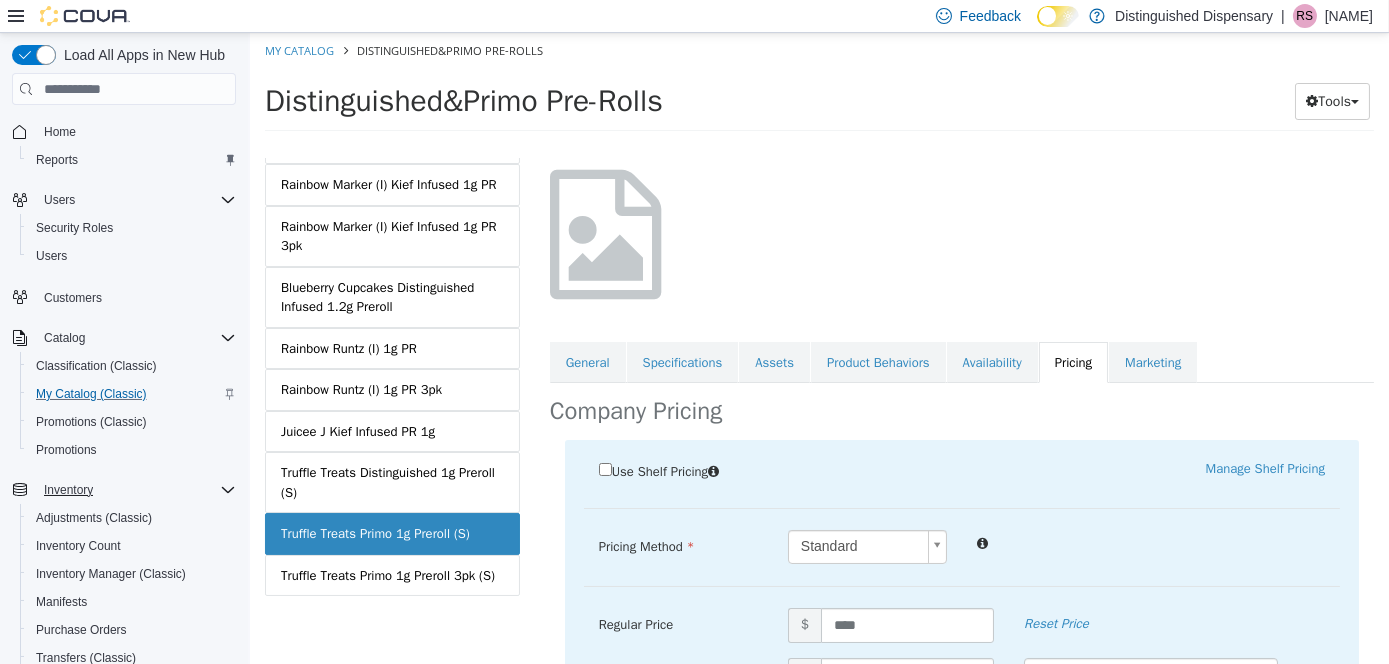 scroll, scrollTop: 300, scrollLeft: 0, axis: vertical 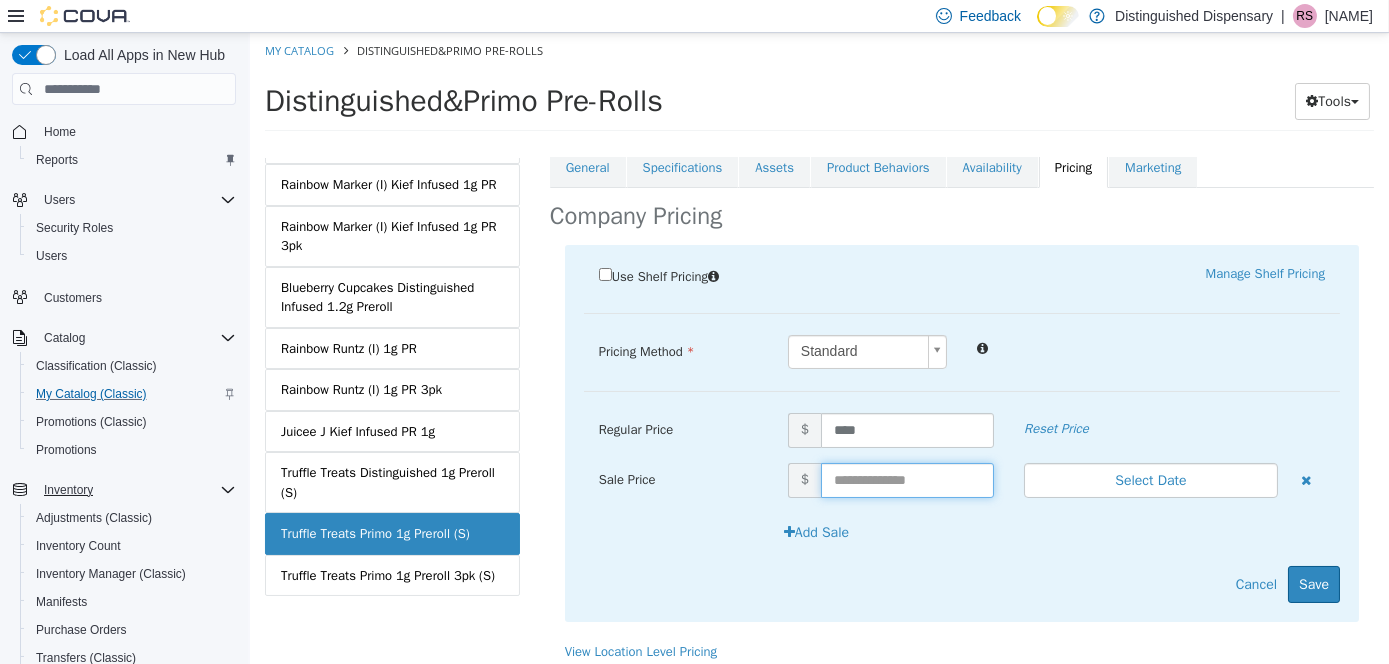 click at bounding box center (906, 480) 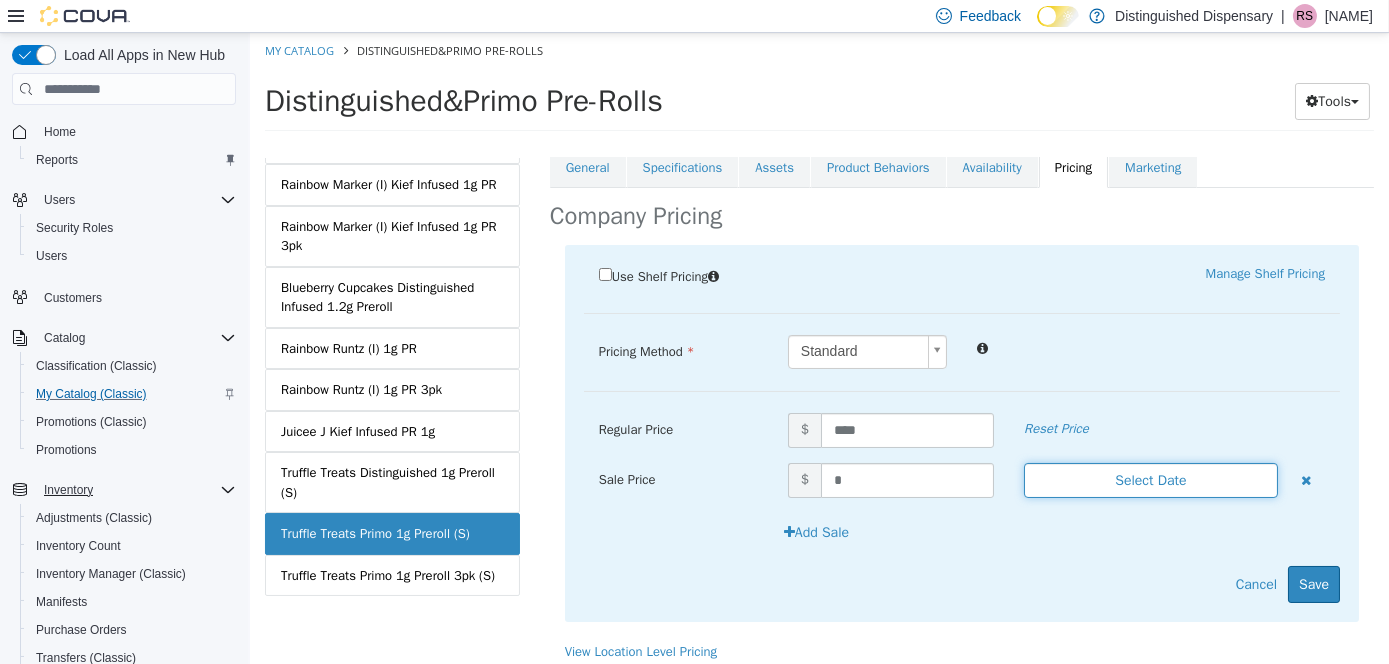 click on "Select Date" at bounding box center [1150, 480] 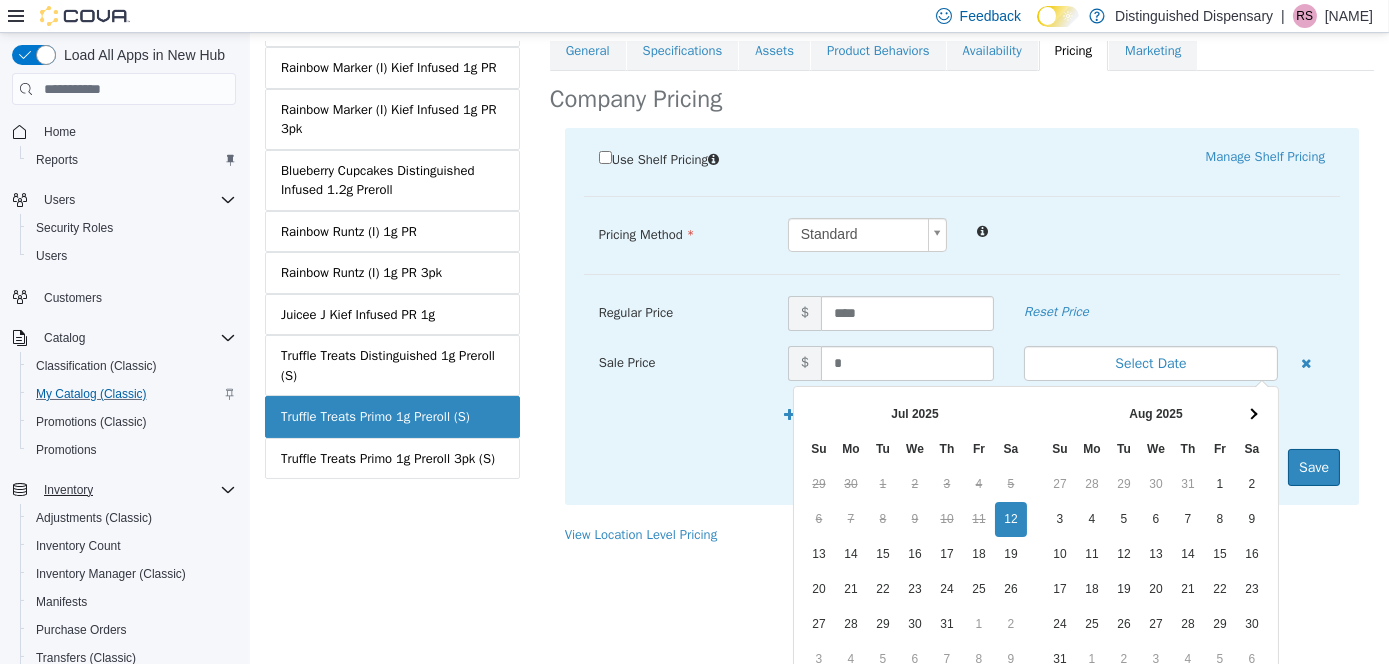 scroll, scrollTop: 215, scrollLeft: 0, axis: vertical 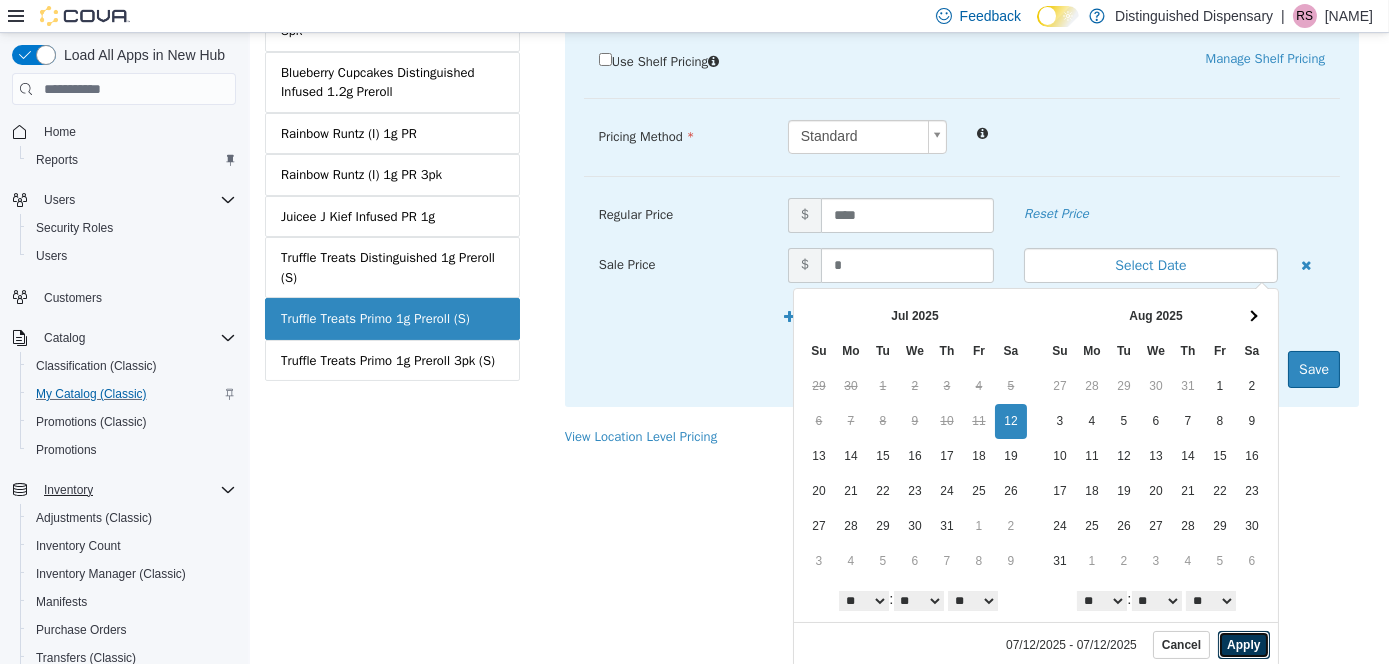 click on "Apply" at bounding box center (1242, 645) 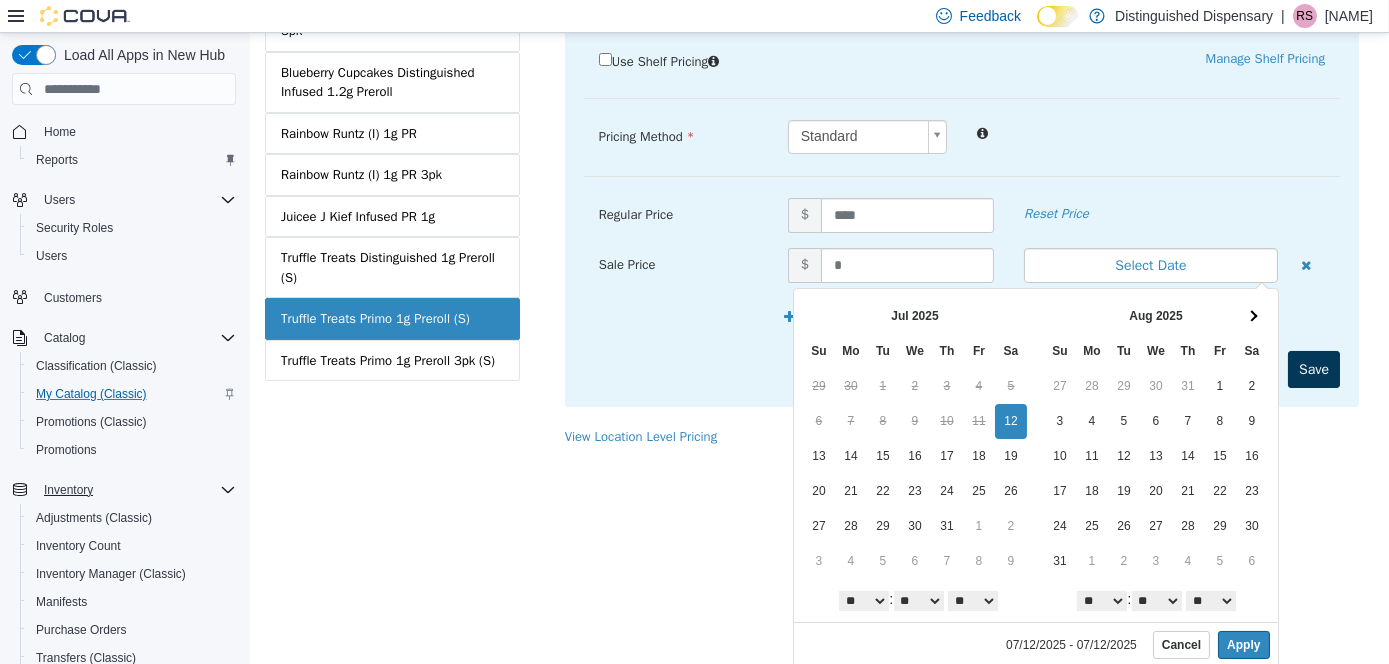 scroll, scrollTop: 0, scrollLeft: 0, axis: both 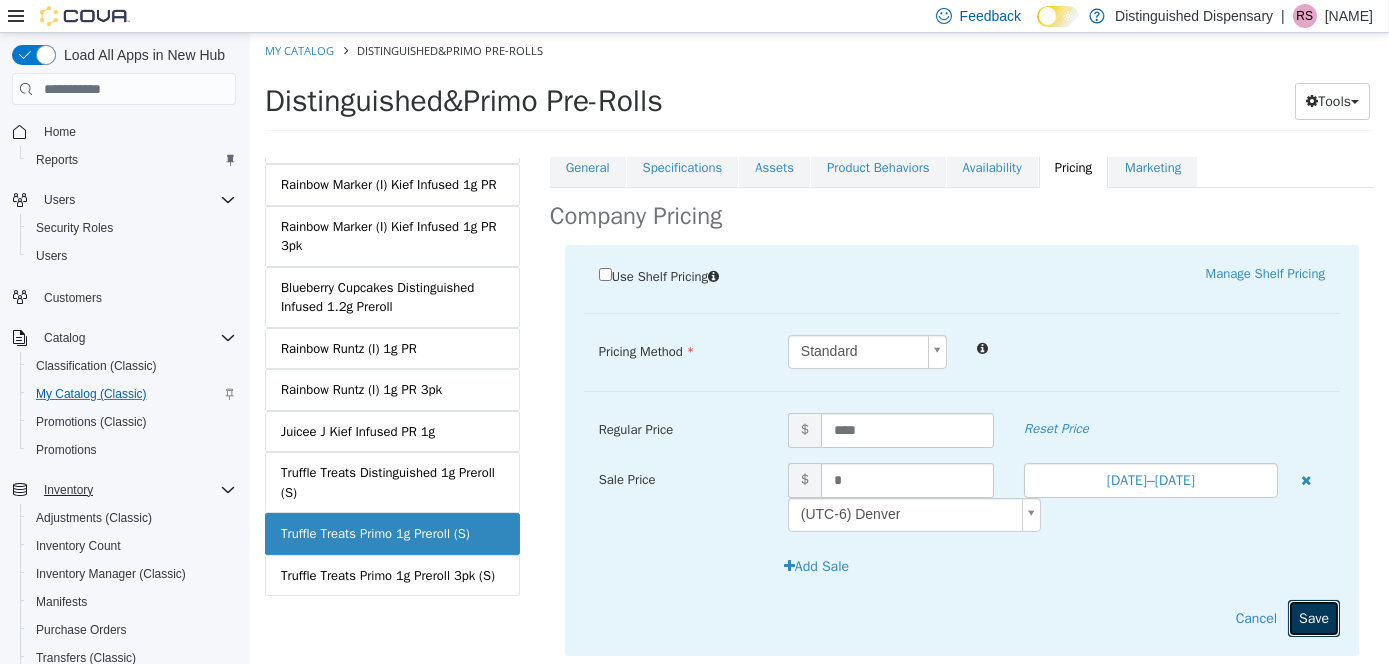 click on "Save" at bounding box center [1313, 618] 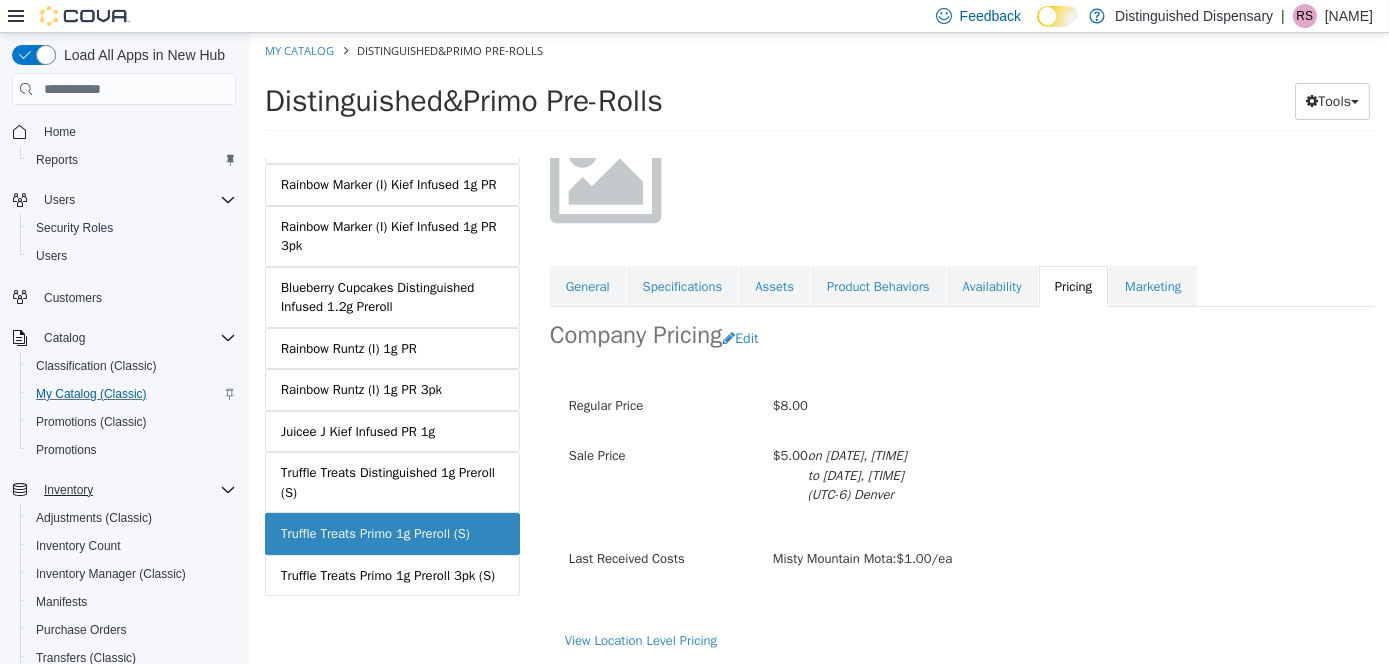 scroll, scrollTop: 0, scrollLeft: 0, axis: both 